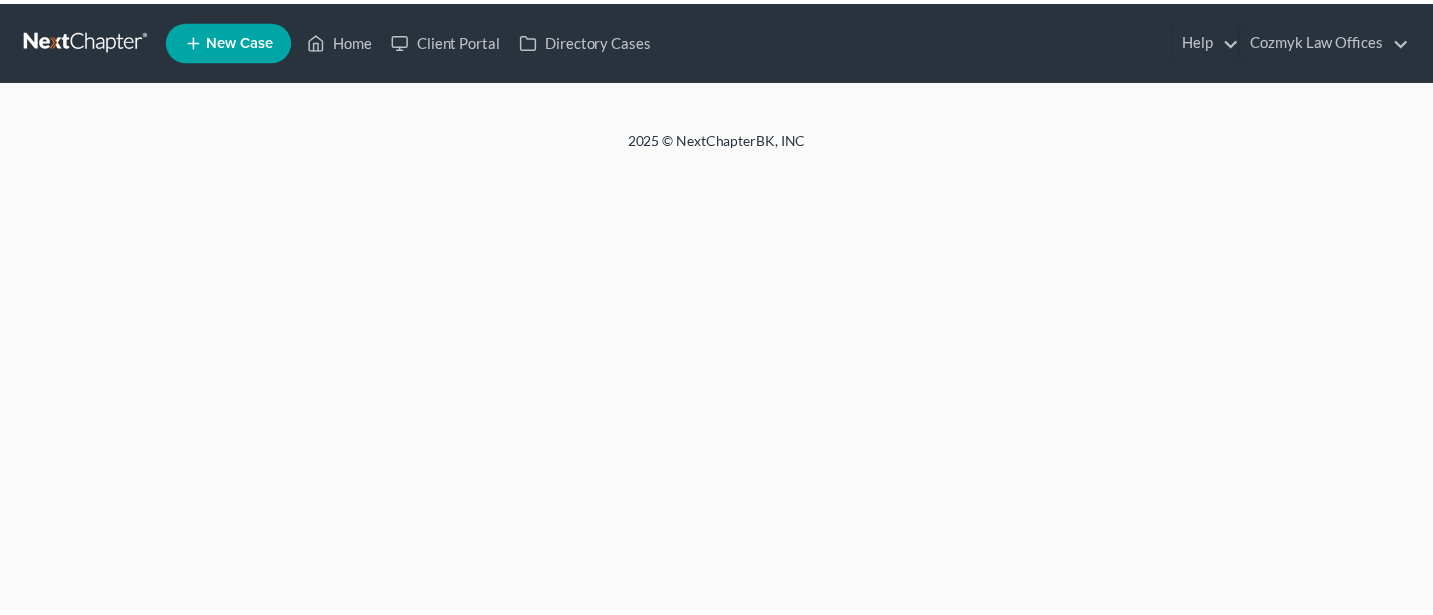 scroll, scrollTop: 0, scrollLeft: 0, axis: both 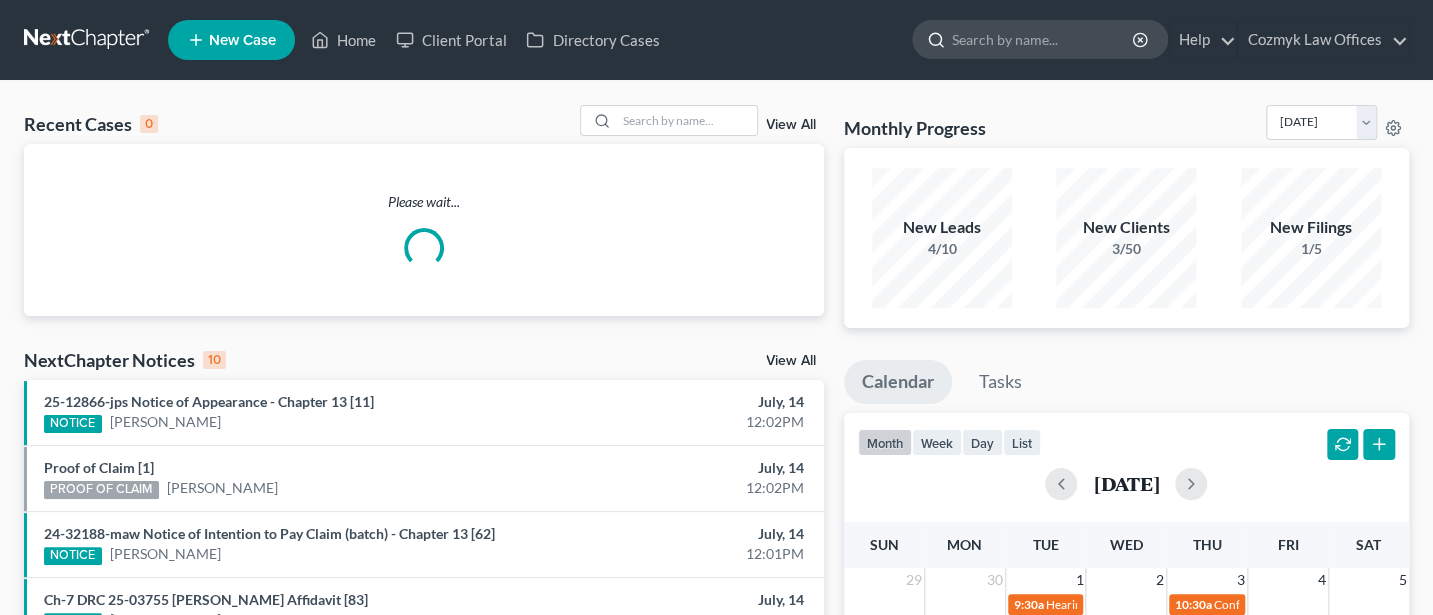 click at bounding box center [1043, 39] 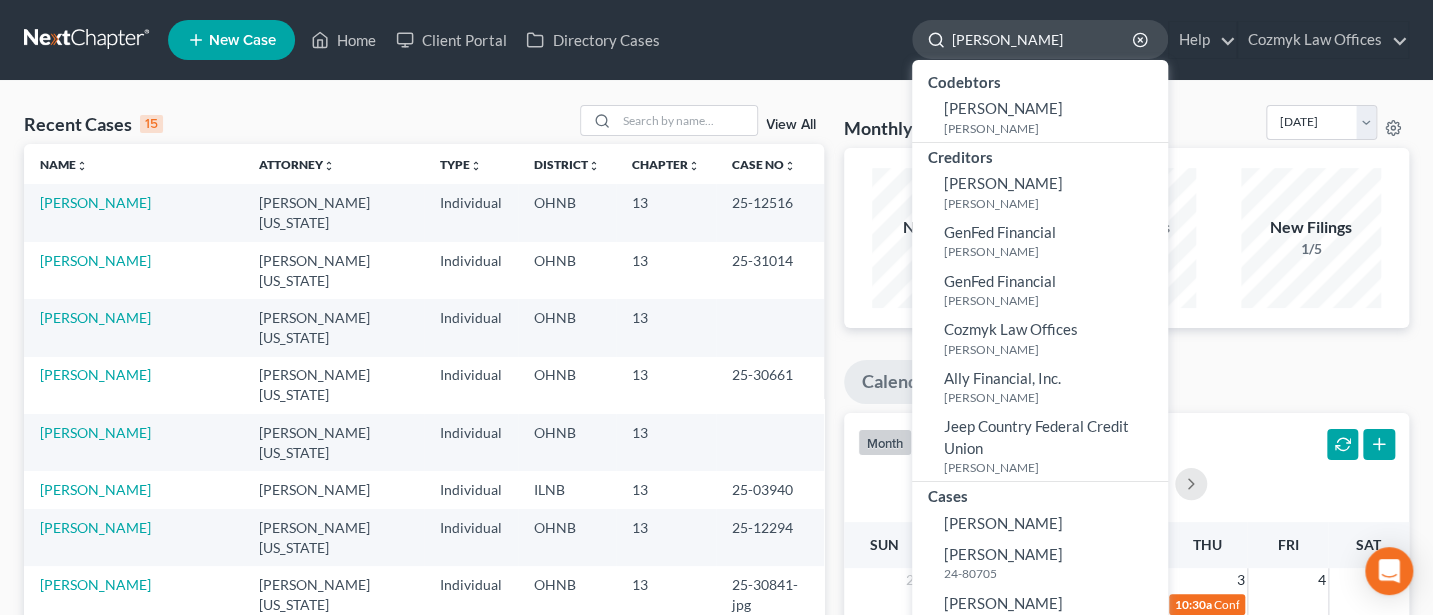 type on "[PERSON_NAME]" 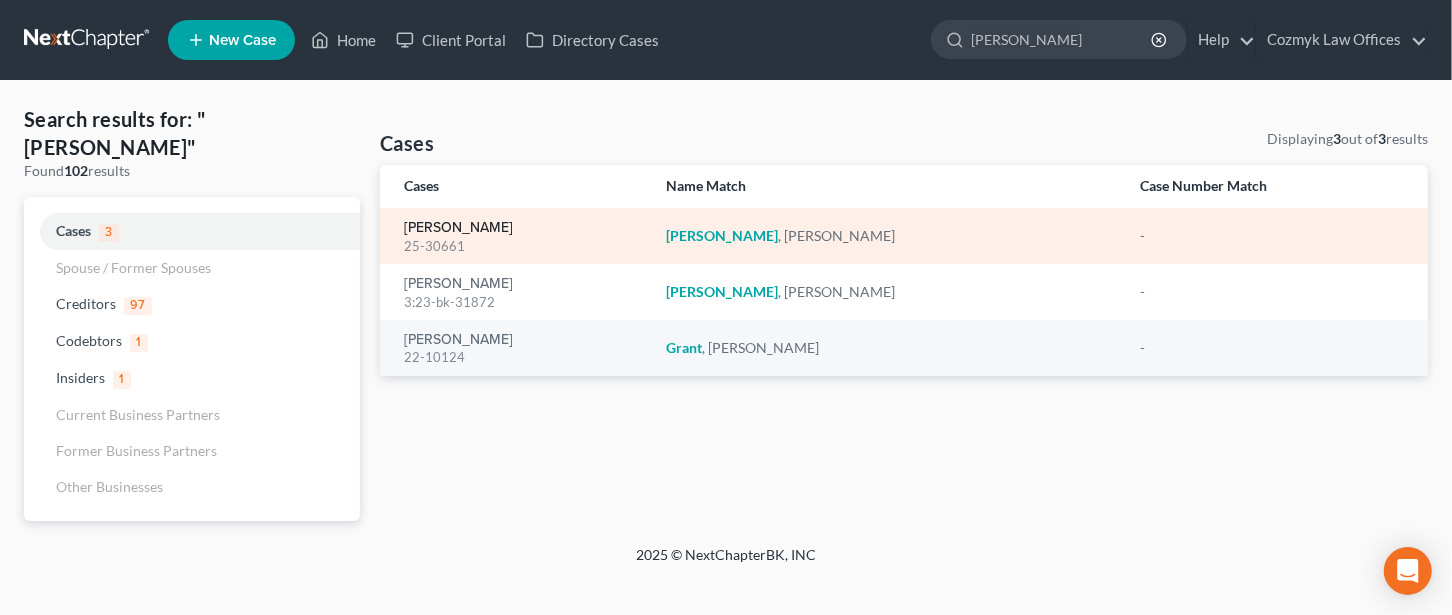 click on "[PERSON_NAME]" at bounding box center [458, 228] 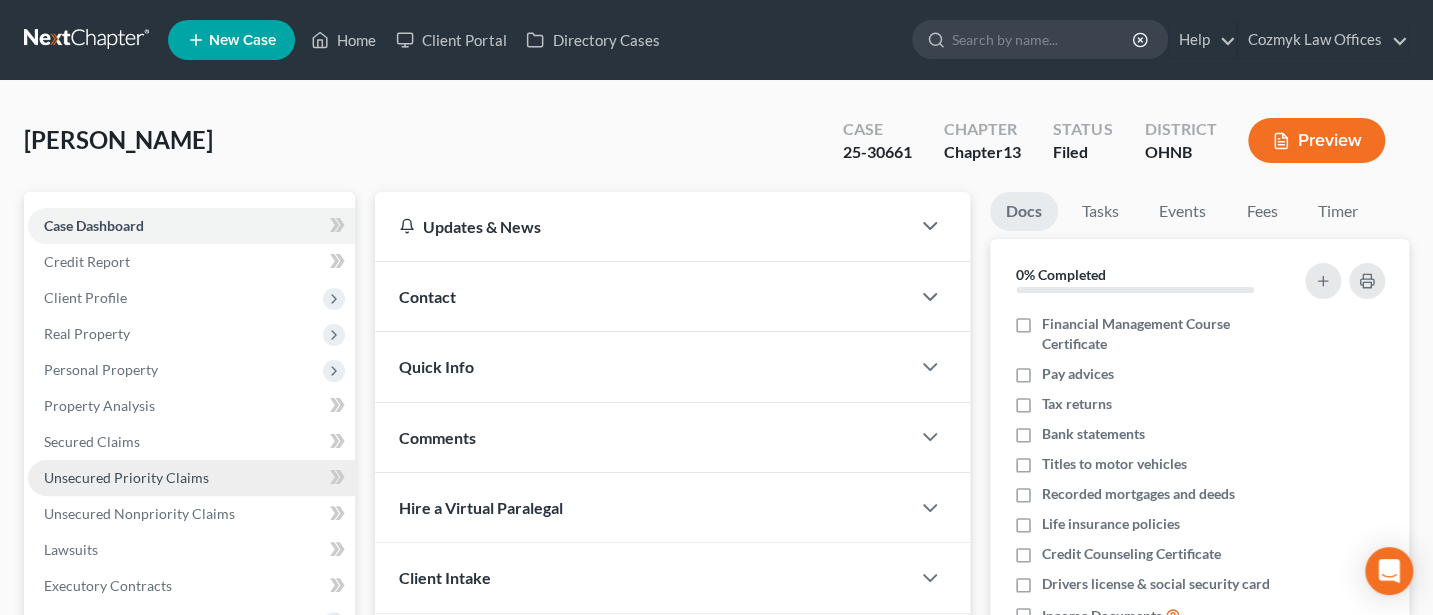 scroll, scrollTop: 266, scrollLeft: 0, axis: vertical 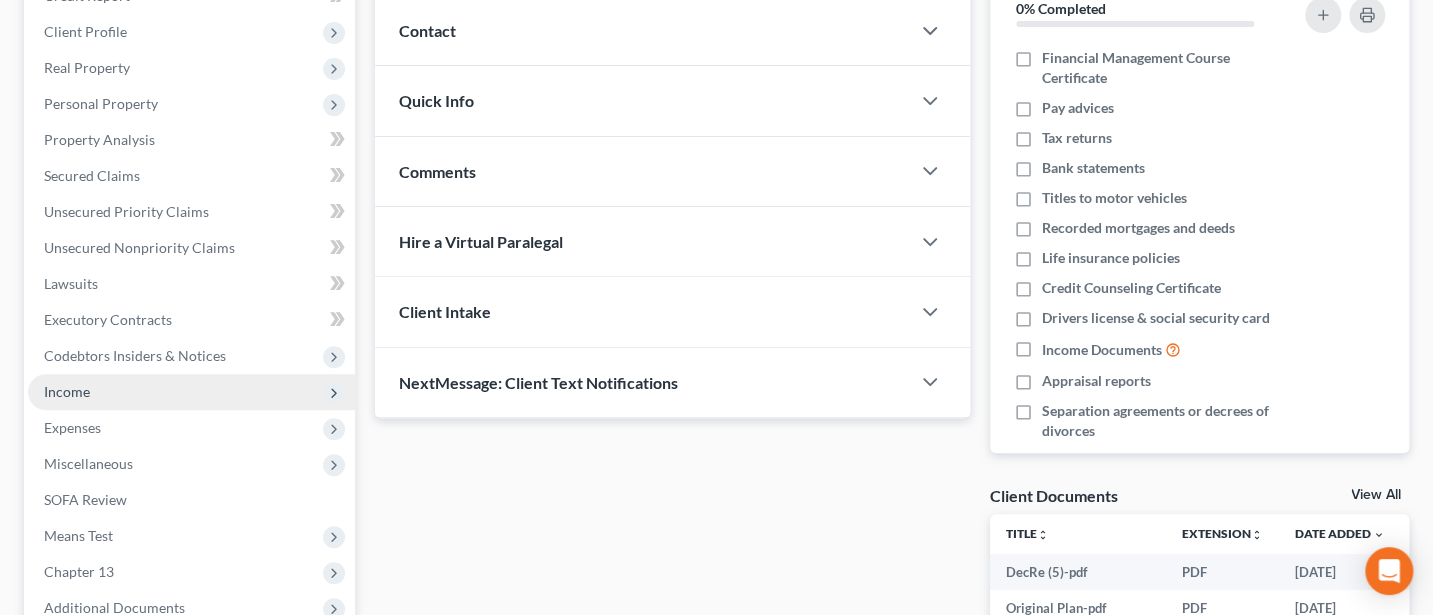 click on "Income" at bounding box center [67, 391] 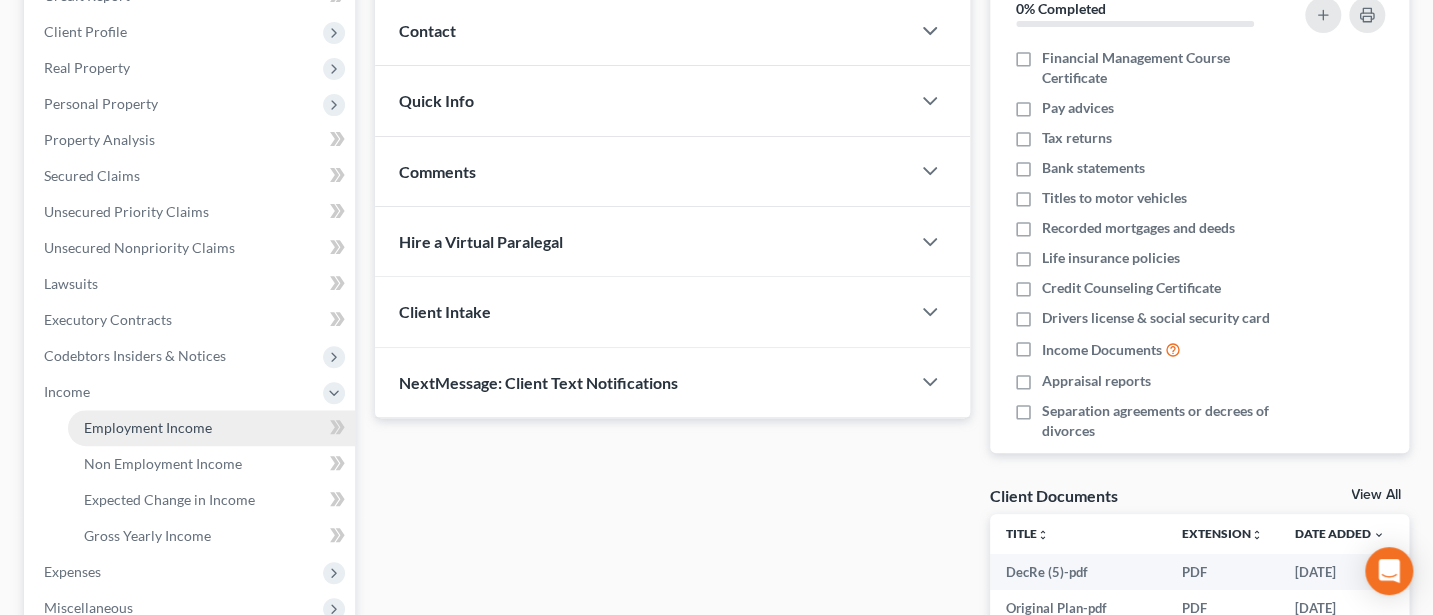 click on "Employment Income" at bounding box center [148, 427] 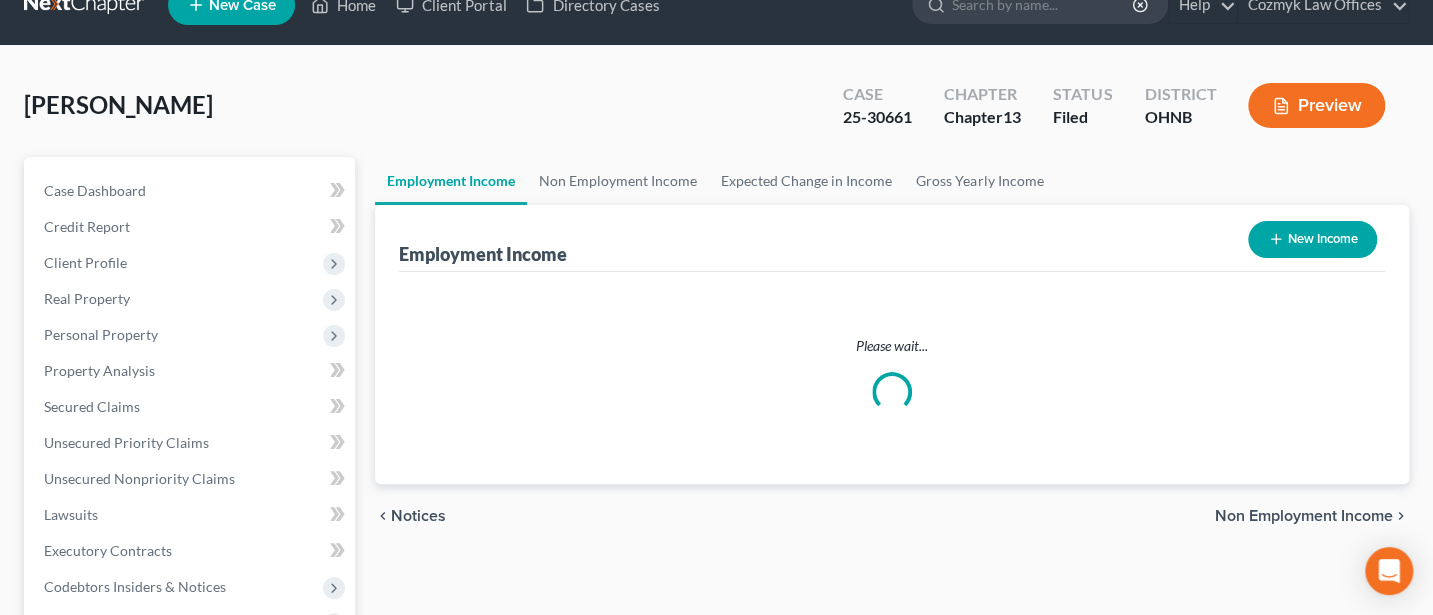scroll, scrollTop: 0, scrollLeft: 0, axis: both 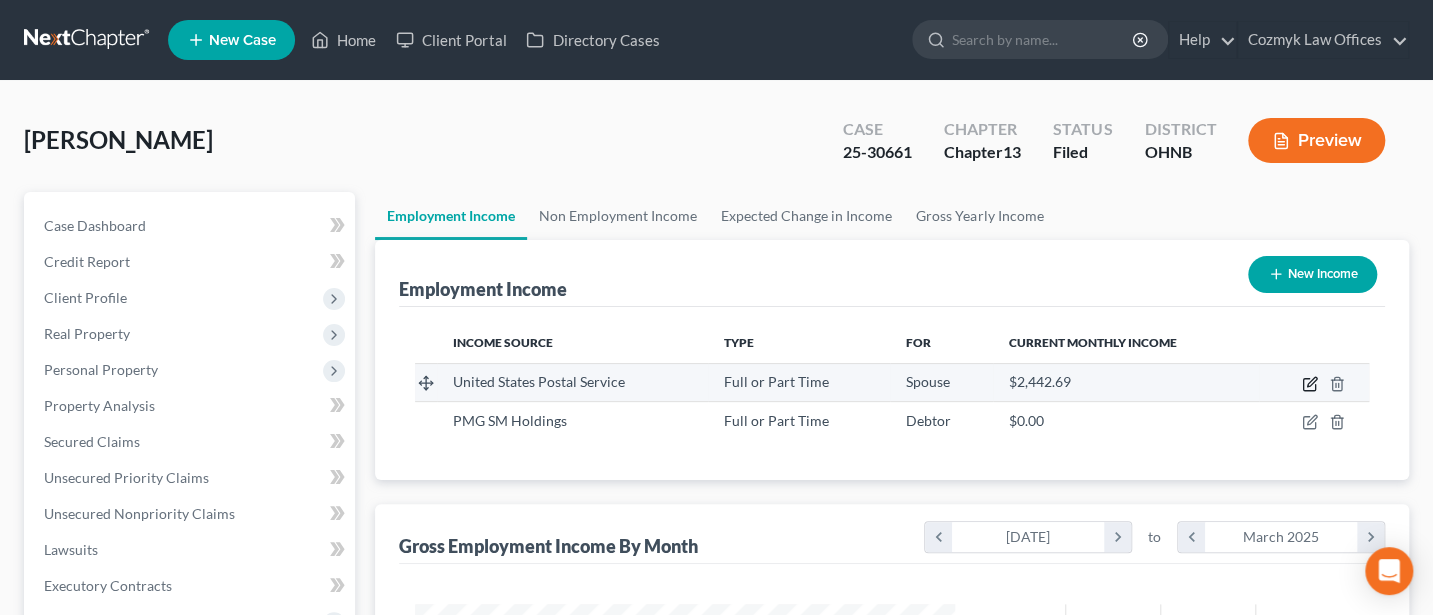 click 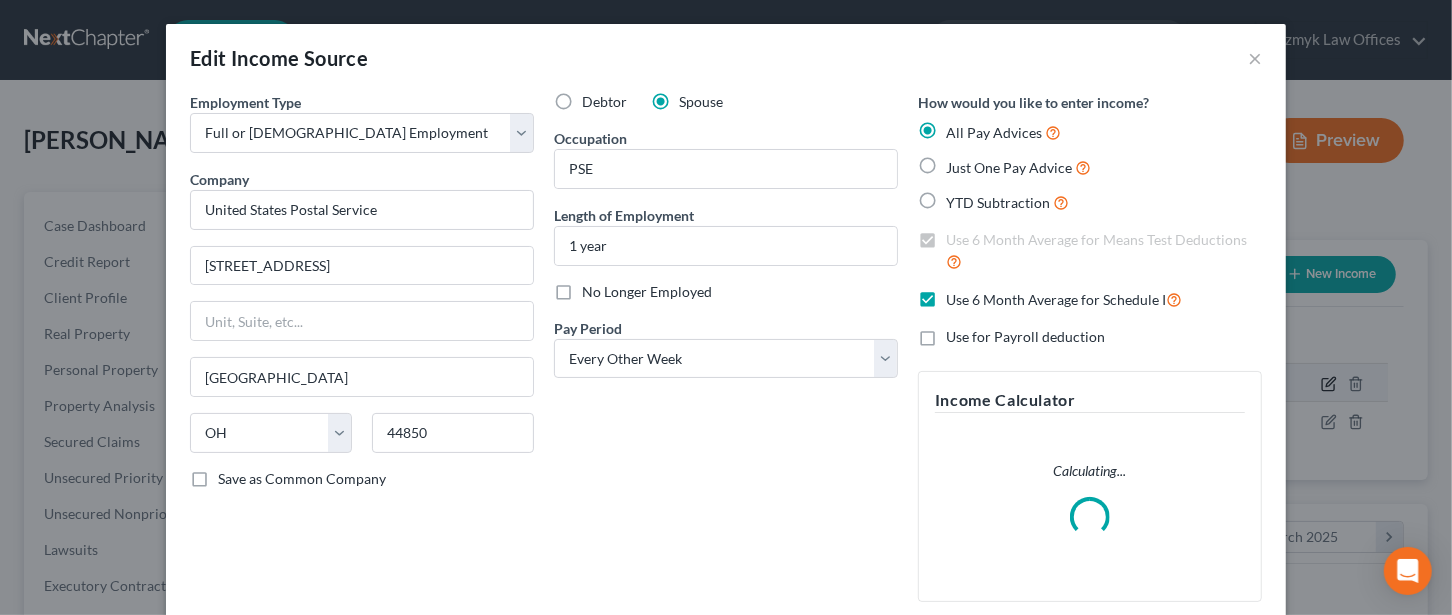 scroll, scrollTop: 999643, scrollLeft: 999412, axis: both 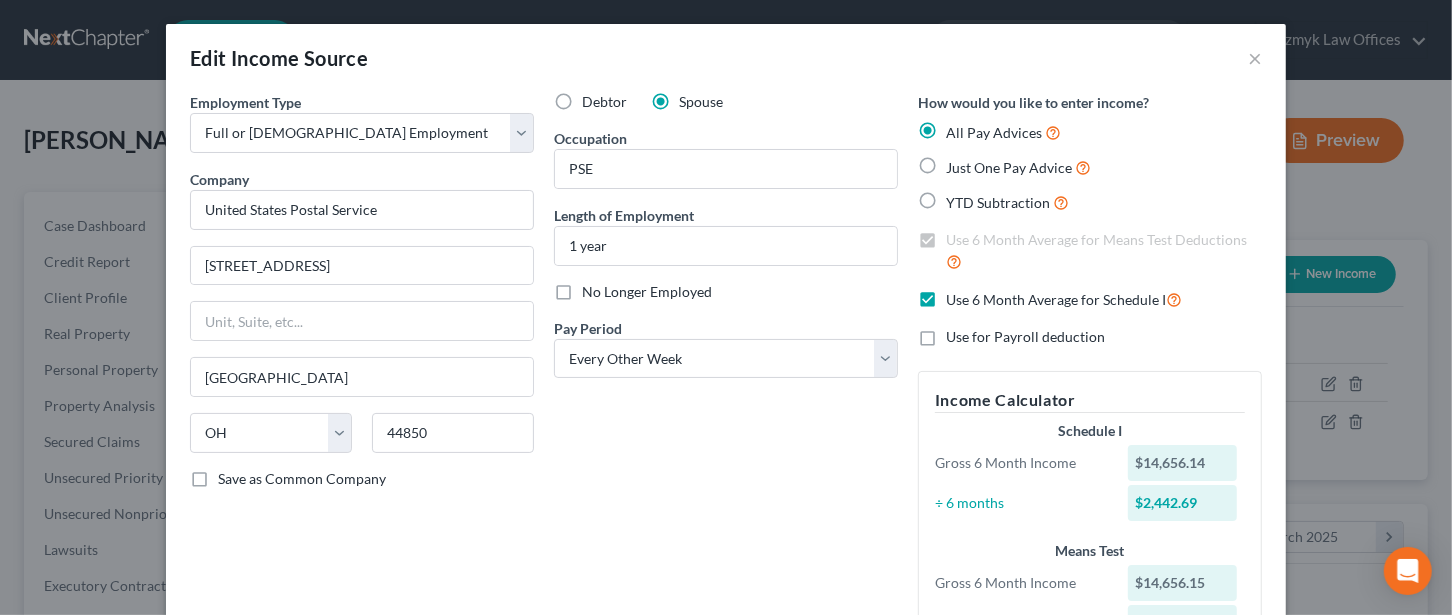 click on "Use 6 Month Average for Schedule I" at bounding box center (1064, 299) 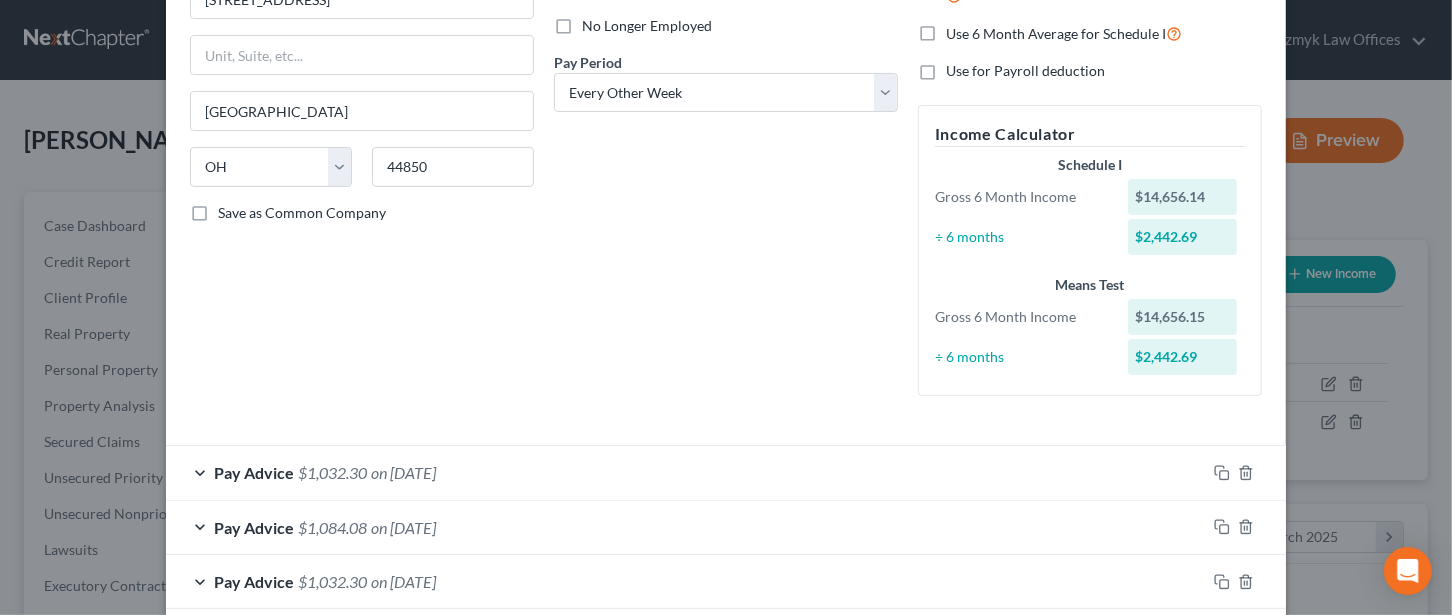 scroll, scrollTop: 533, scrollLeft: 0, axis: vertical 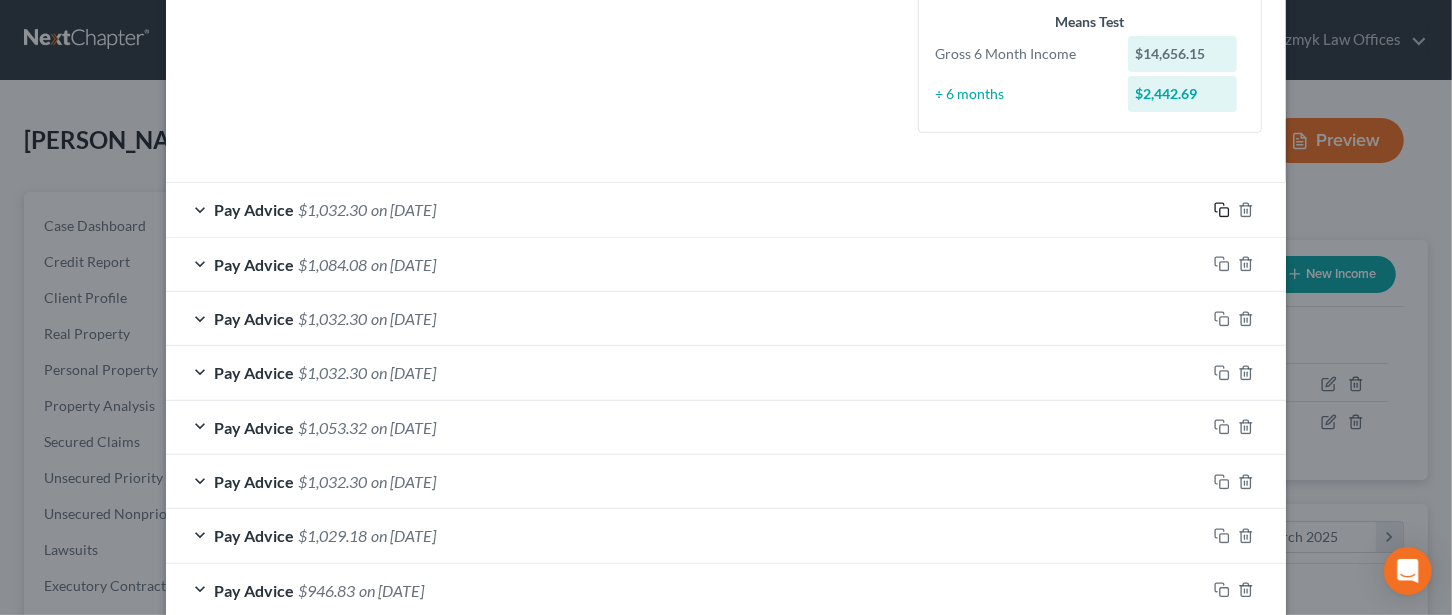 click 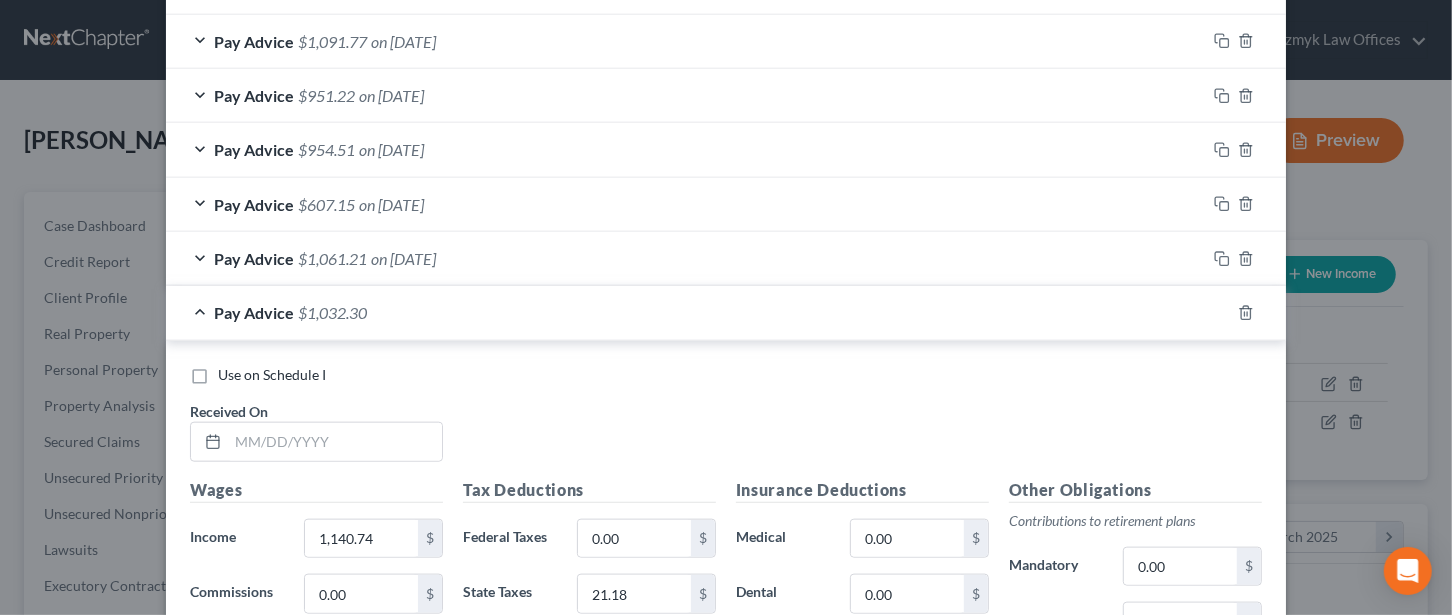 scroll, scrollTop: 1333, scrollLeft: 0, axis: vertical 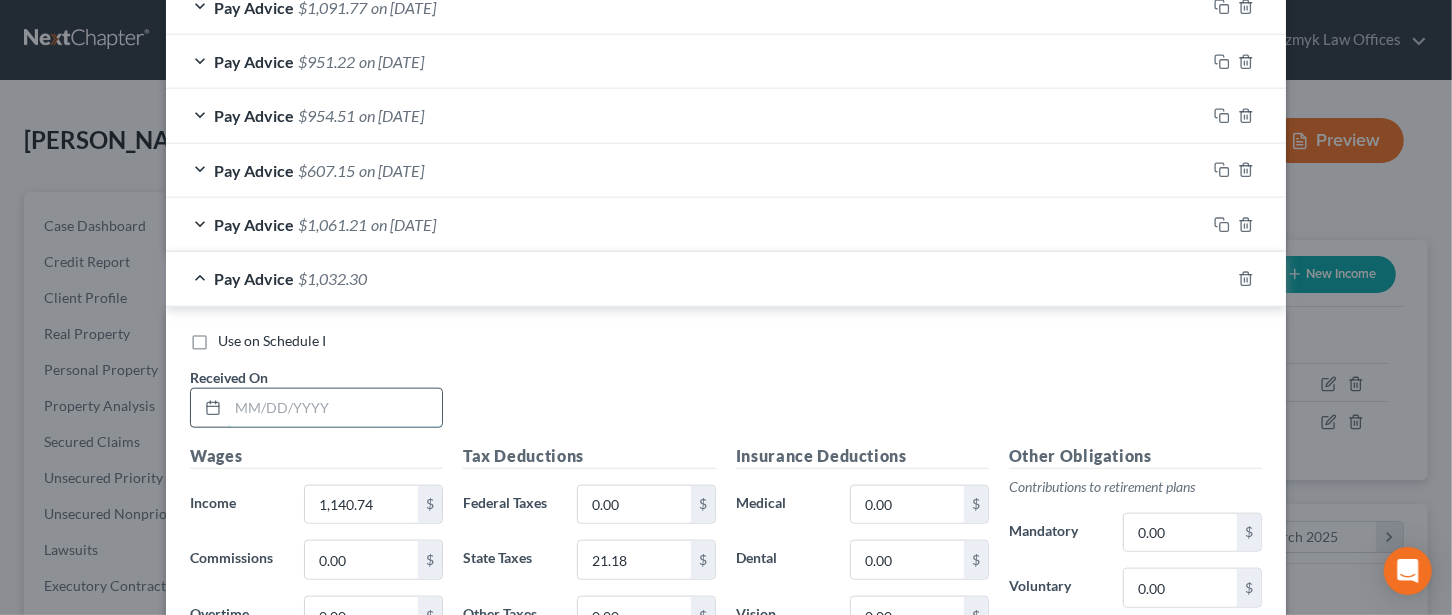 click at bounding box center [335, 408] 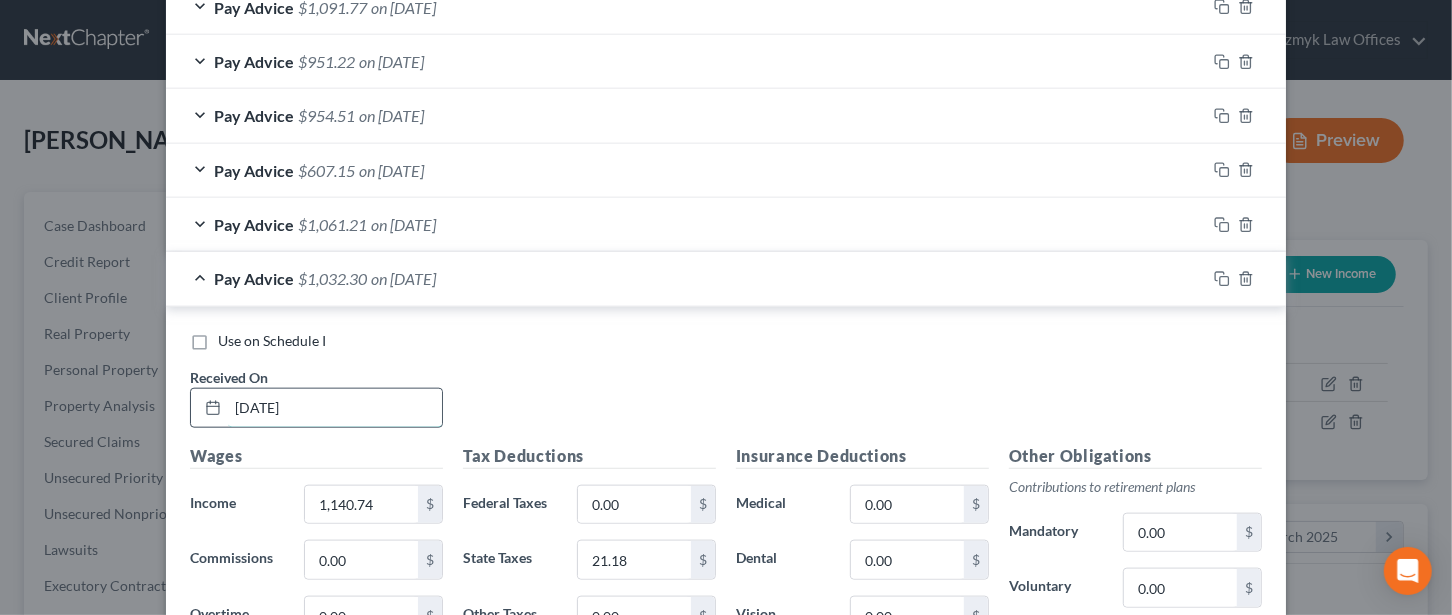 type on "[DATE]" 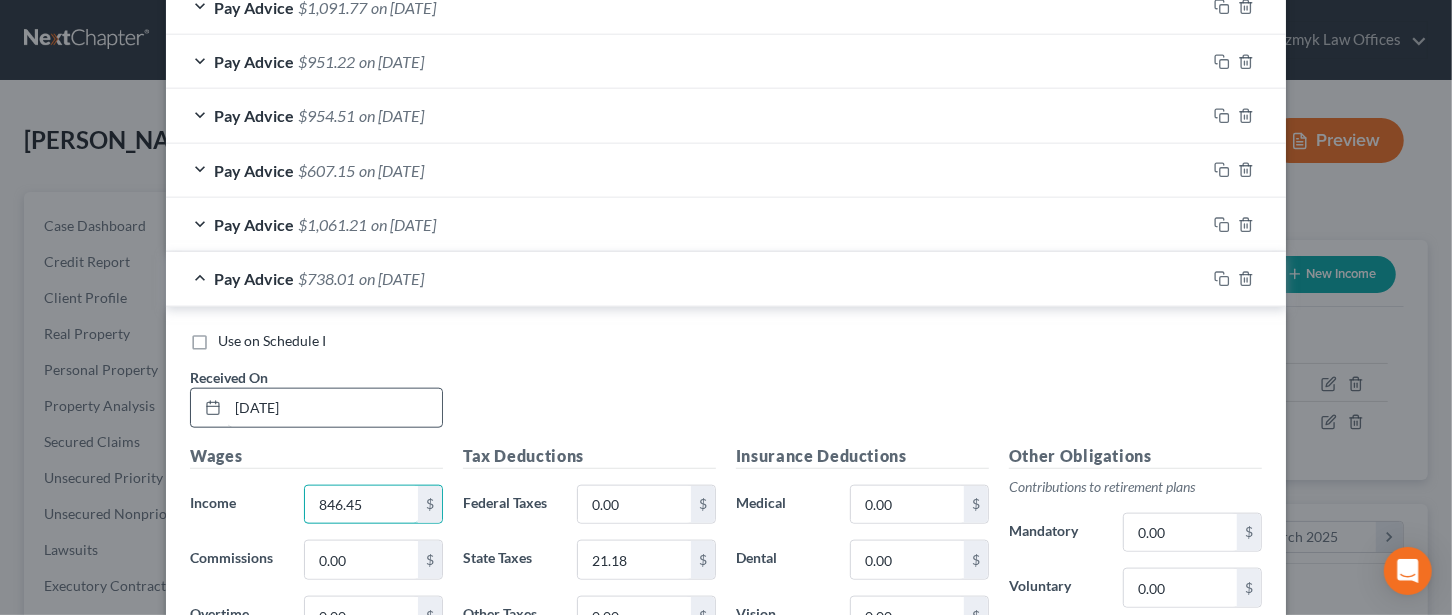 type on "846.45" 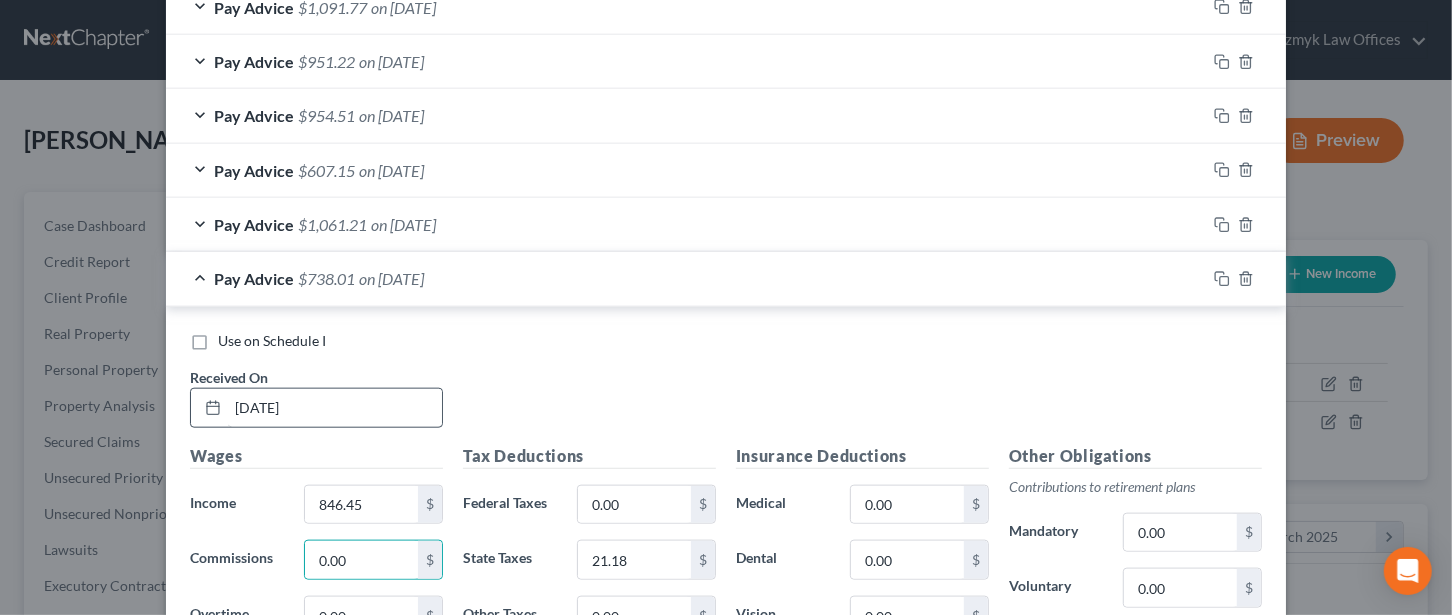 scroll, scrollTop: 1344, scrollLeft: 0, axis: vertical 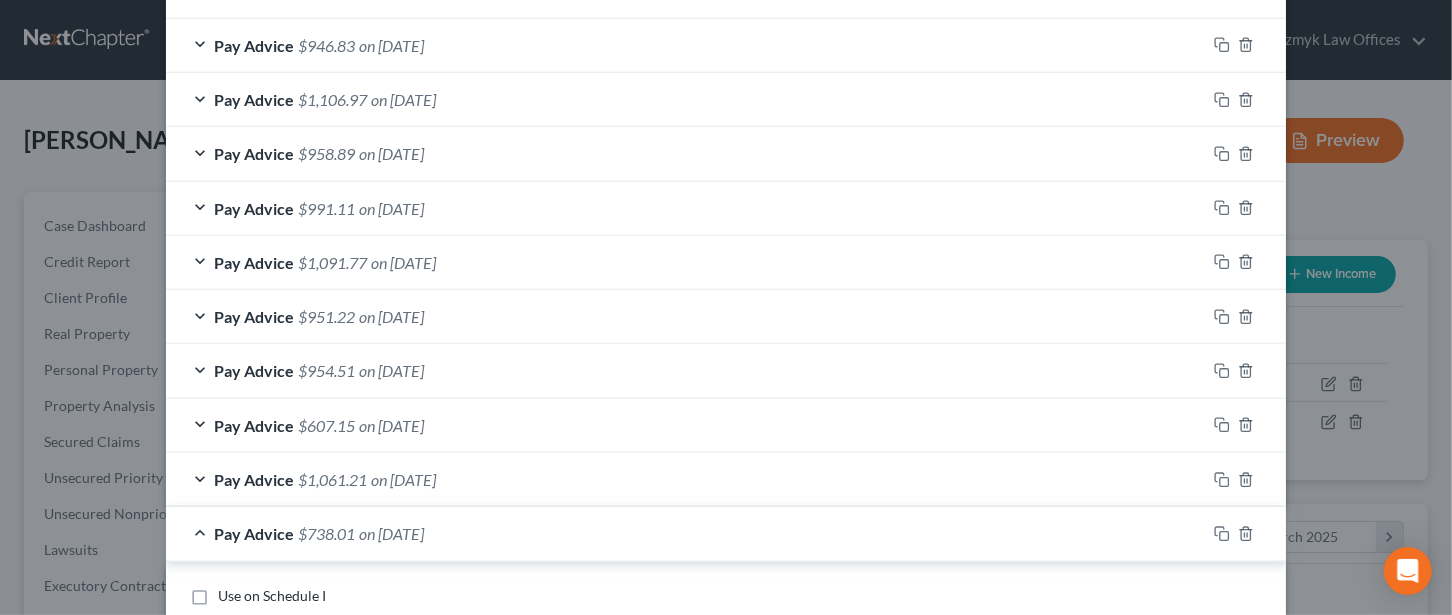 click on "Pay Advice $738.01 on [DATE]" at bounding box center (686, 533) 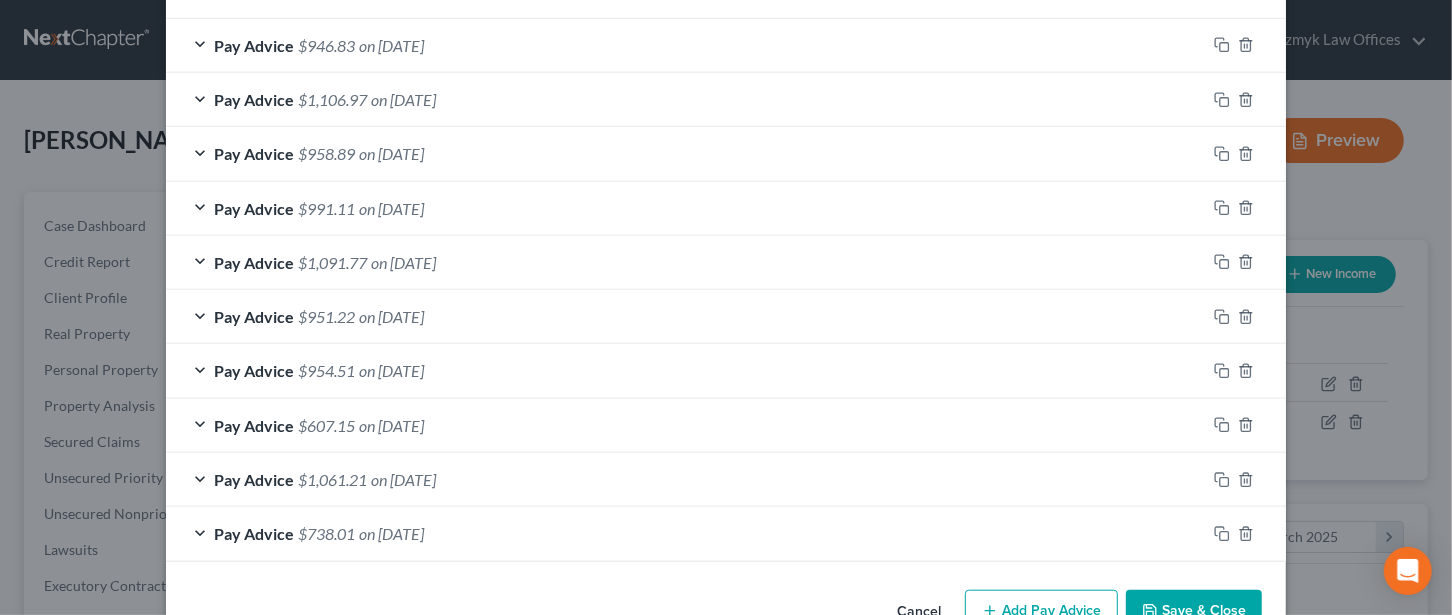 click on "Pay Advice $738.01 on [DATE]" at bounding box center (686, 533) 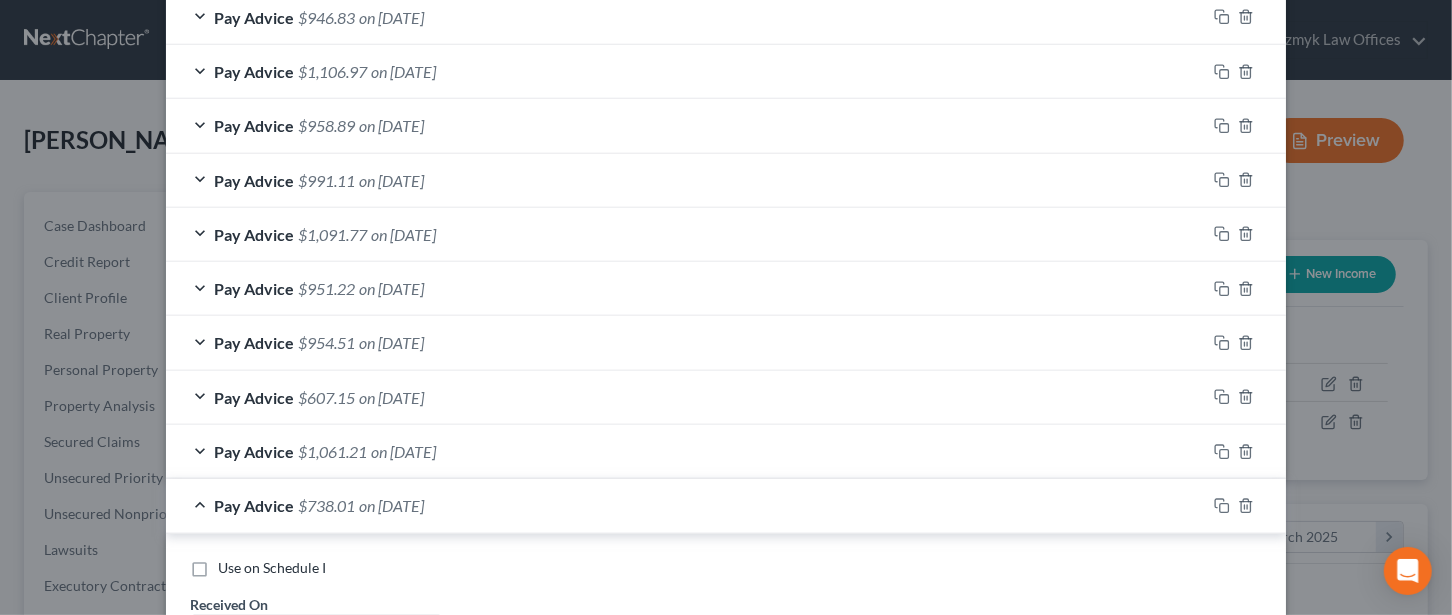 scroll, scrollTop: 1078, scrollLeft: 0, axis: vertical 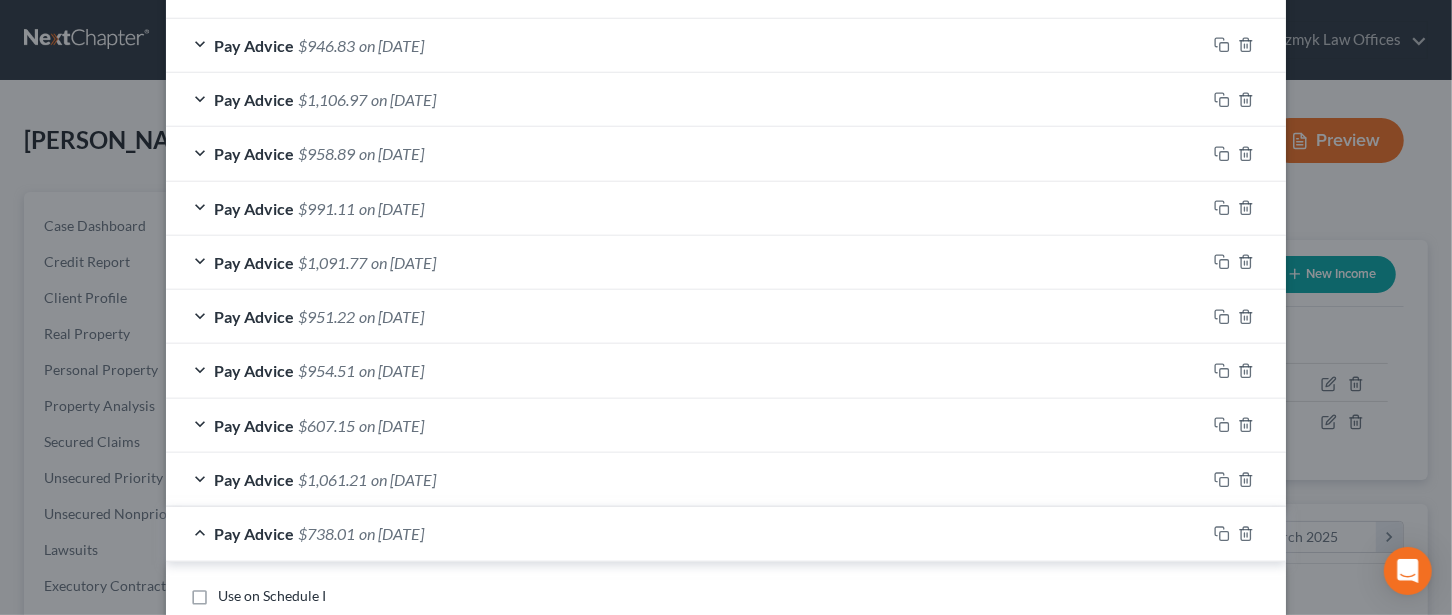 click on "Pay Advice $954.51 on [DATE]" at bounding box center (686, 370) 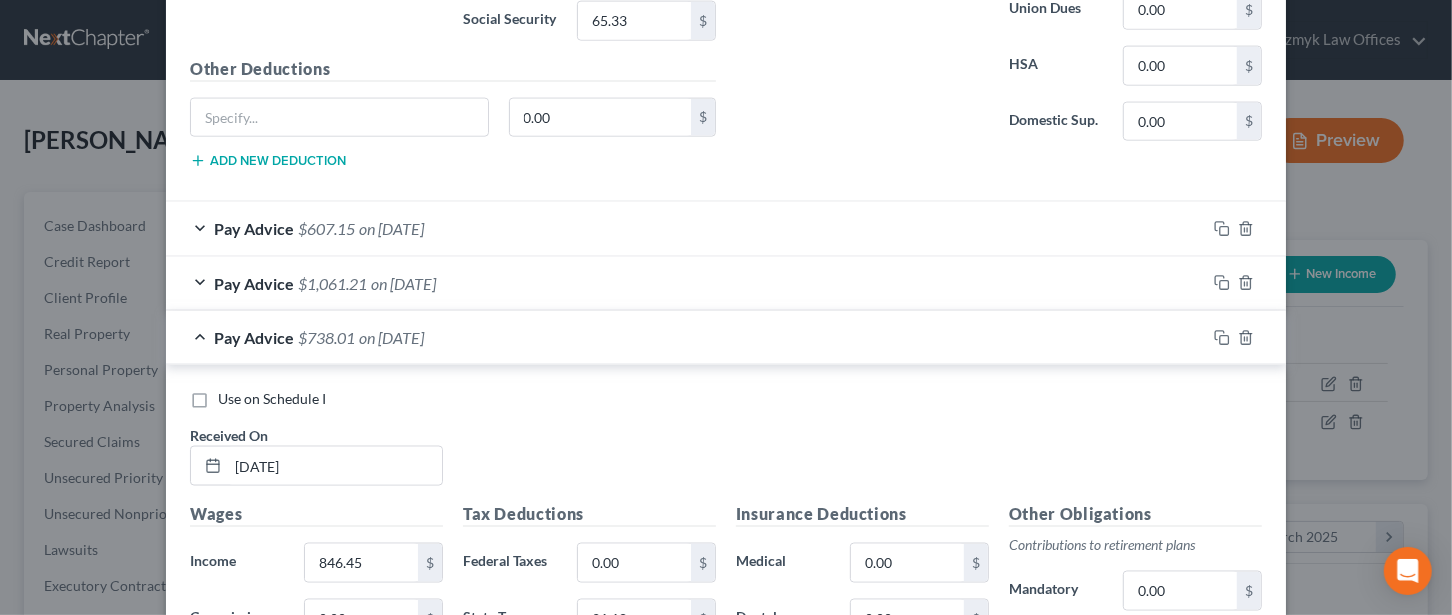 scroll, scrollTop: 2144, scrollLeft: 0, axis: vertical 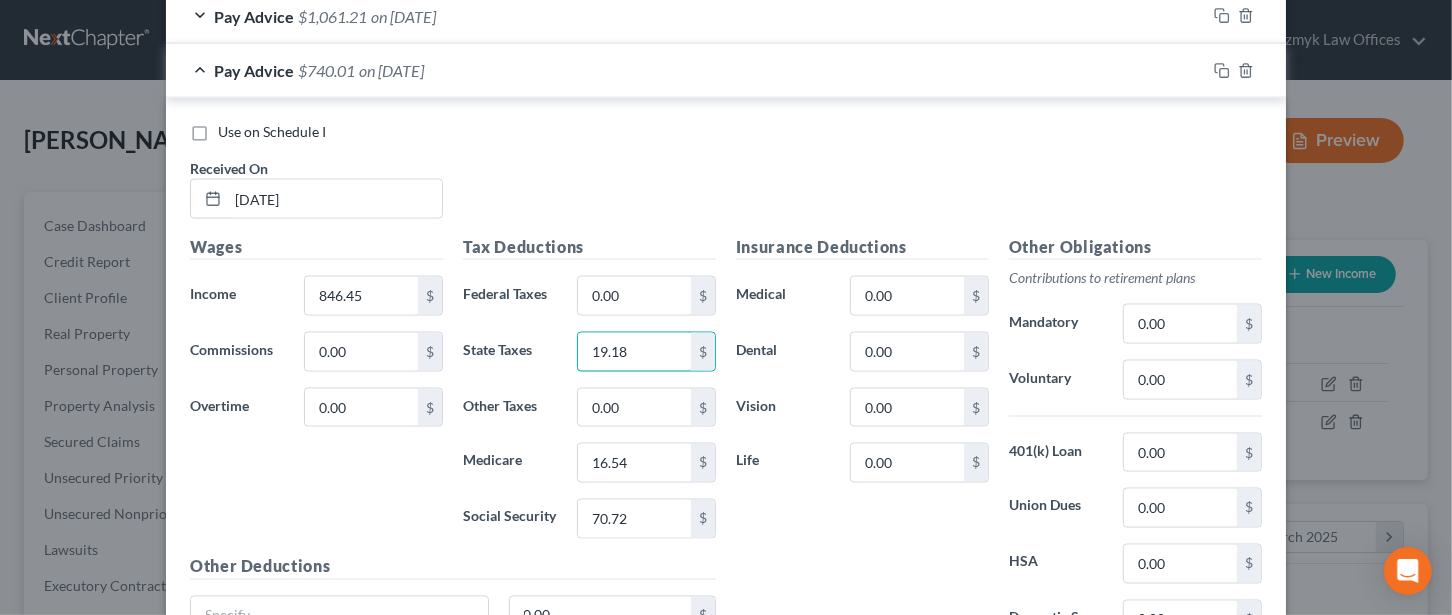type on "19.18" 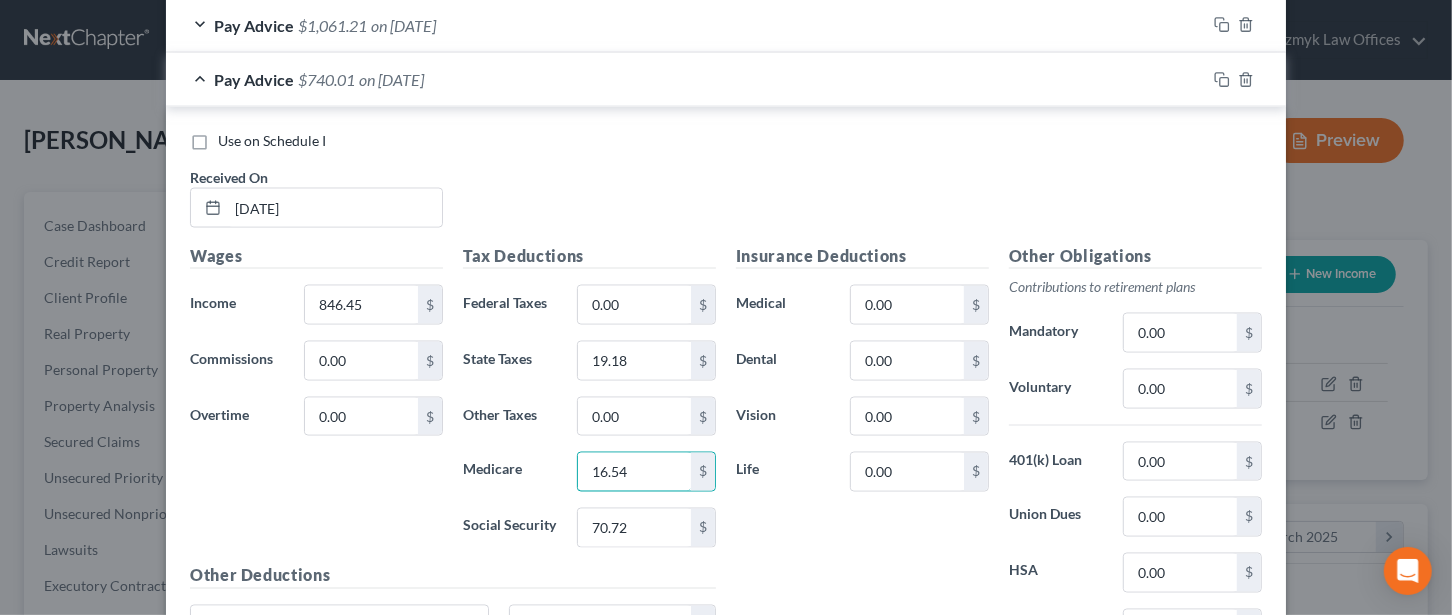 scroll, scrollTop: 2144, scrollLeft: 0, axis: vertical 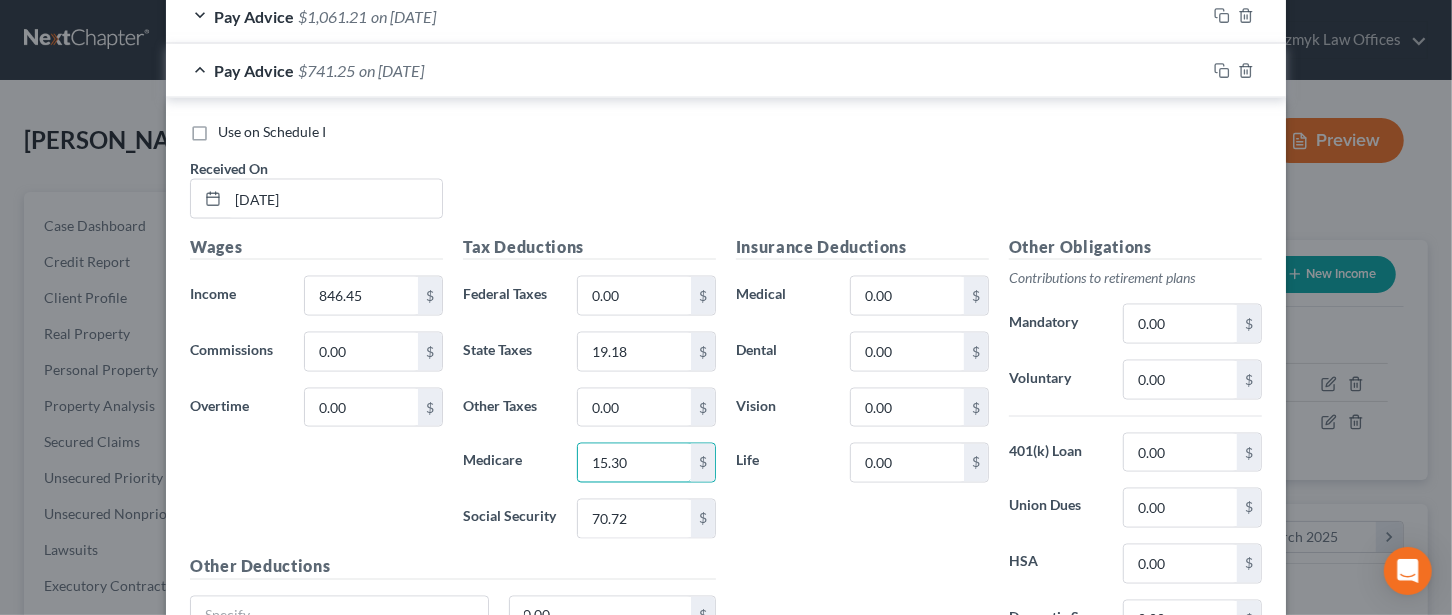 type on "15.30" 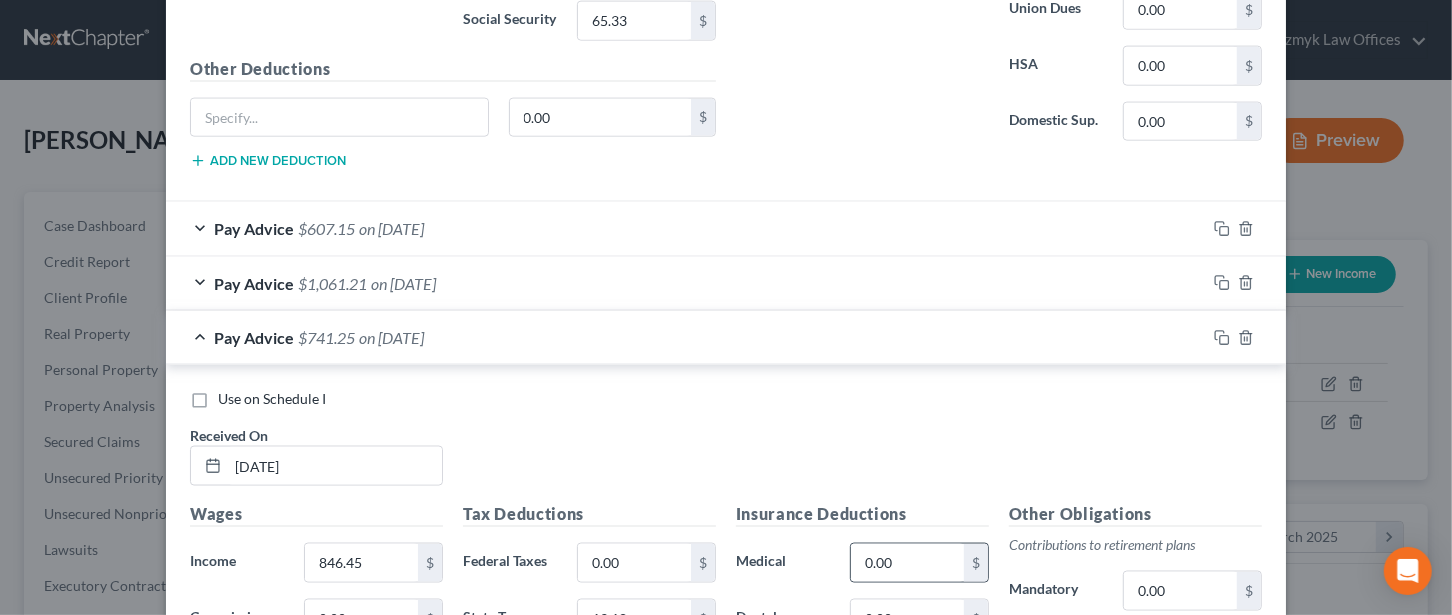scroll, scrollTop: 2144, scrollLeft: 0, axis: vertical 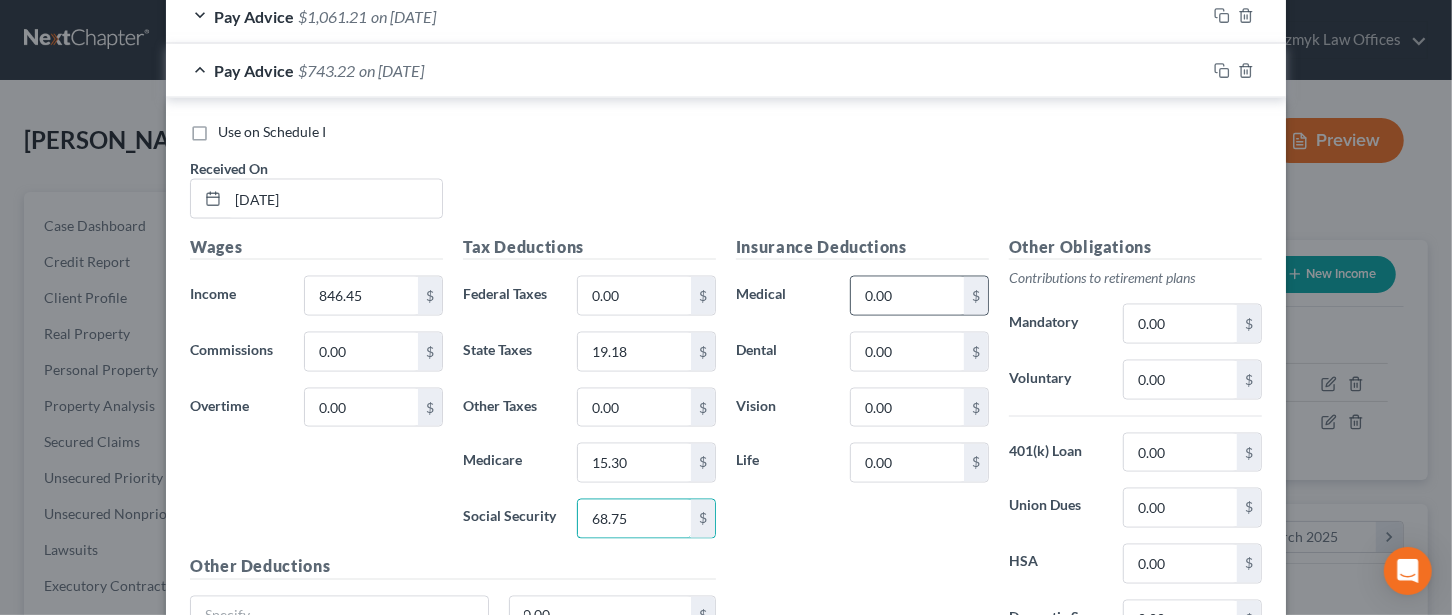 type on "68.75" 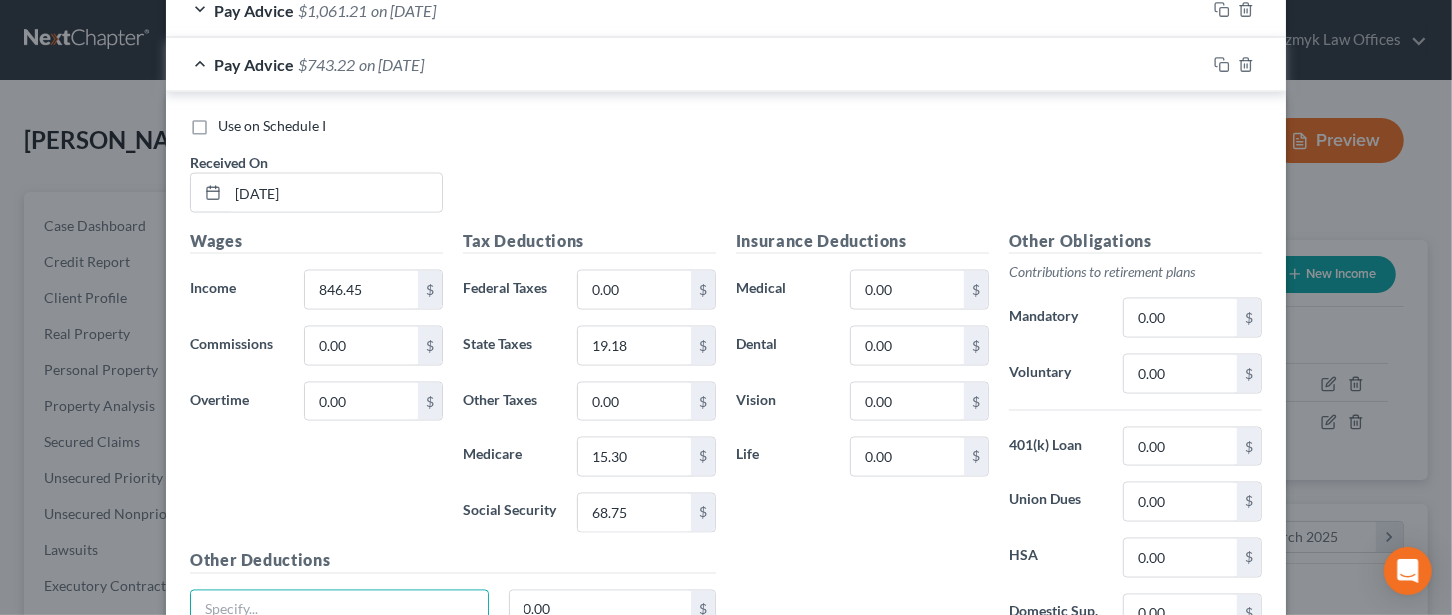 scroll, scrollTop: 2324, scrollLeft: 0, axis: vertical 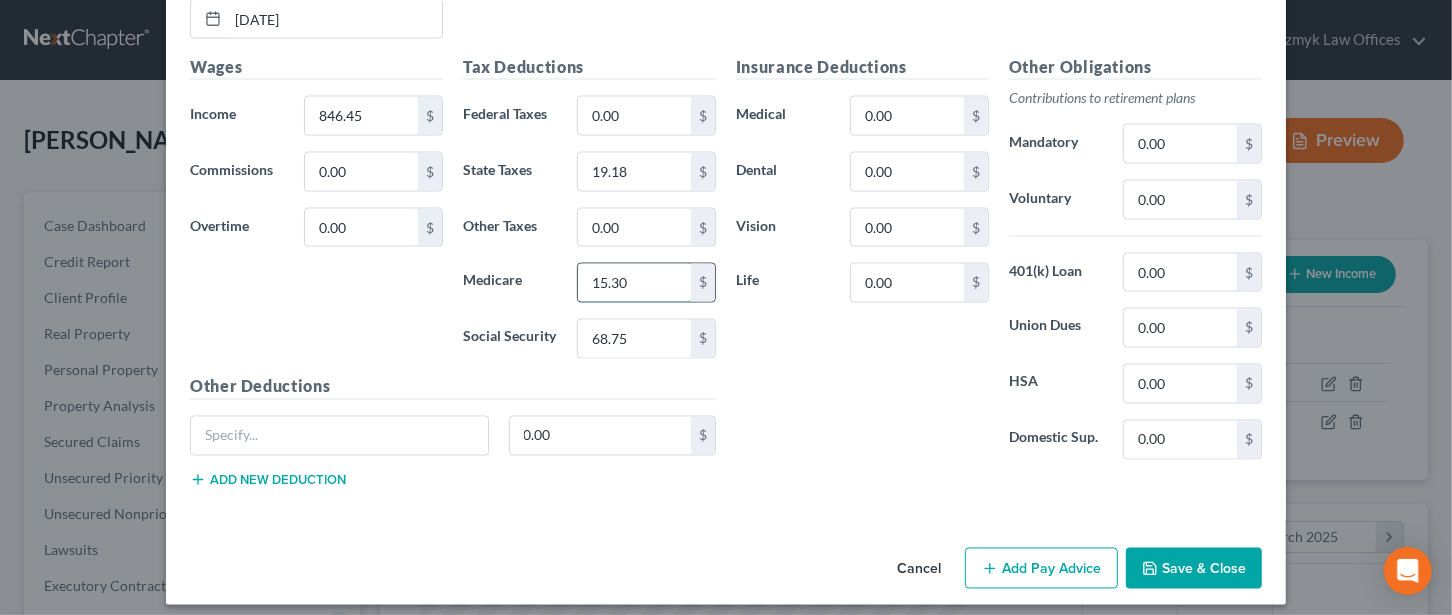 click on "15.30" at bounding box center [634, 283] 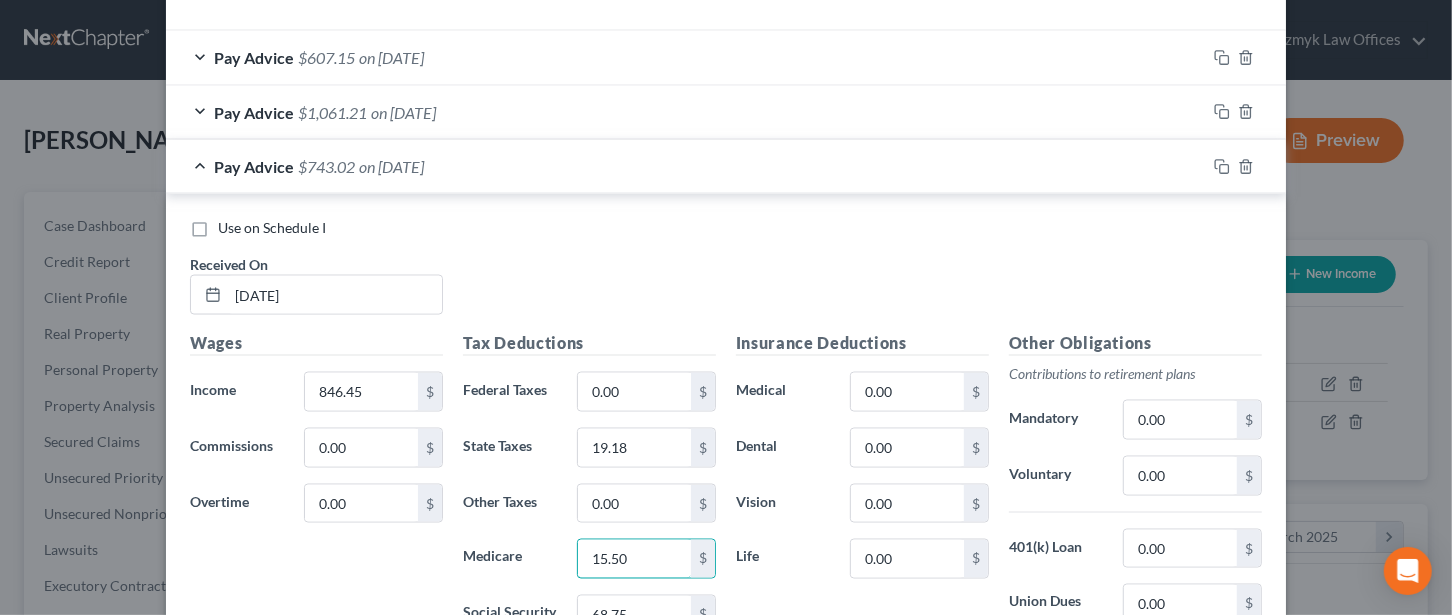 scroll, scrollTop: 2057, scrollLeft: 0, axis: vertical 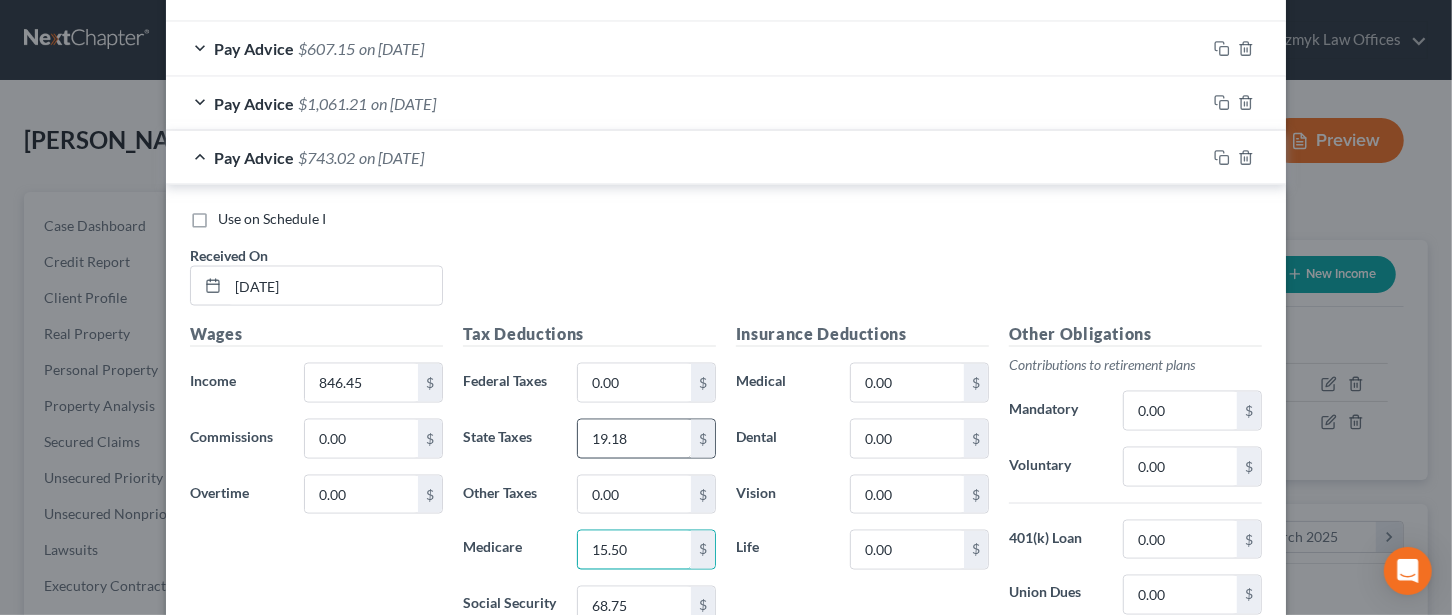 type on "15.50" 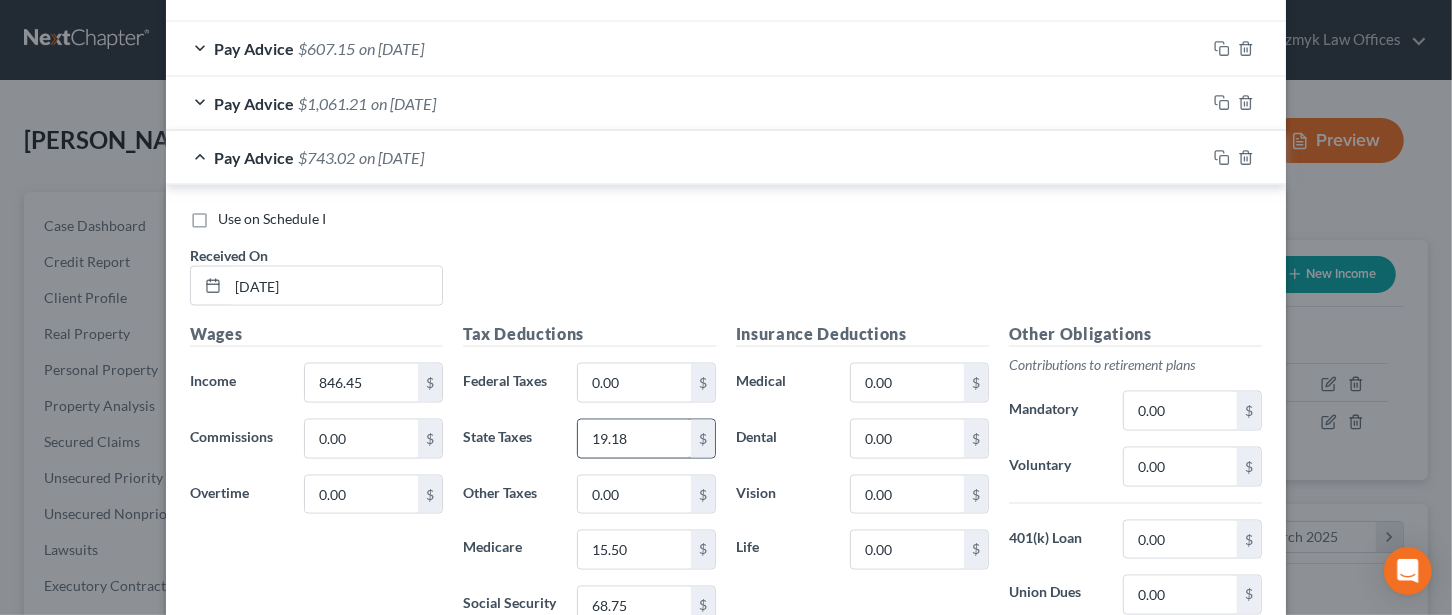 click on "19.18" at bounding box center [634, 439] 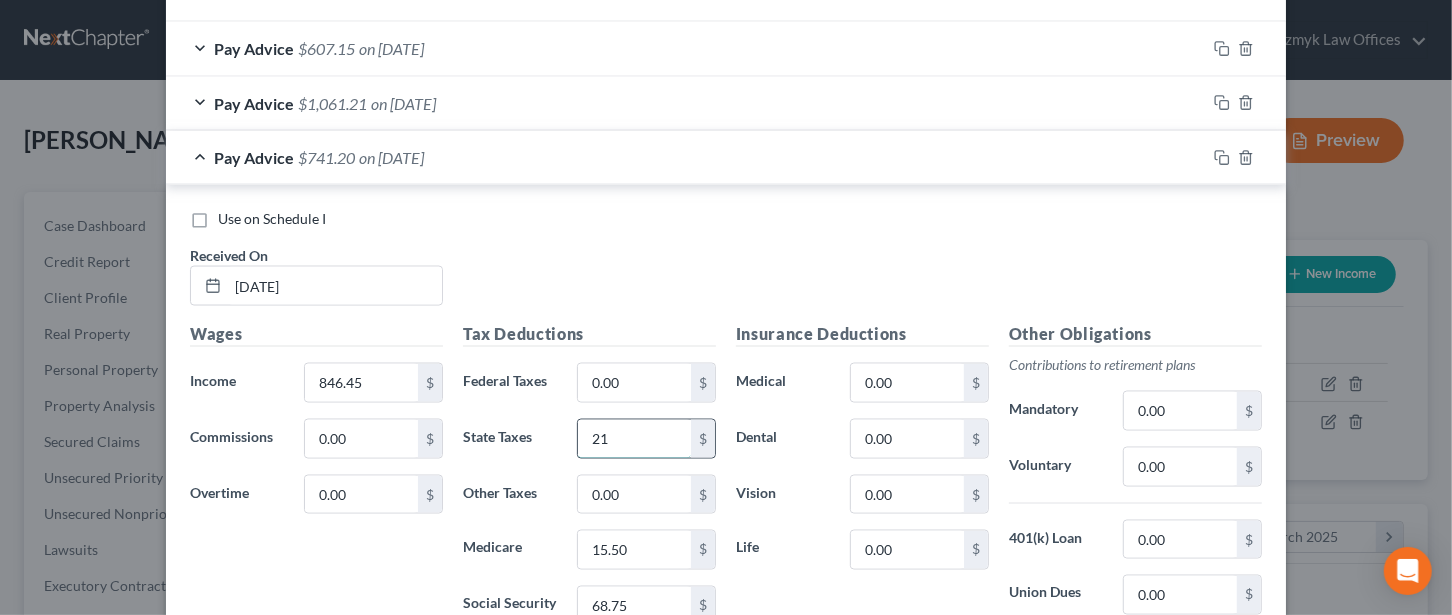type on "2" 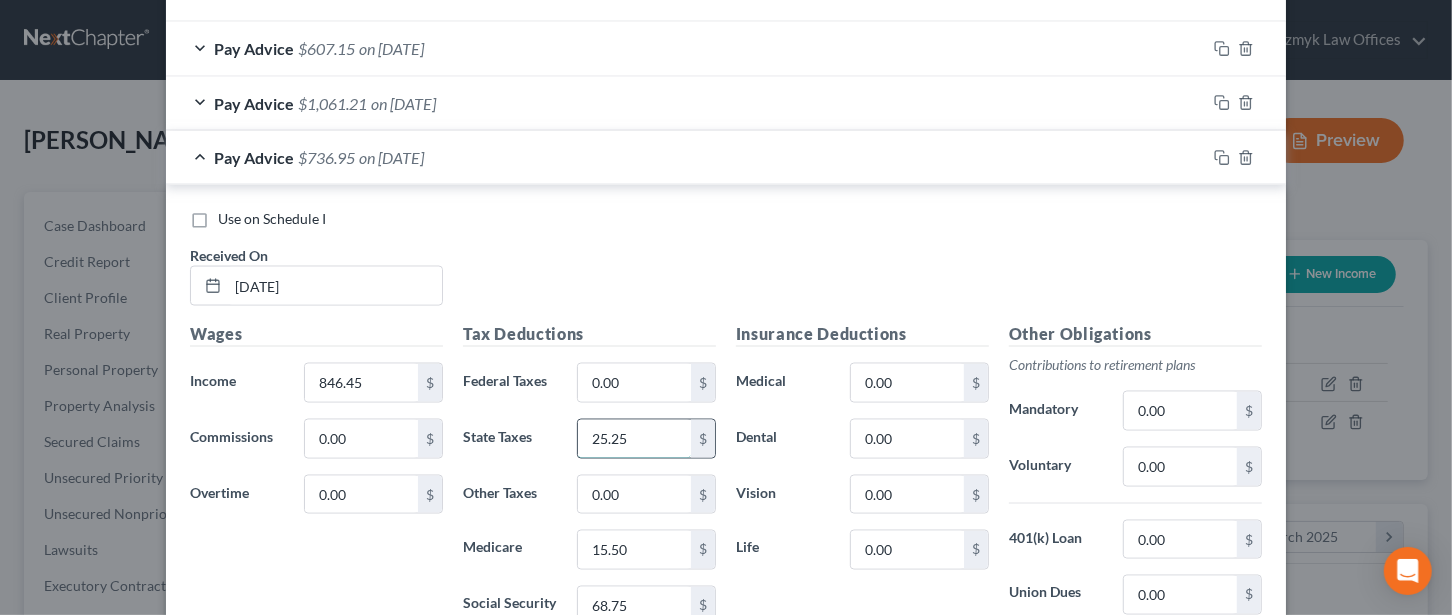 type on "25.25" 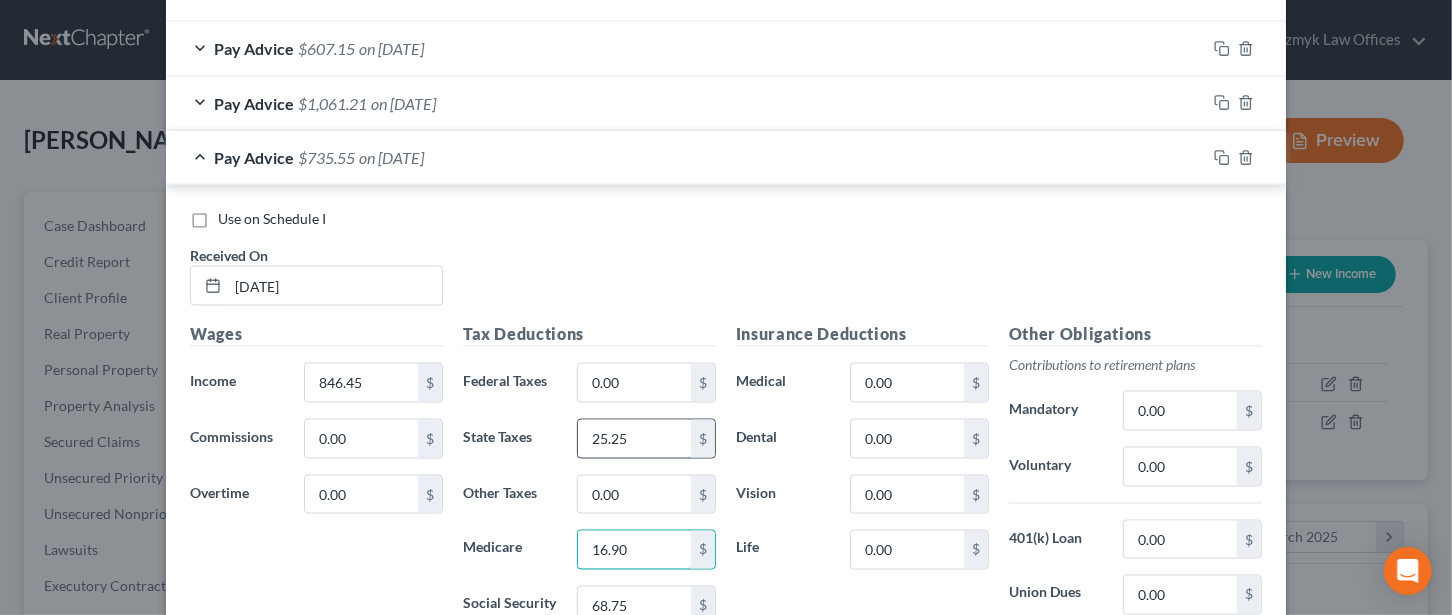 type on "16.90" 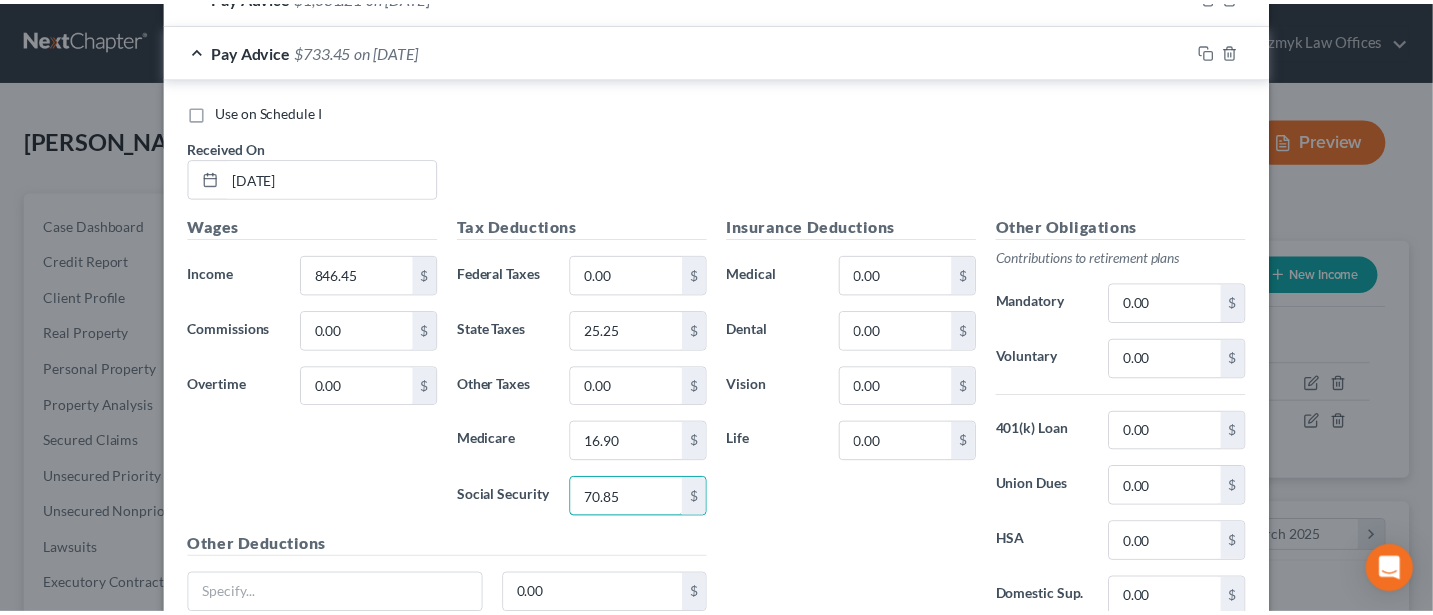 scroll, scrollTop: 2324, scrollLeft: 0, axis: vertical 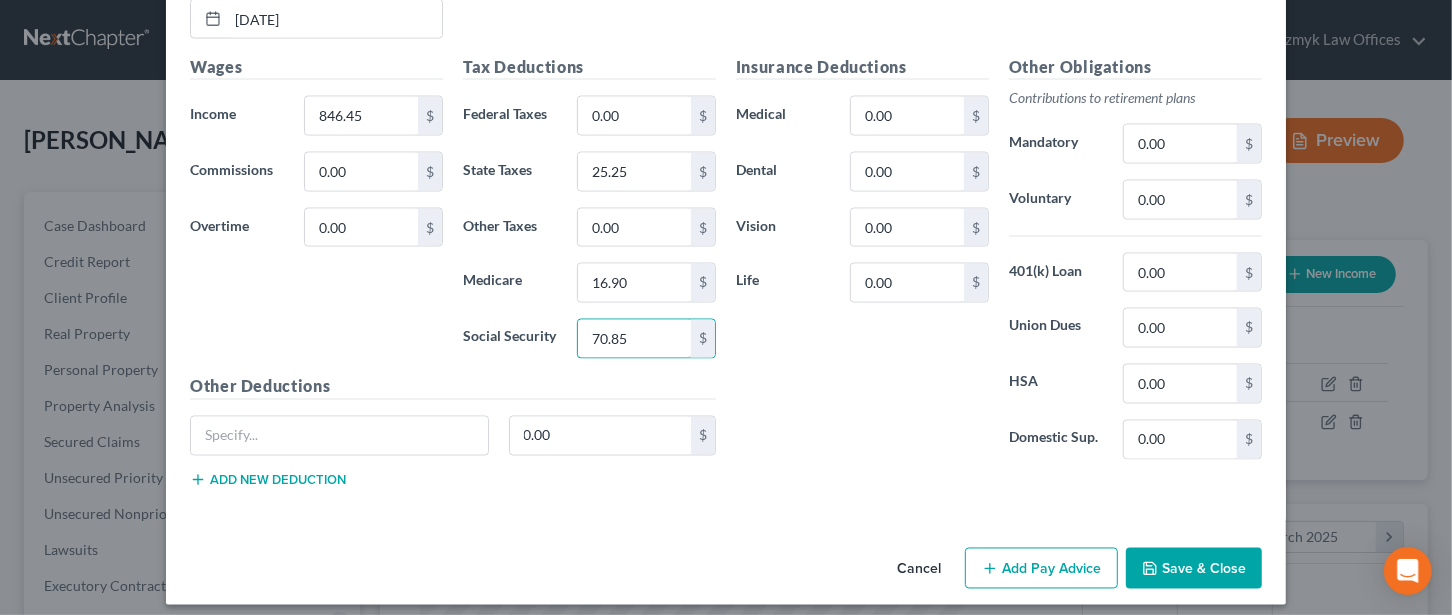 type on "70.85" 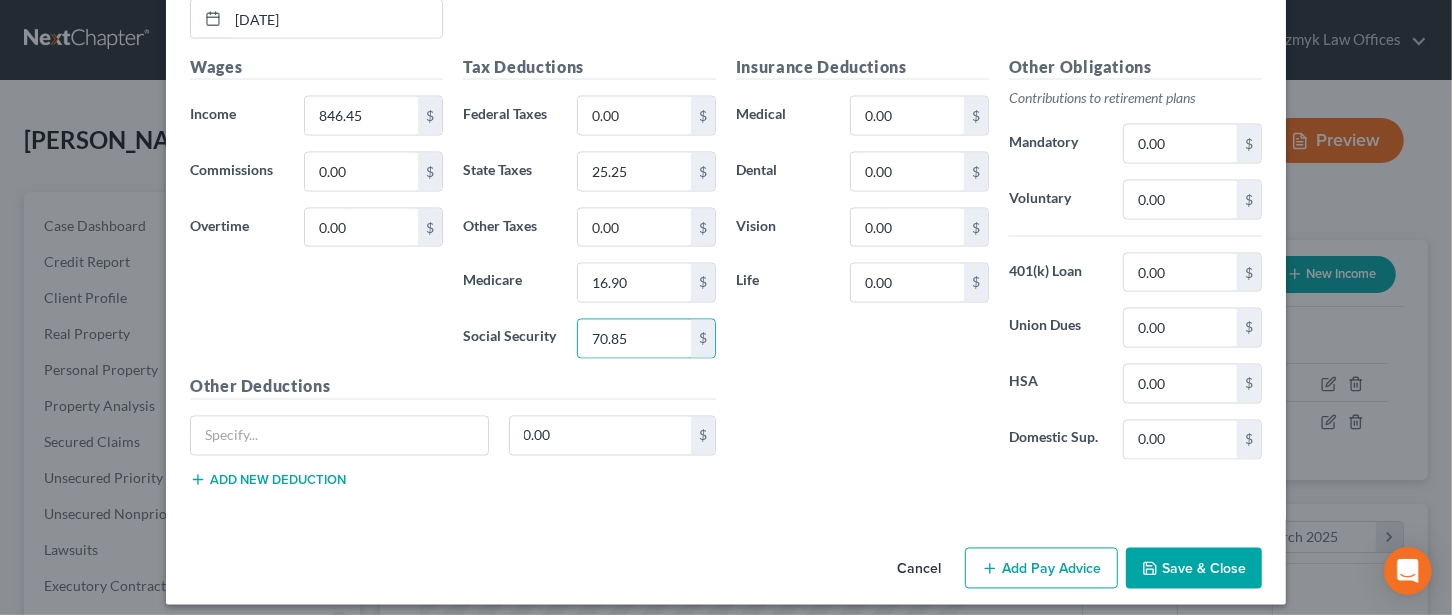 click on "Save & Close" at bounding box center (1194, 569) 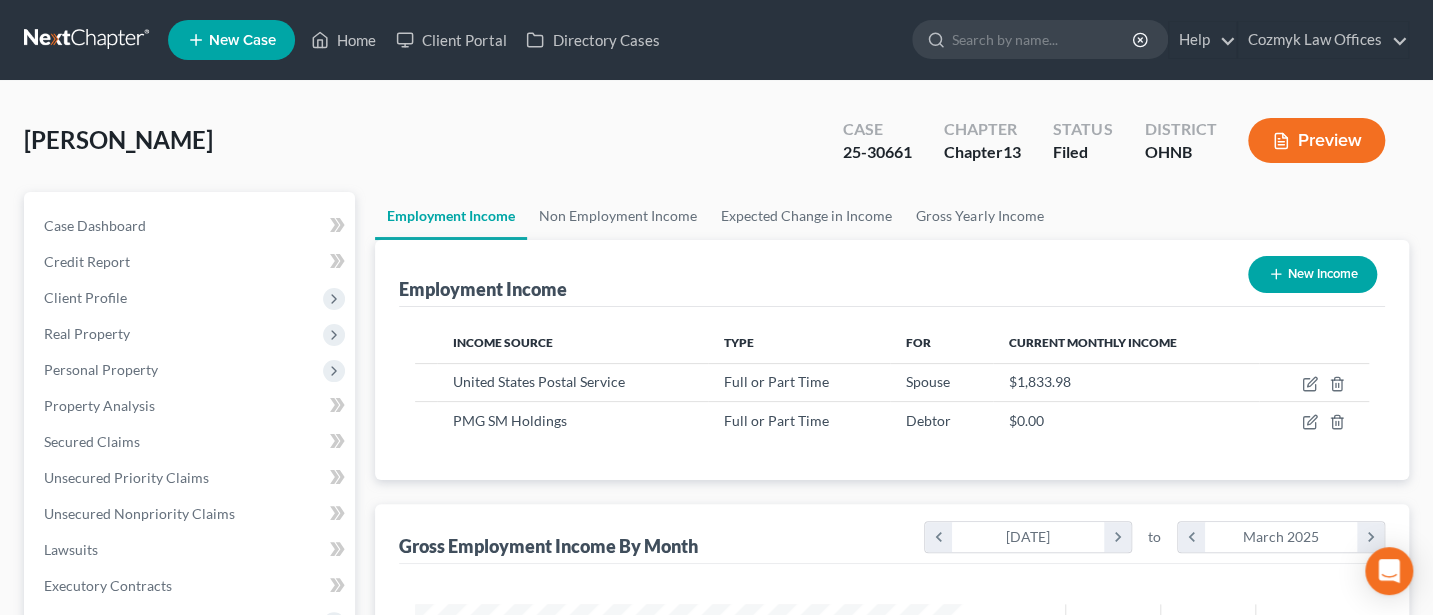 scroll, scrollTop: 356, scrollLeft: 579, axis: both 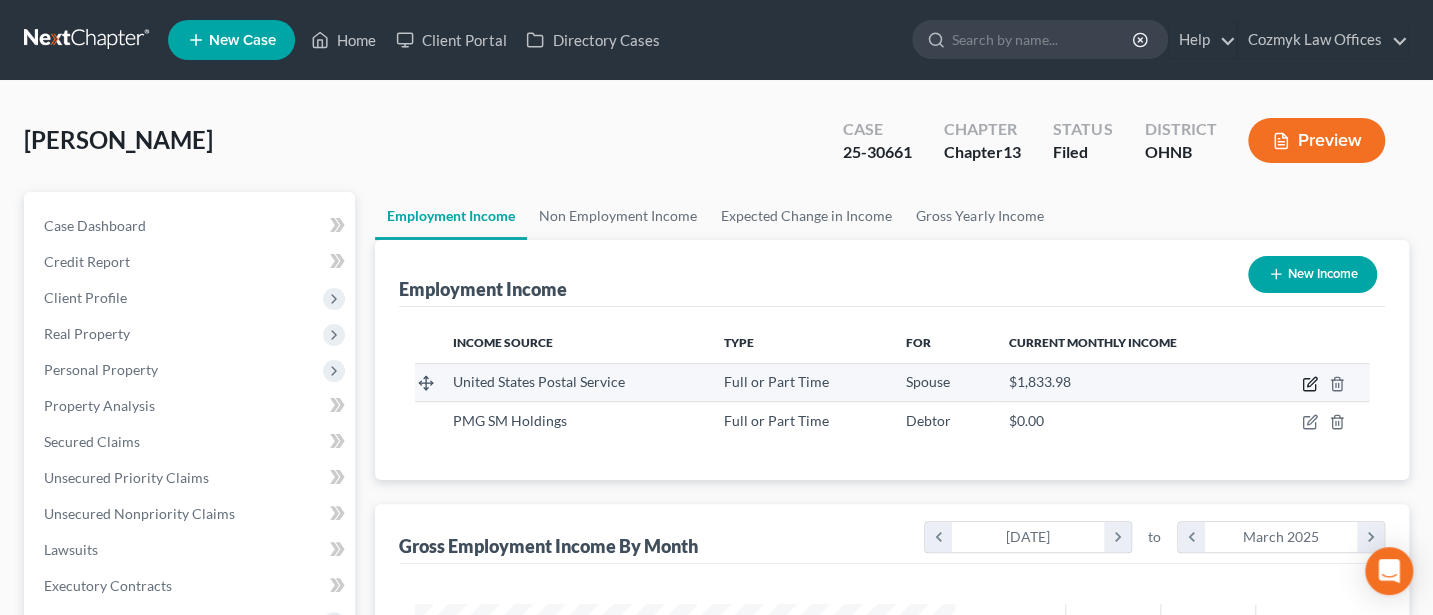click 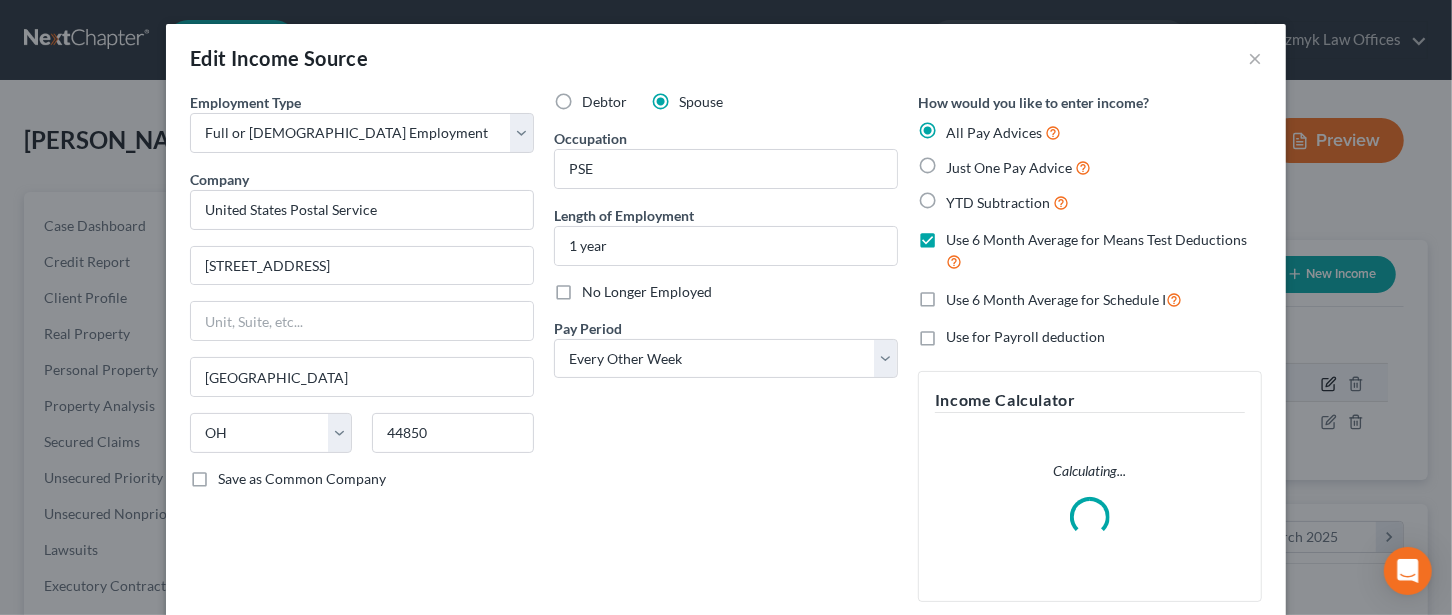 scroll, scrollTop: 999643, scrollLeft: 999412, axis: both 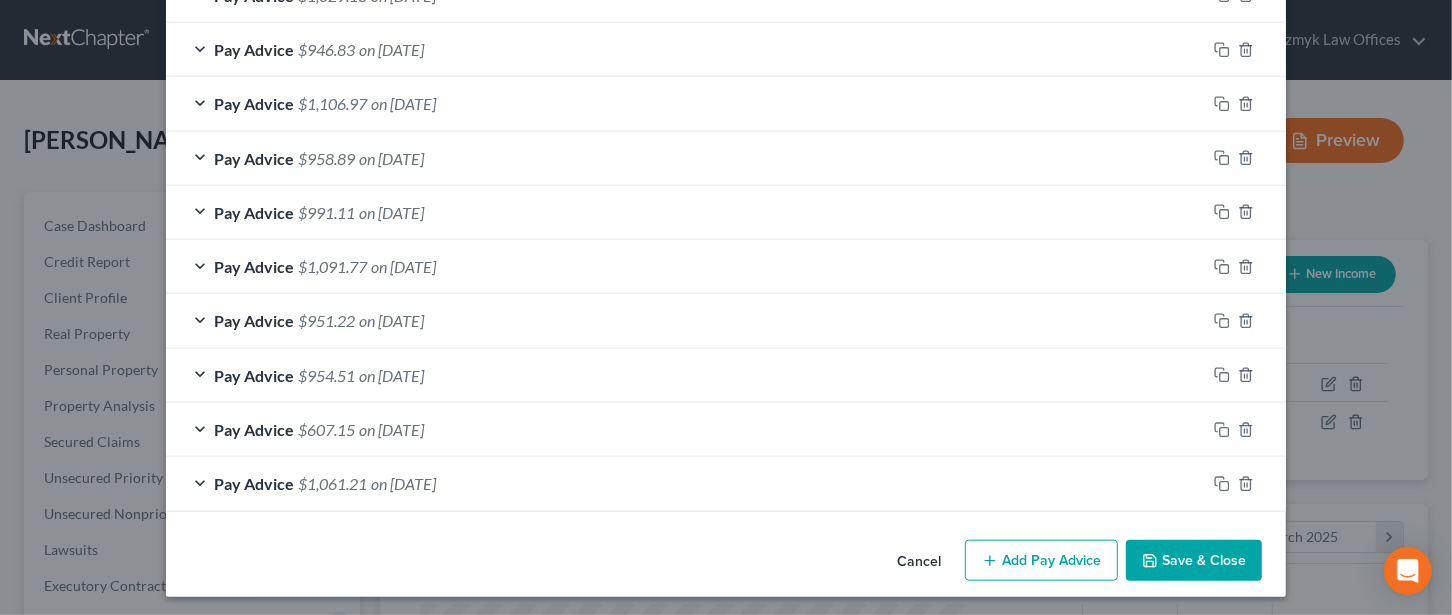 click on "Save & Close" at bounding box center [1194, 561] 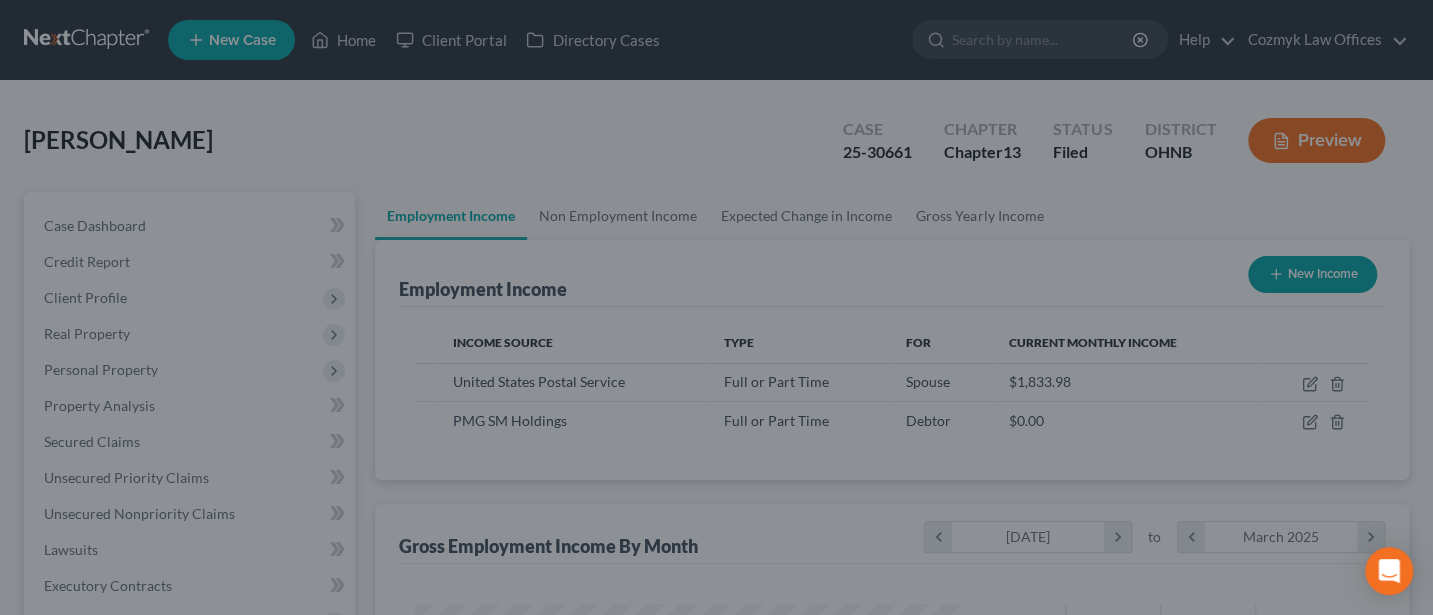 scroll, scrollTop: 356, scrollLeft: 579, axis: both 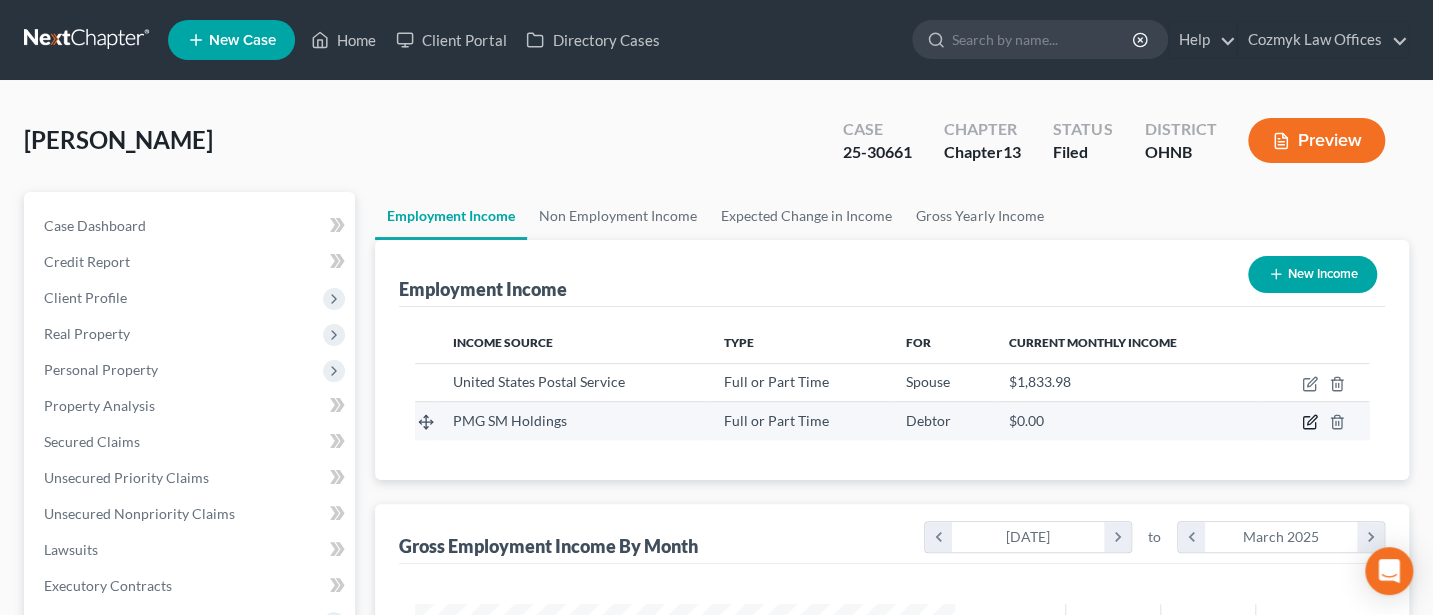 click 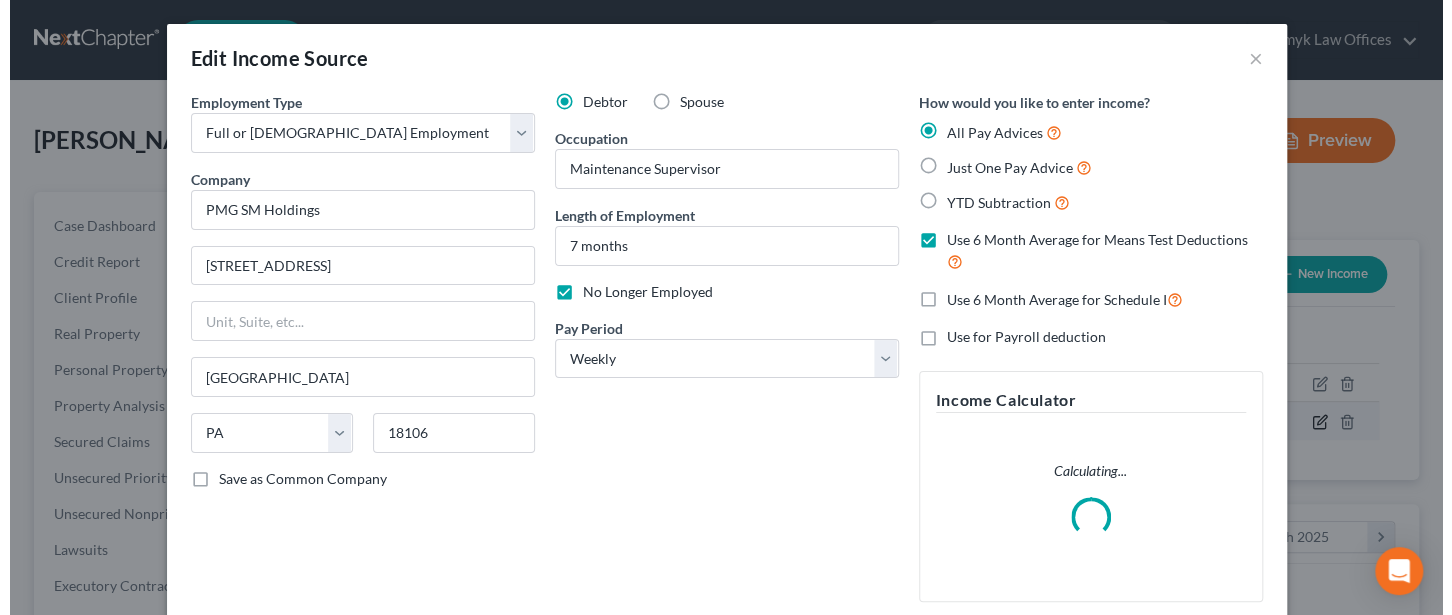 scroll, scrollTop: 999643, scrollLeft: 999412, axis: both 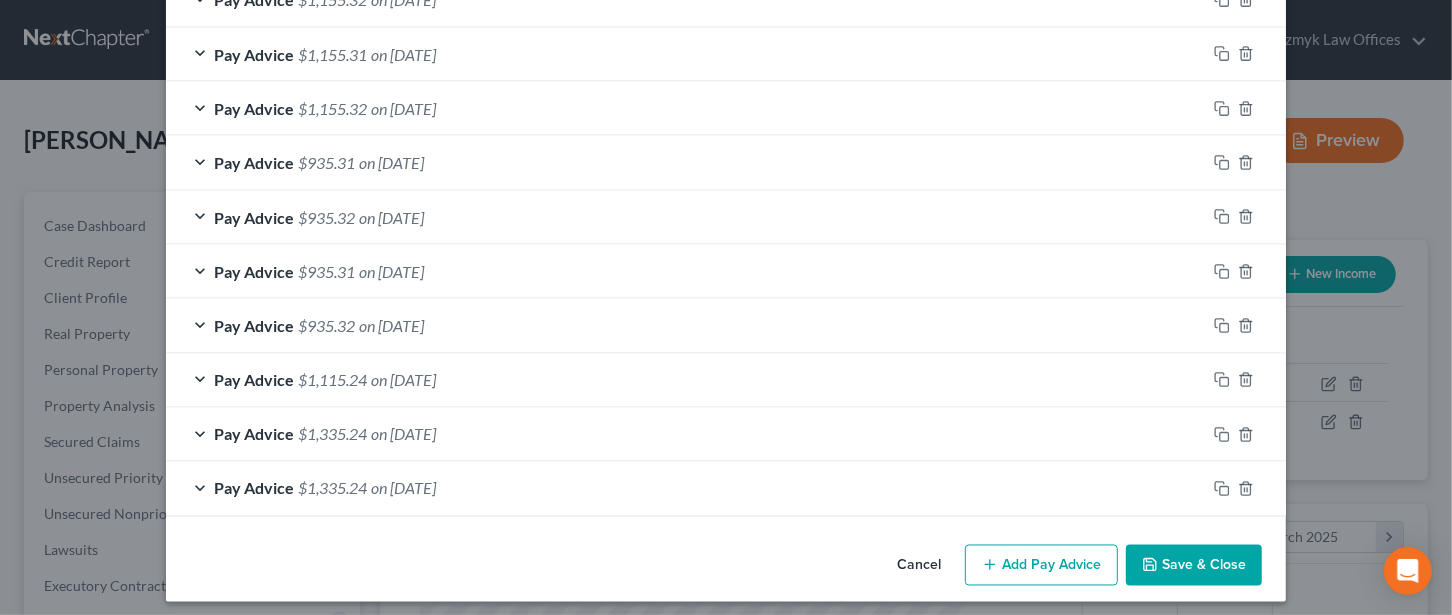 click on "Save & Close" at bounding box center [1194, 566] 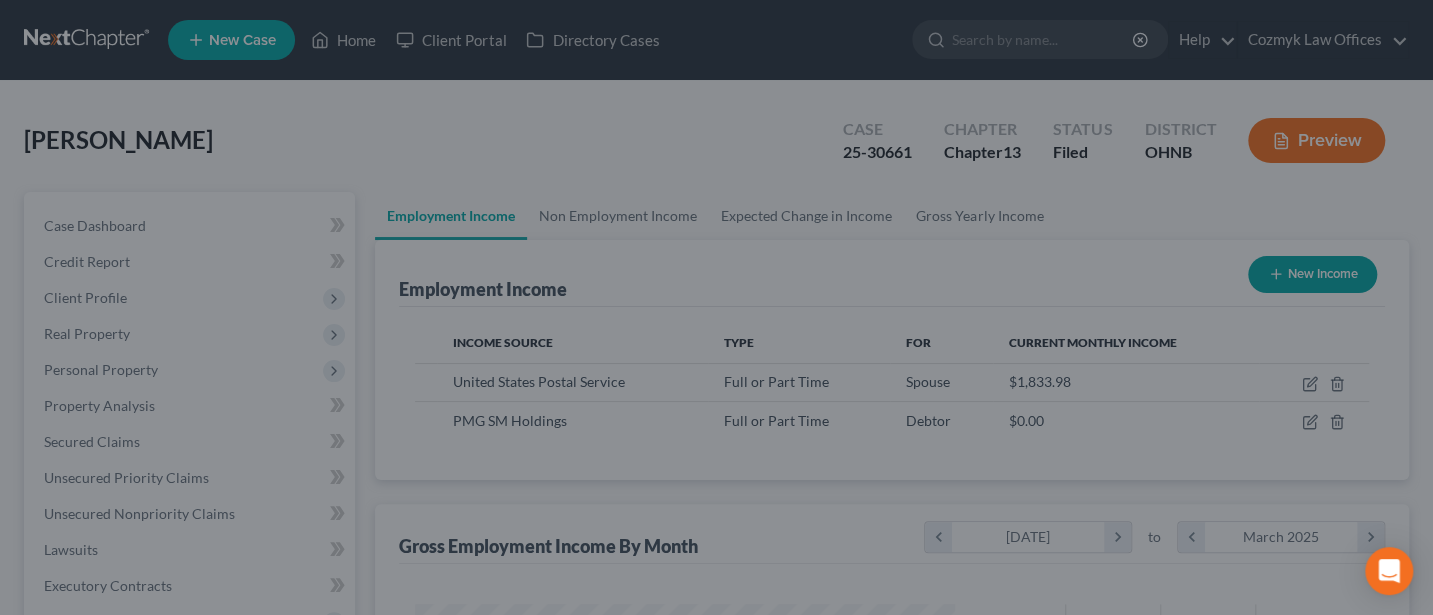 scroll, scrollTop: 356, scrollLeft: 579, axis: both 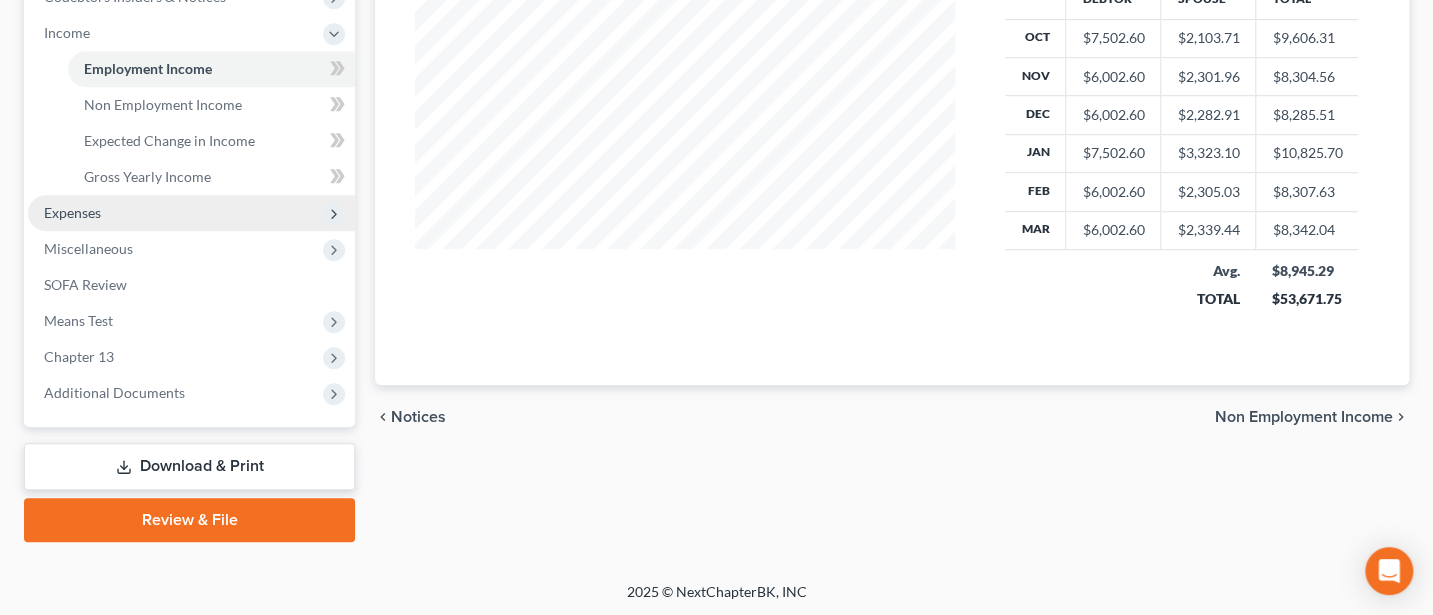 click on "Expenses" at bounding box center [72, 212] 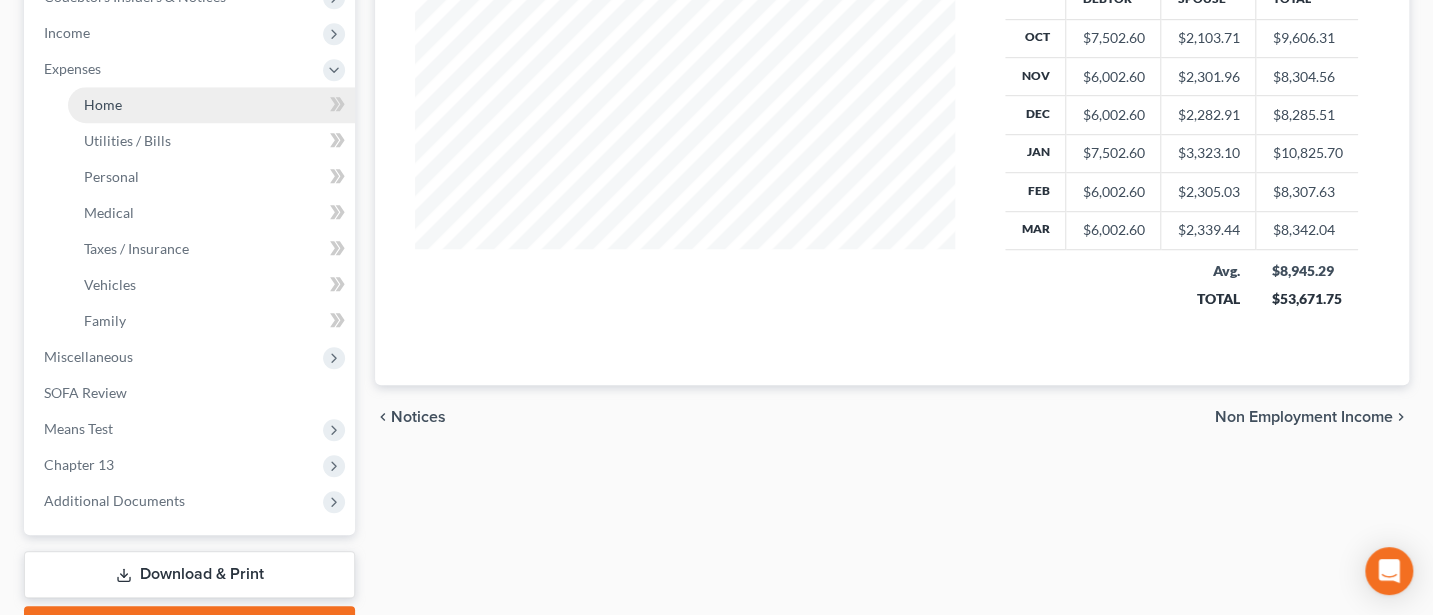 click on "Home" at bounding box center (103, 104) 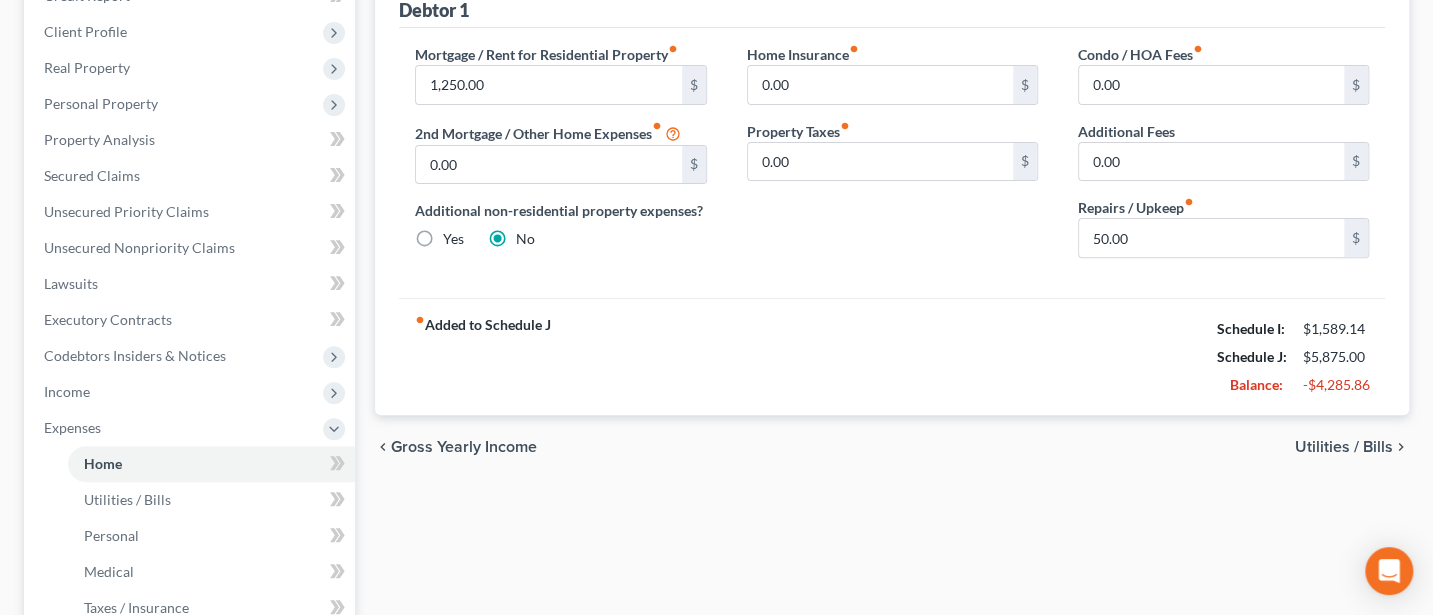 scroll, scrollTop: 533, scrollLeft: 0, axis: vertical 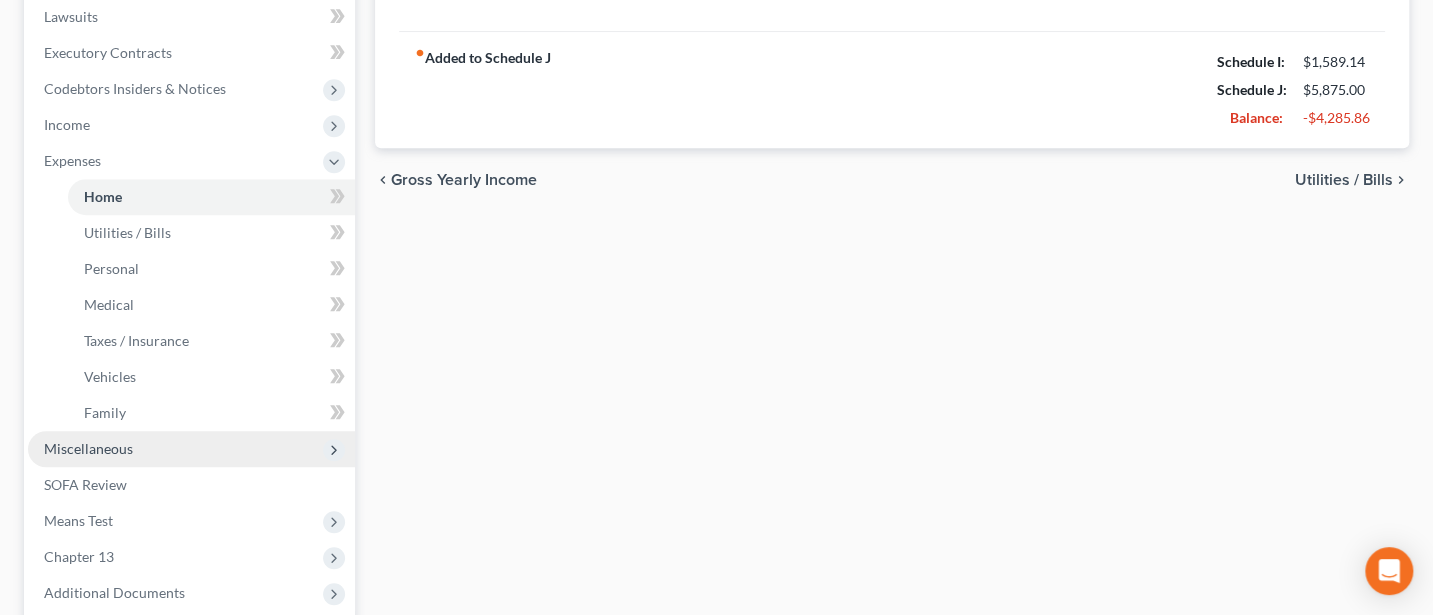 click on "Miscellaneous" at bounding box center [88, 448] 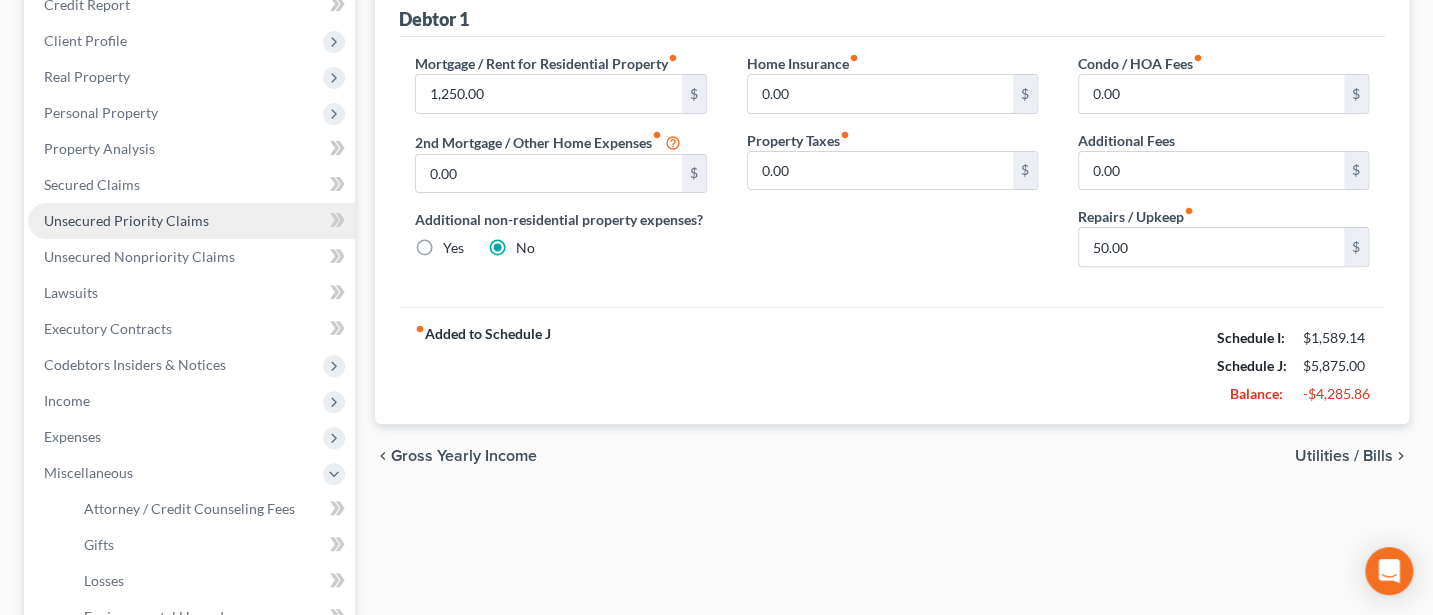 scroll, scrollTop: 266, scrollLeft: 0, axis: vertical 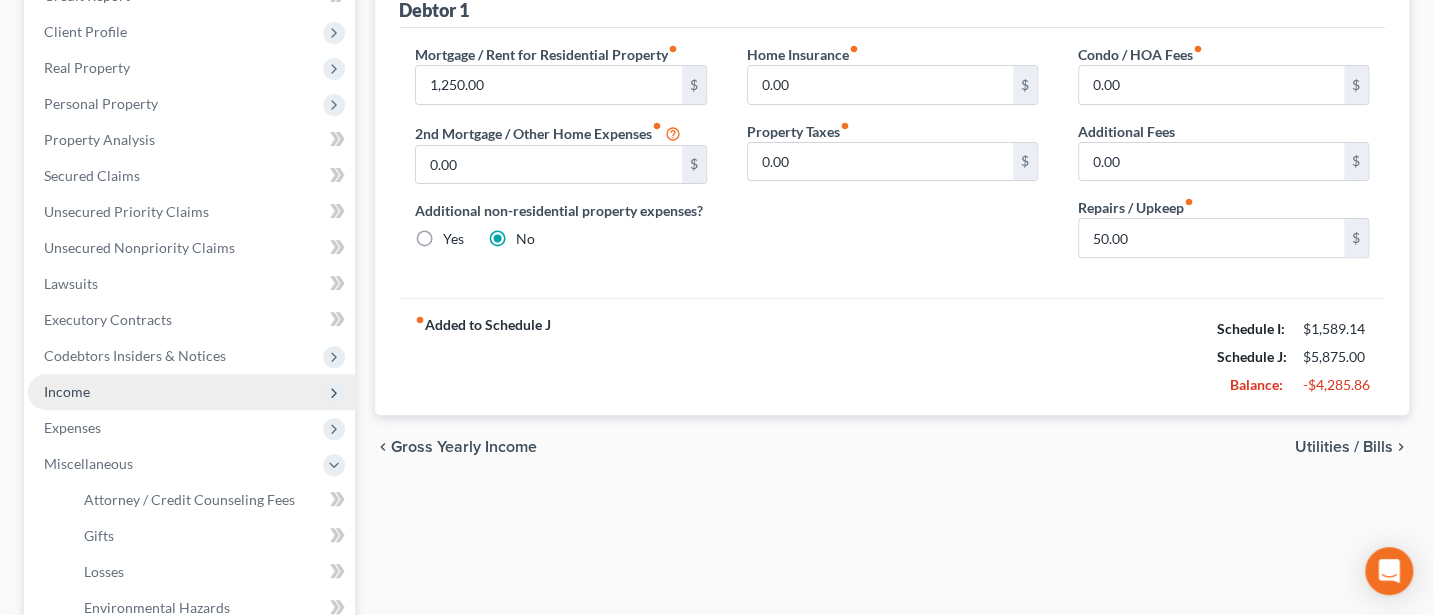 click on "Income" at bounding box center (67, 391) 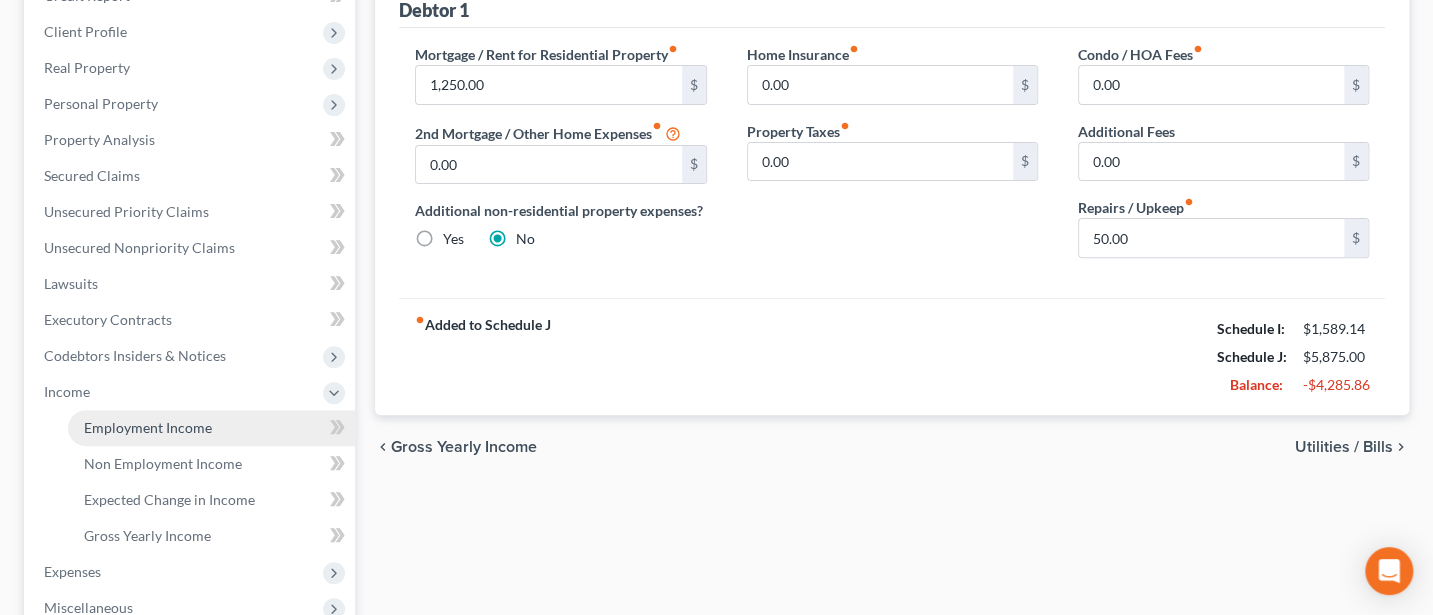 click on "Employment Income" at bounding box center (148, 427) 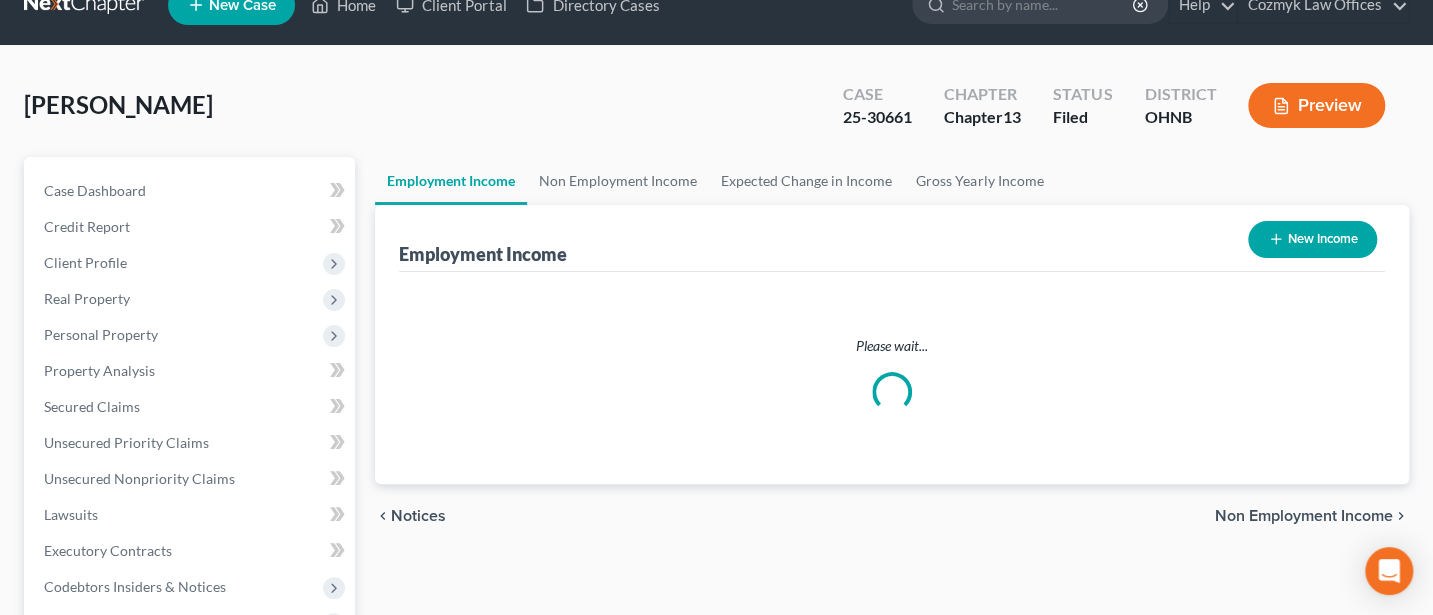 scroll, scrollTop: 0, scrollLeft: 0, axis: both 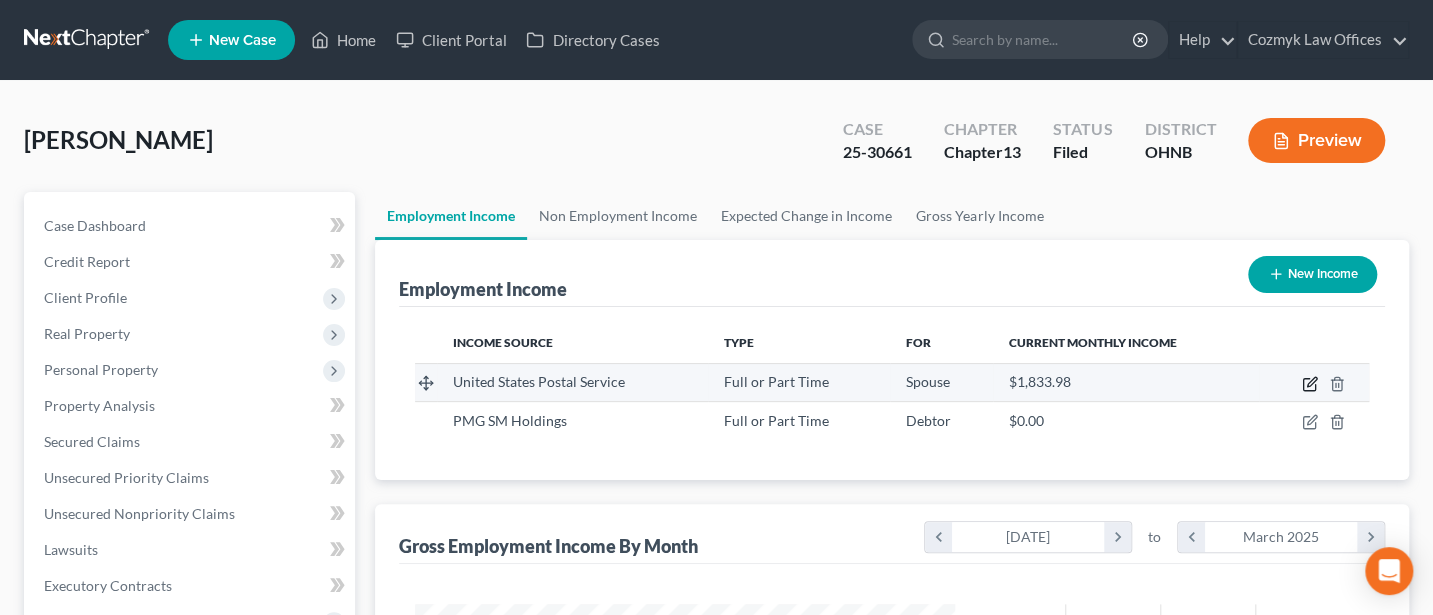 click 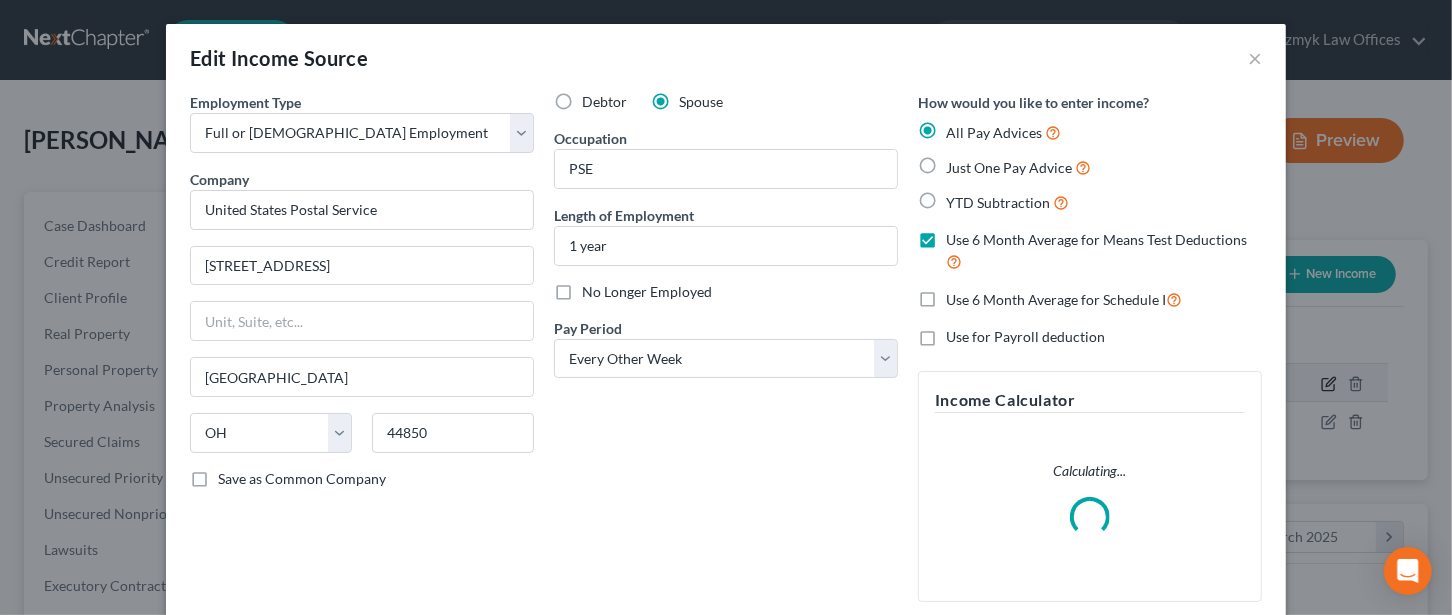 scroll, scrollTop: 999643, scrollLeft: 999412, axis: both 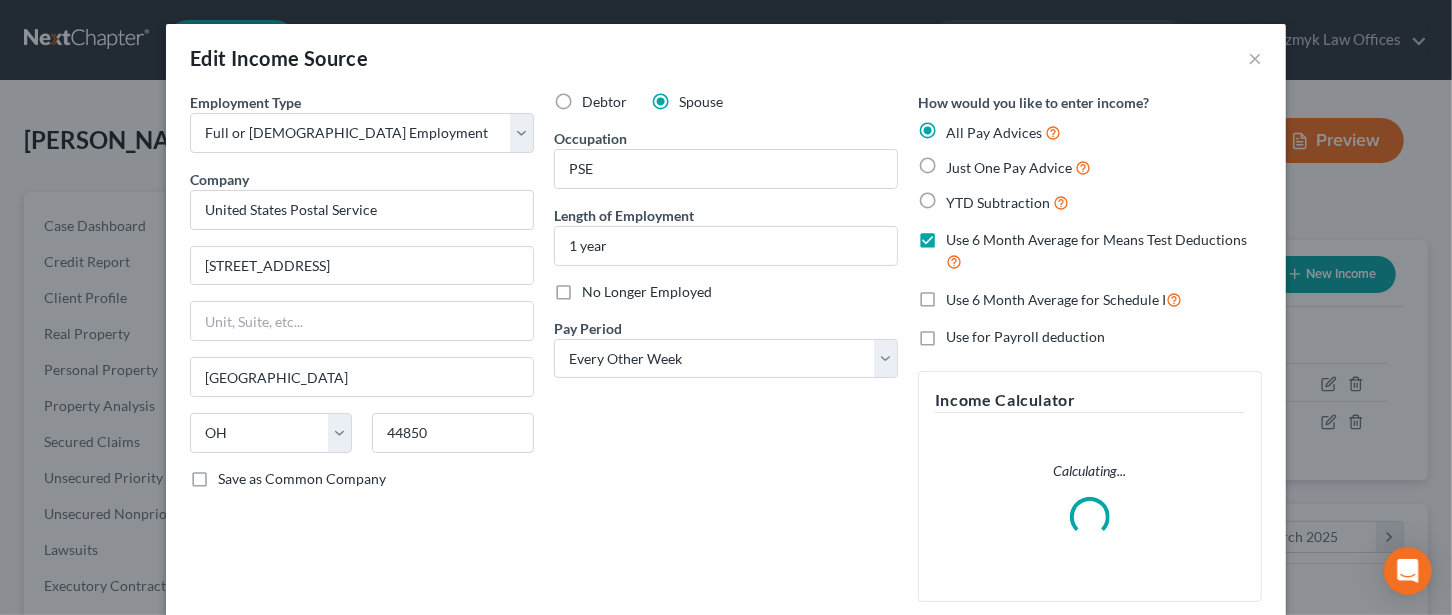 click on "Use 6 Month Average for Schedule I" at bounding box center (1064, 299) 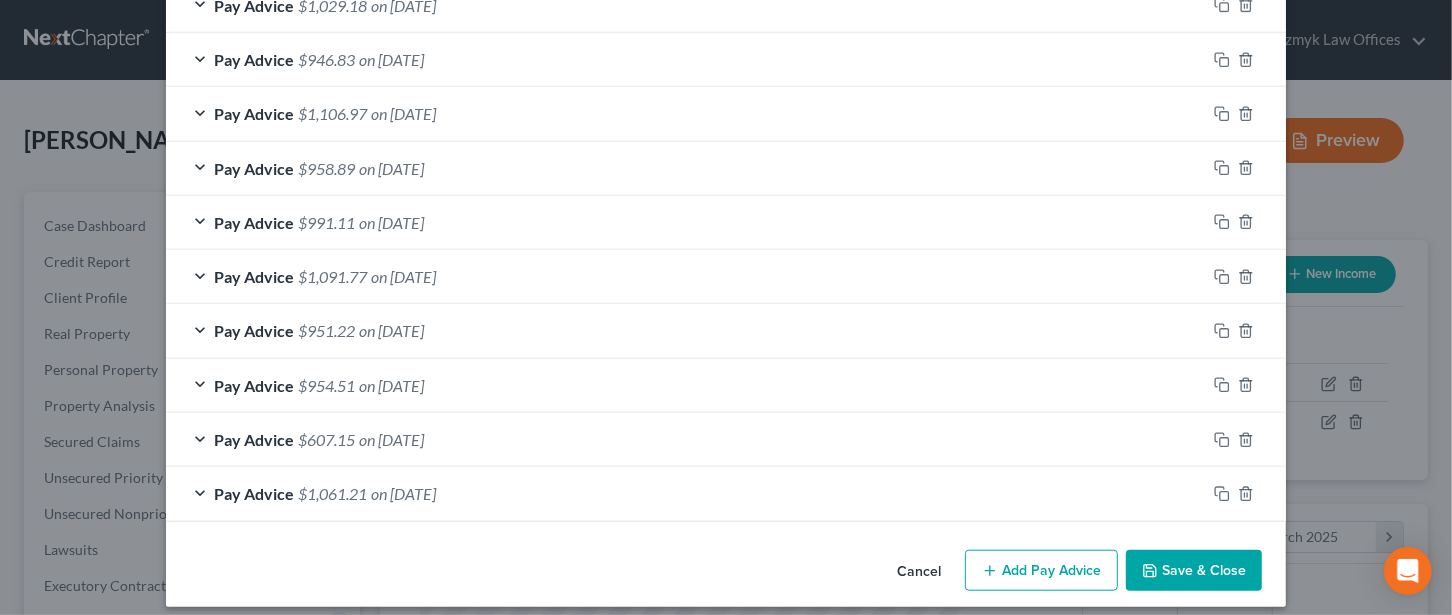 scroll, scrollTop: 1064, scrollLeft: 0, axis: vertical 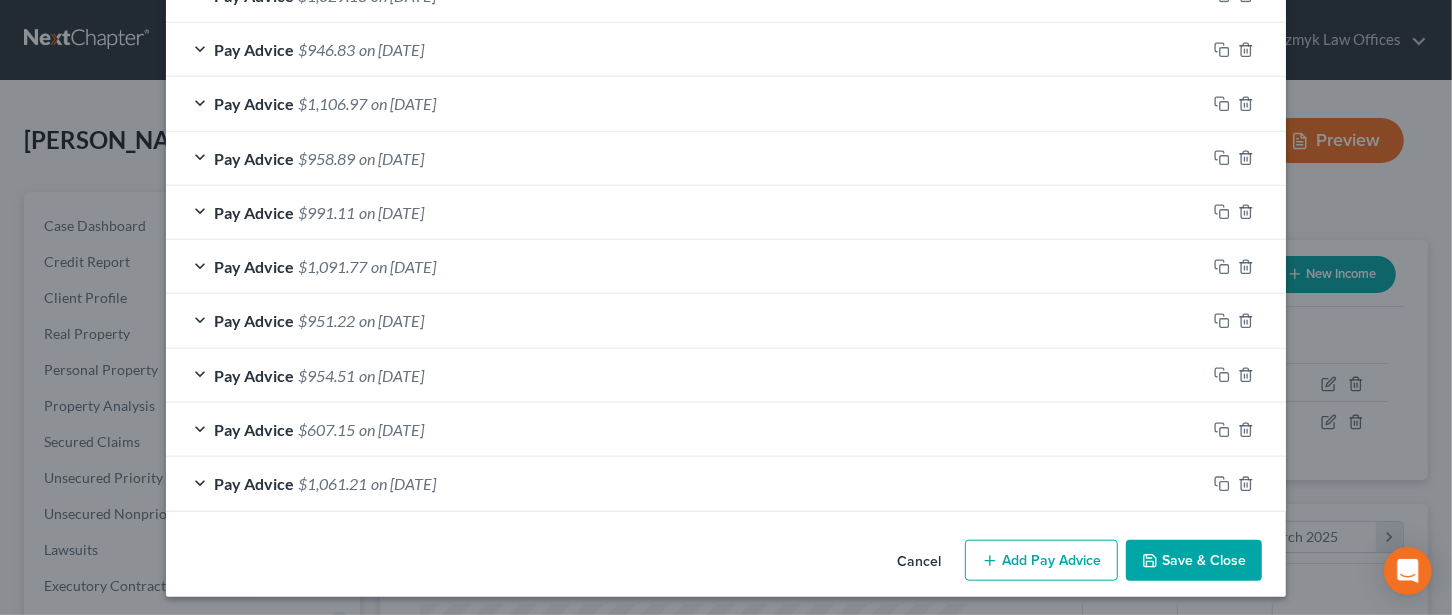 click on "Save & Close" at bounding box center [1194, 561] 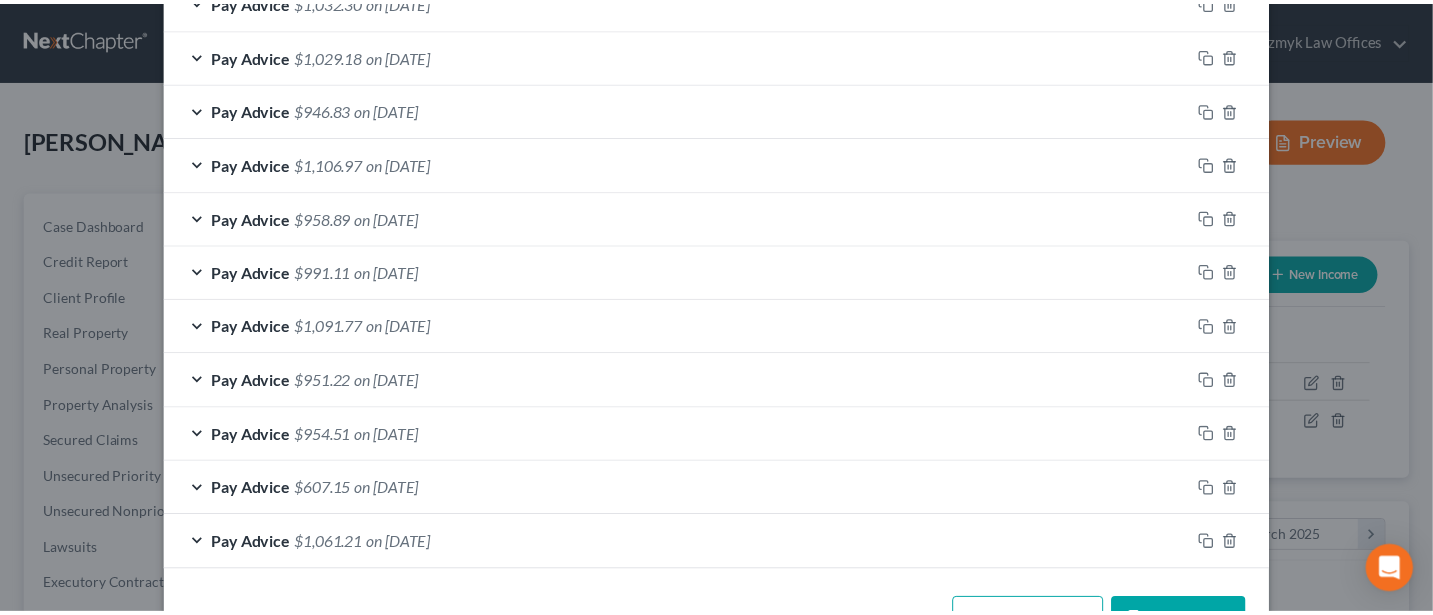 scroll, scrollTop: 1125, scrollLeft: 0, axis: vertical 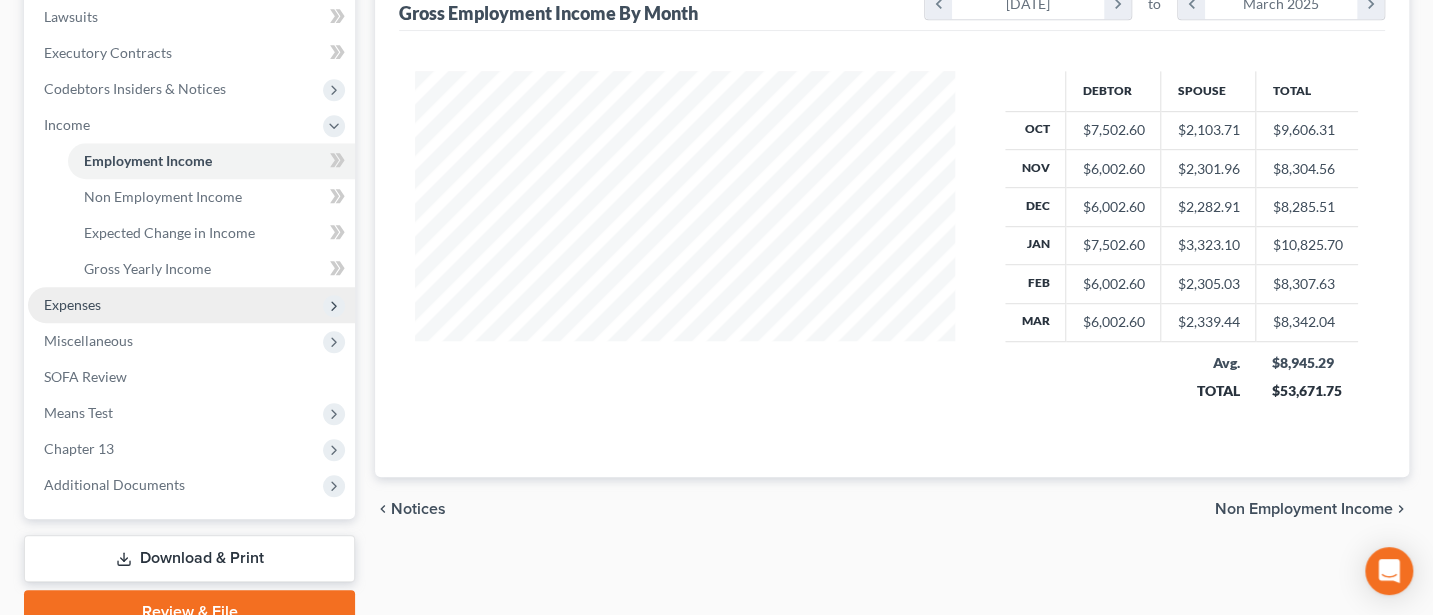 click on "Expenses" at bounding box center (72, 304) 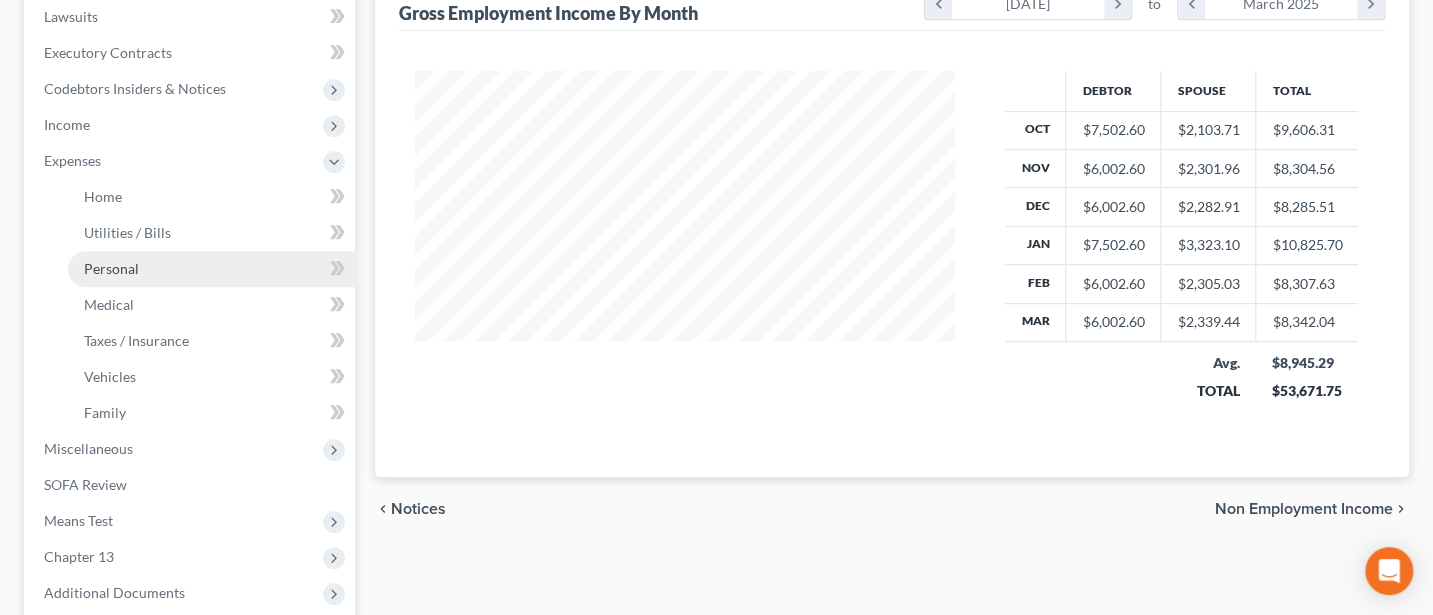 click on "Personal" at bounding box center [111, 268] 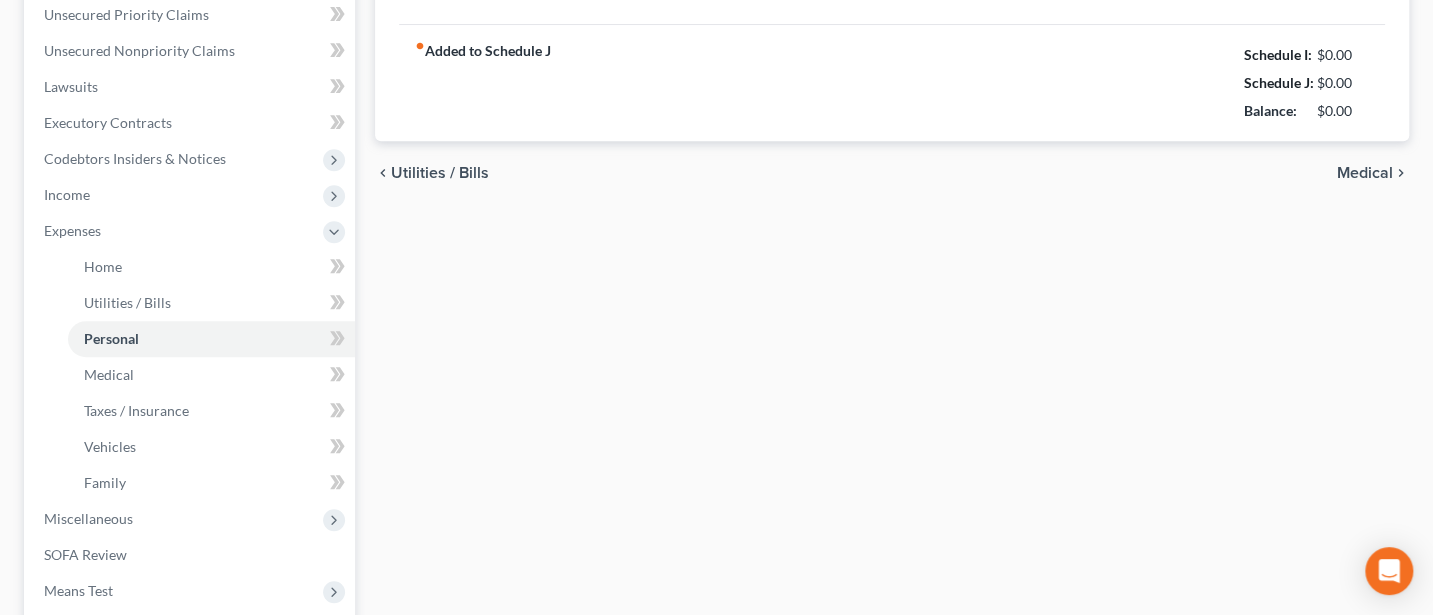 type on "950.00" 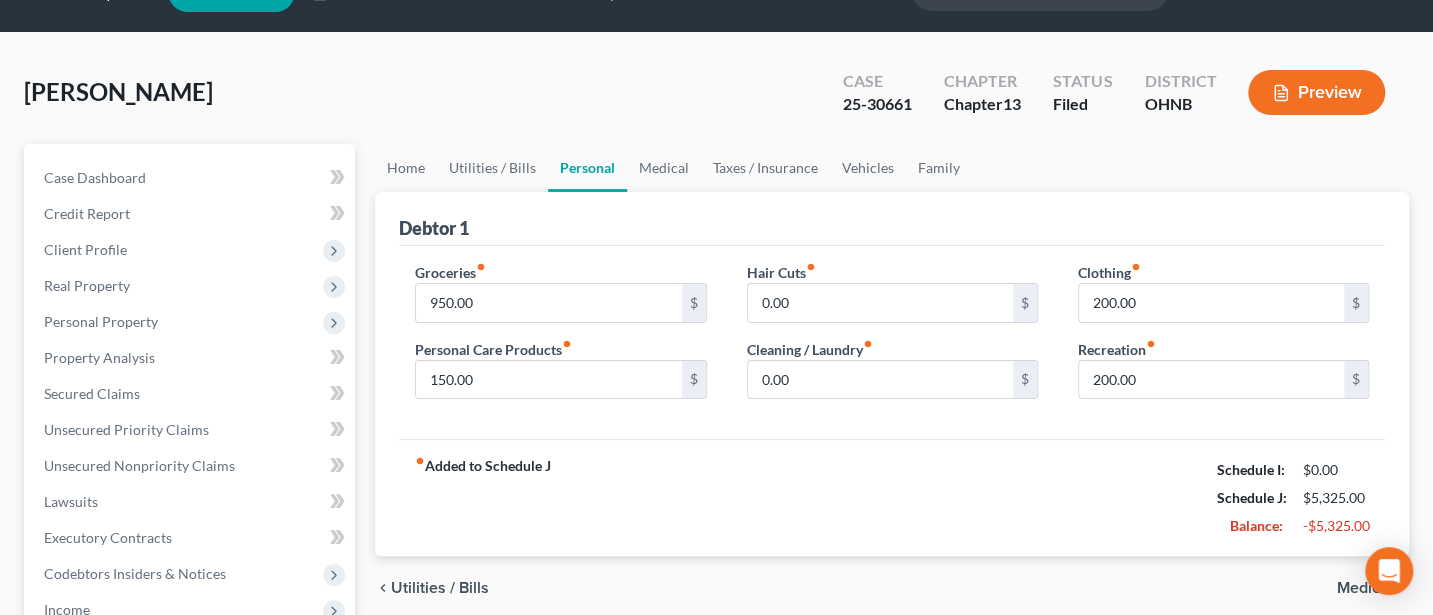 scroll, scrollTop: 0, scrollLeft: 0, axis: both 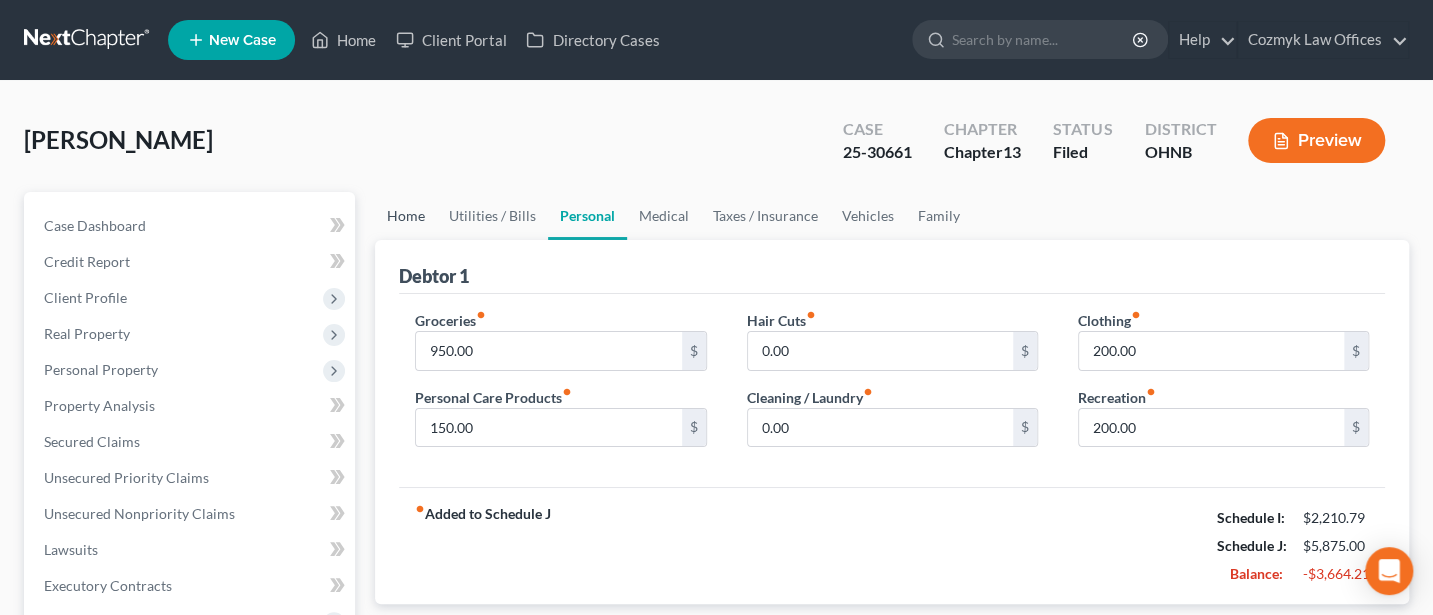 click on "Home" at bounding box center [406, 216] 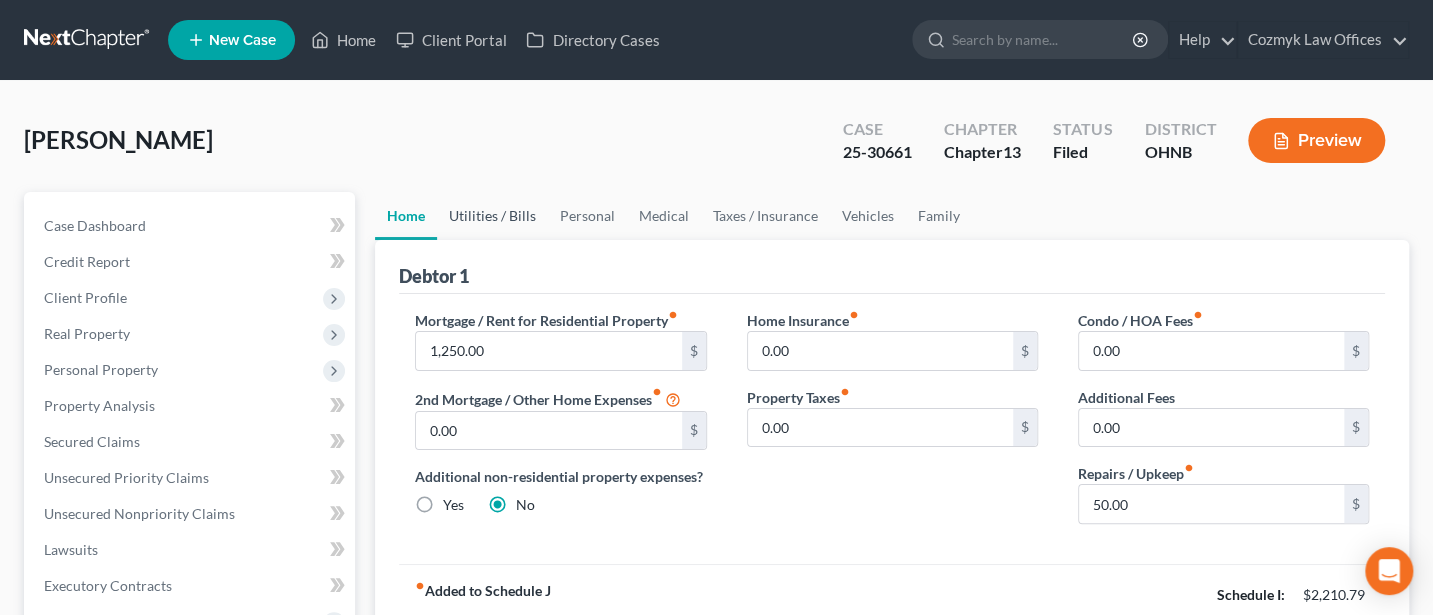 click on "Utilities / Bills" at bounding box center (492, 216) 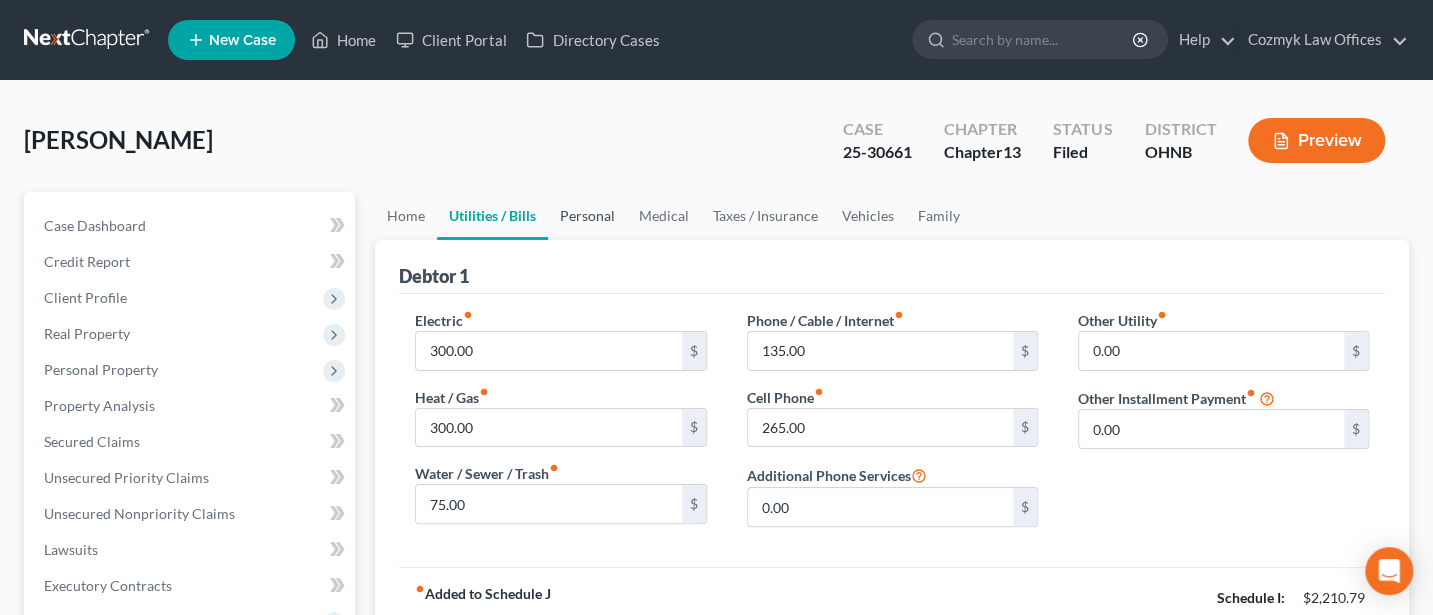 click on "Personal" at bounding box center (587, 216) 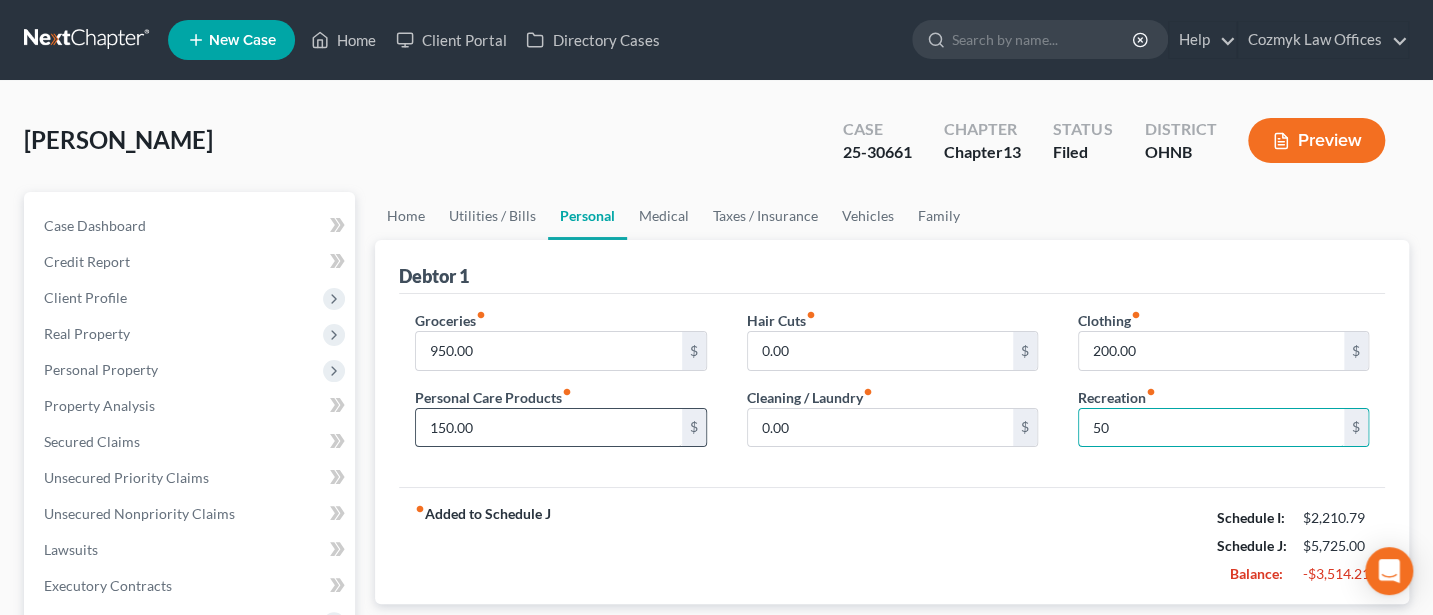 type on "50" 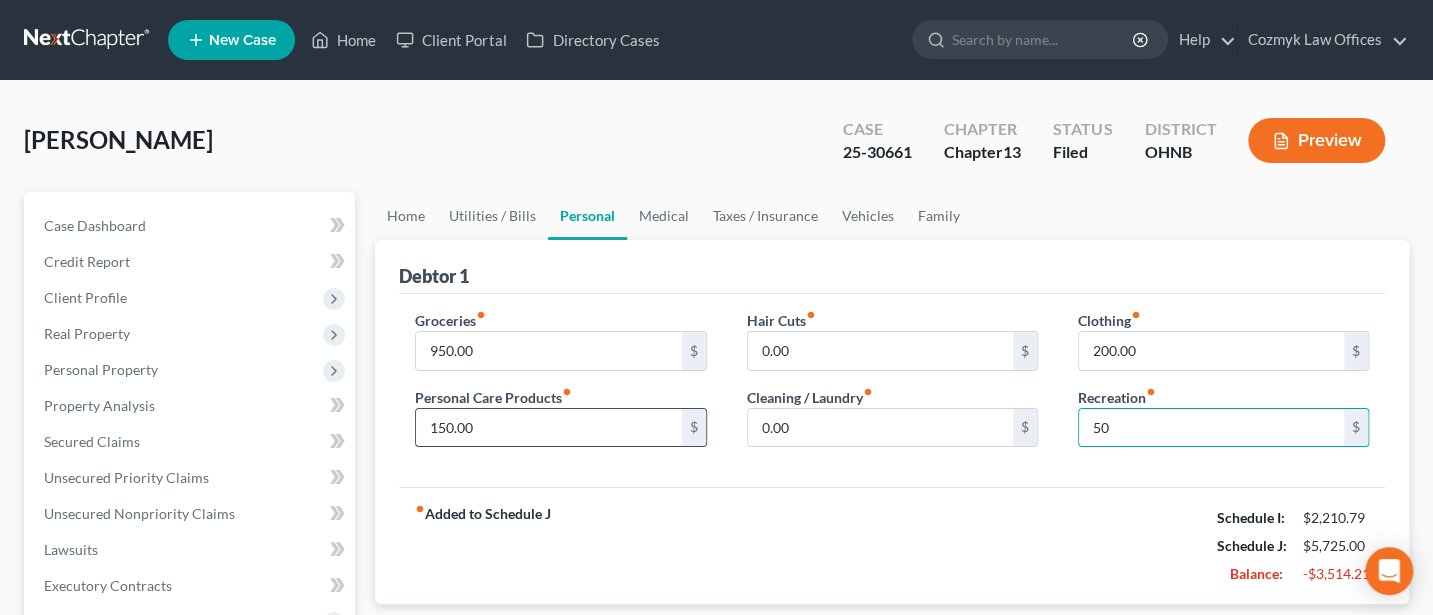 click on "150.00" at bounding box center [548, 428] 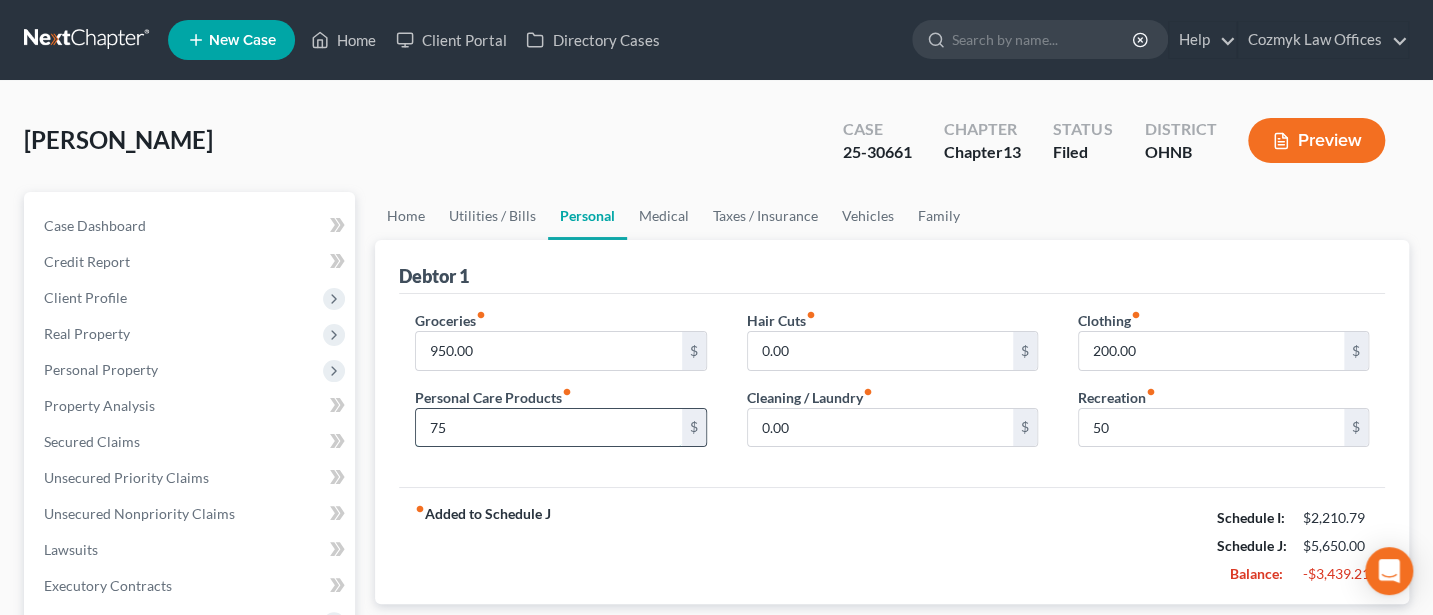 type on "75" 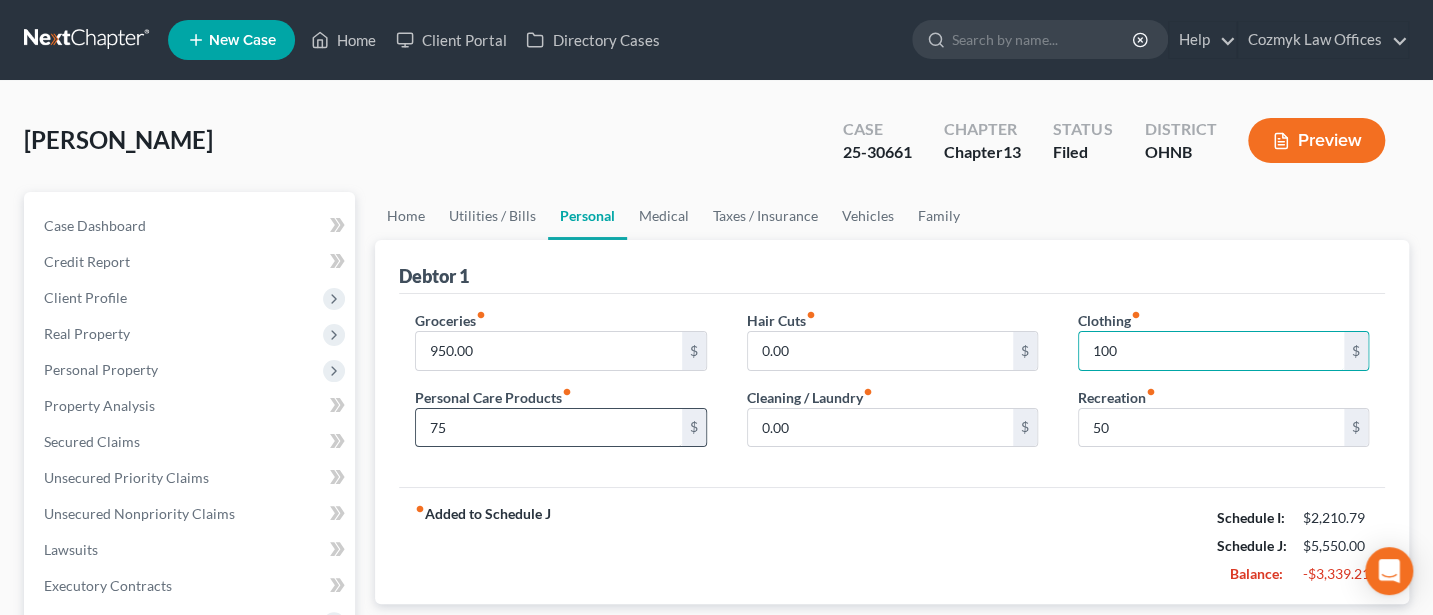 type on "100" 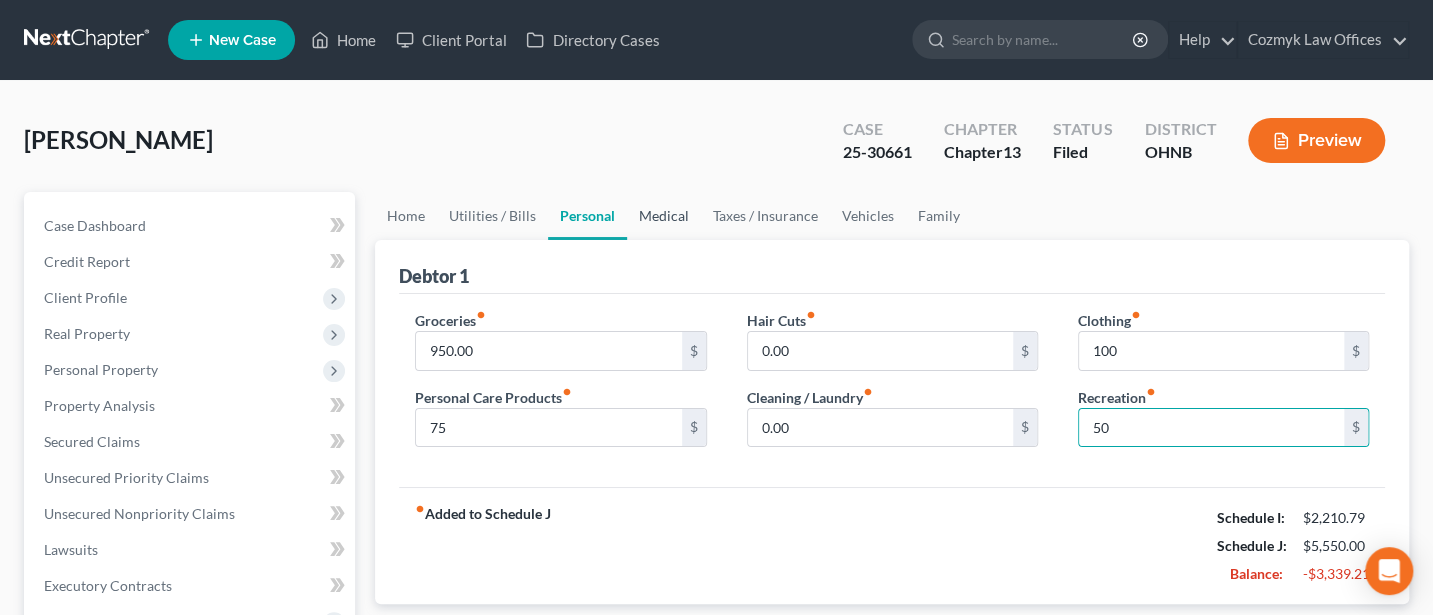 click on "Medical" at bounding box center (664, 216) 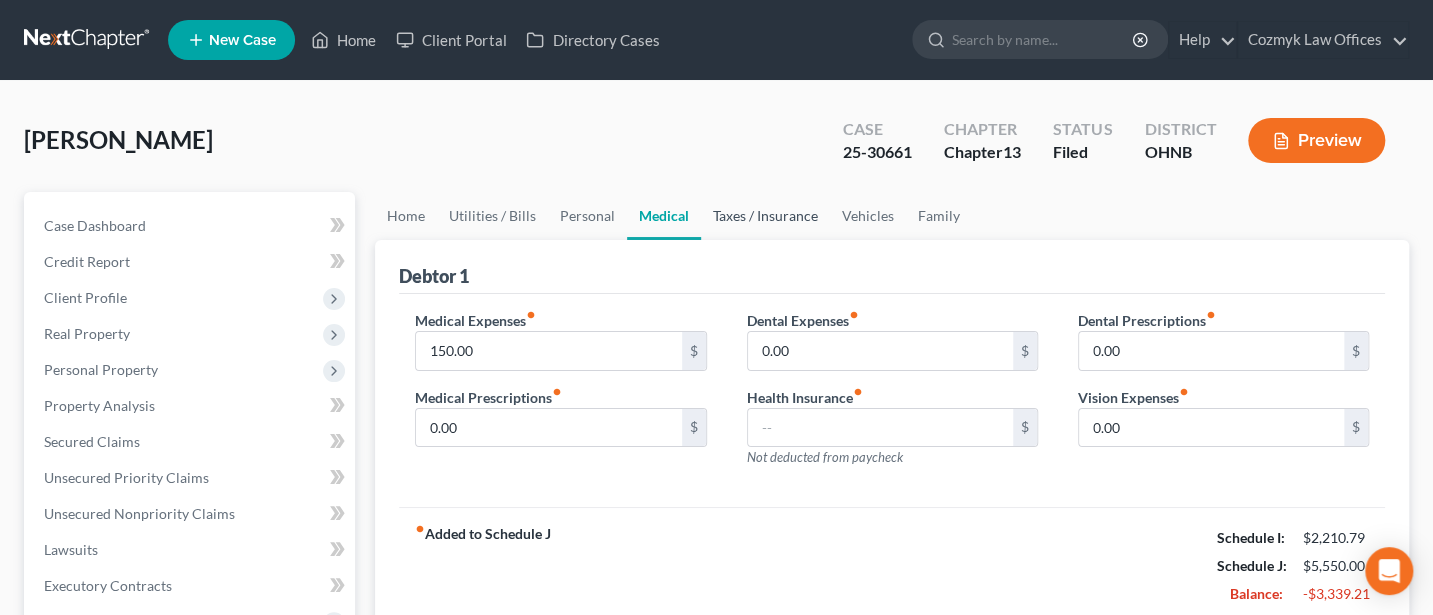 click on "Taxes / Insurance" at bounding box center (765, 216) 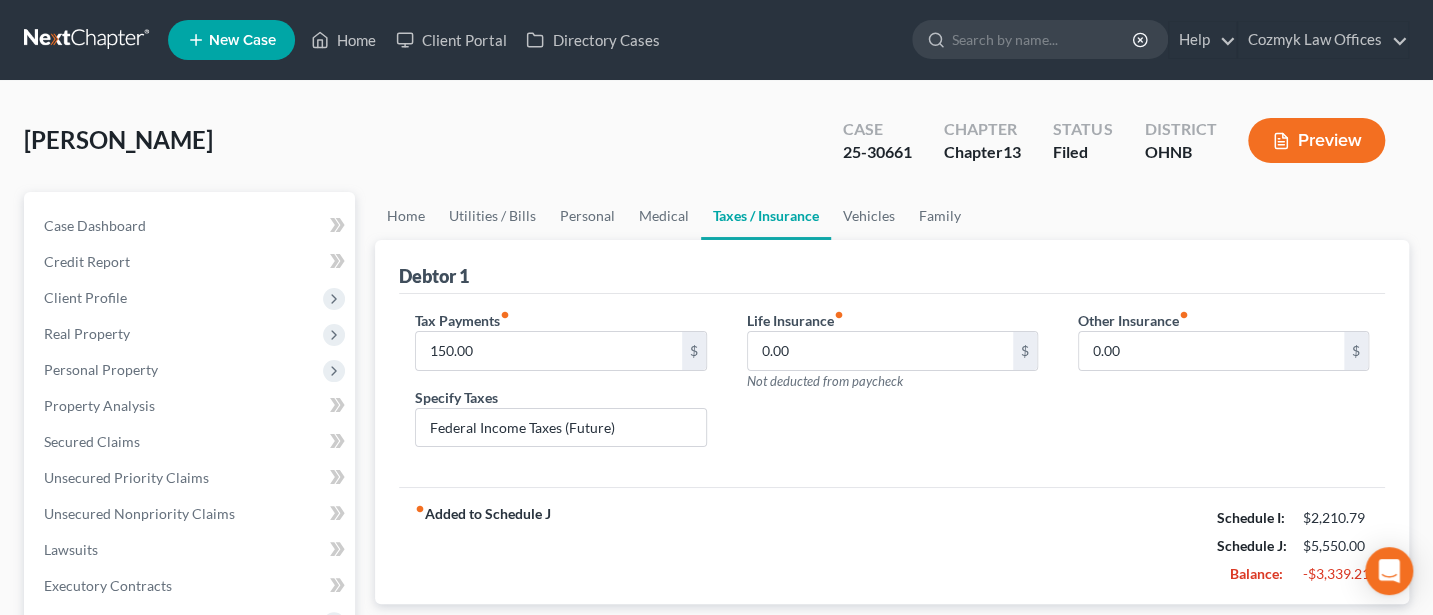 click on "[PERSON_NAME] Upgraded Case 25-30661 Chapter Chapter  13 Status Filed District [GEOGRAPHIC_DATA] Preview Petition Navigation
Case Dashboard
Payments
Invoices
Payments
Payments
Credit Report
Home" at bounding box center [716, 698] 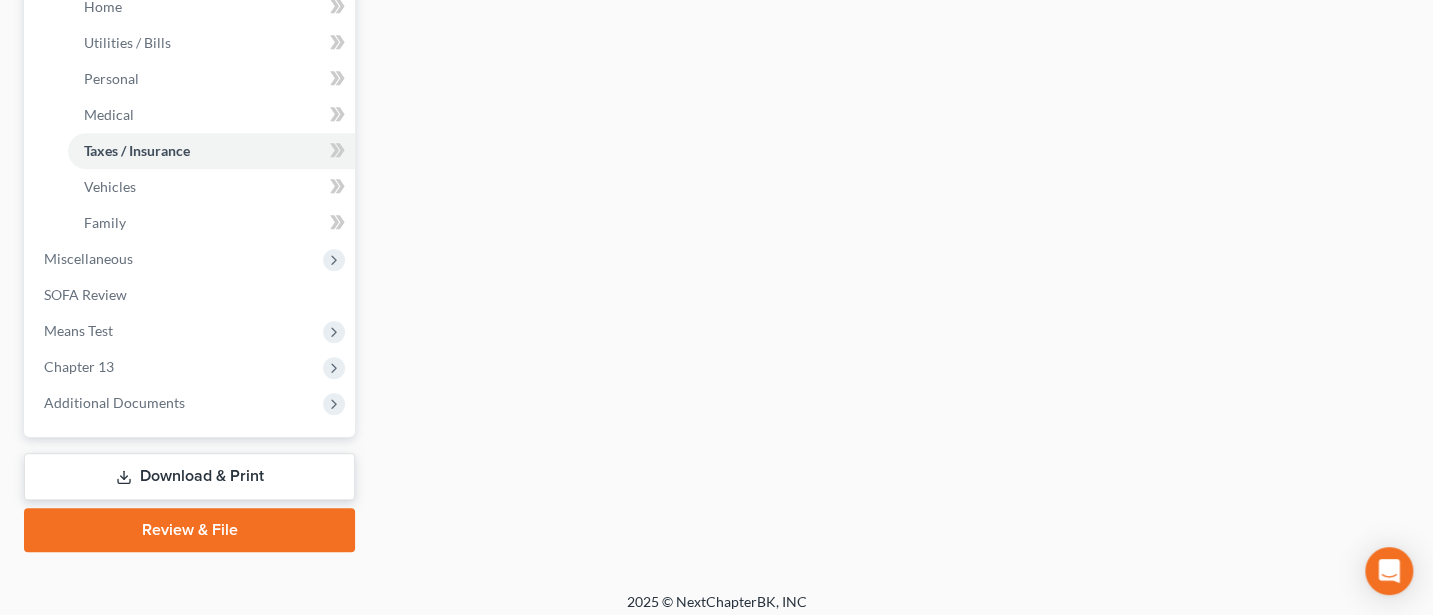 scroll, scrollTop: 733, scrollLeft: 0, axis: vertical 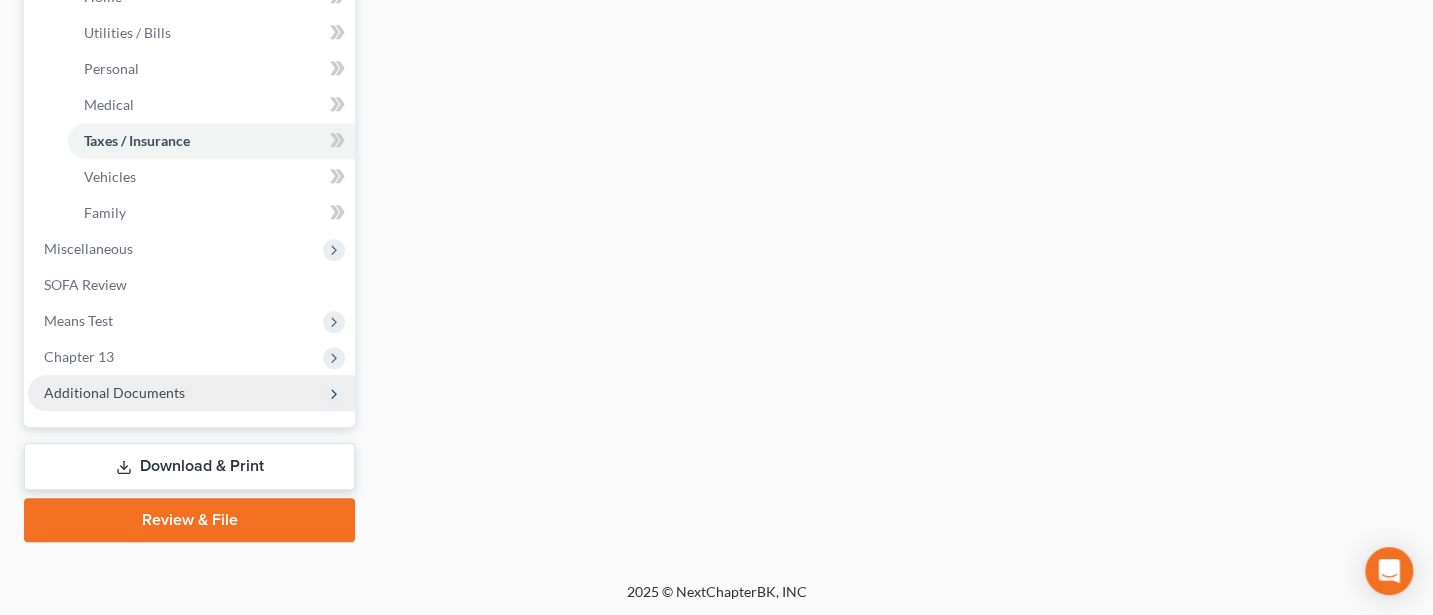 click on "Additional Documents" at bounding box center [114, 392] 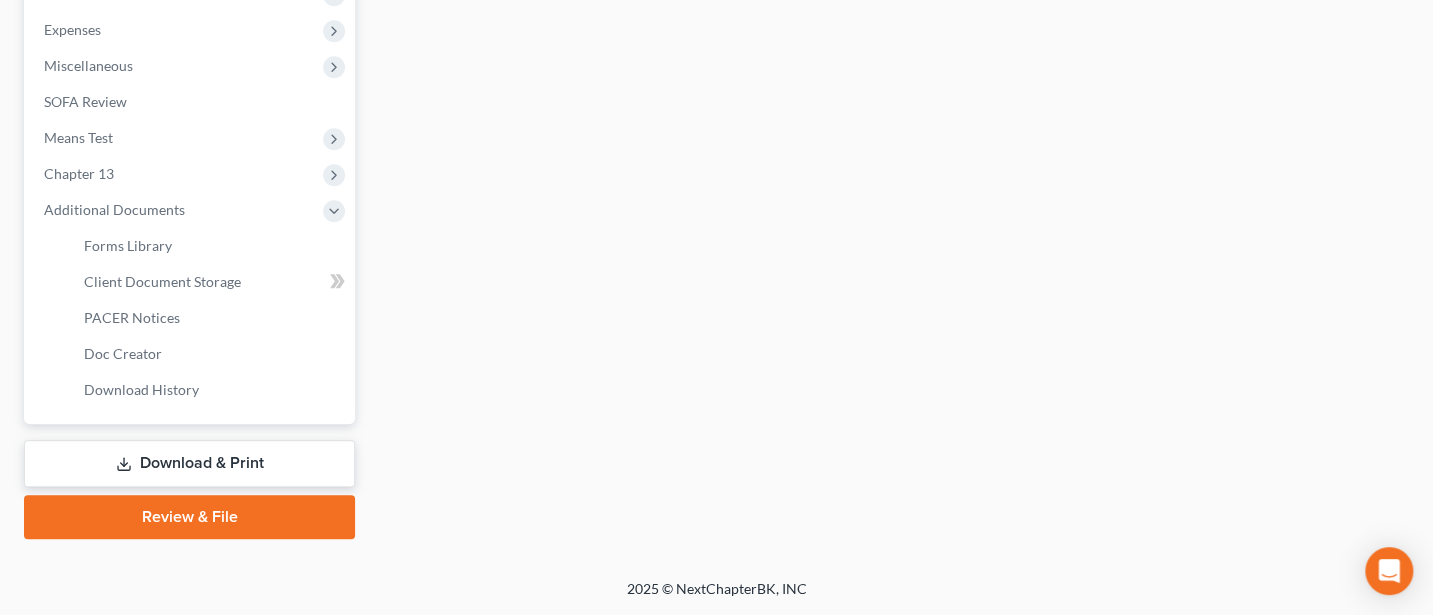 scroll, scrollTop: 661, scrollLeft: 0, axis: vertical 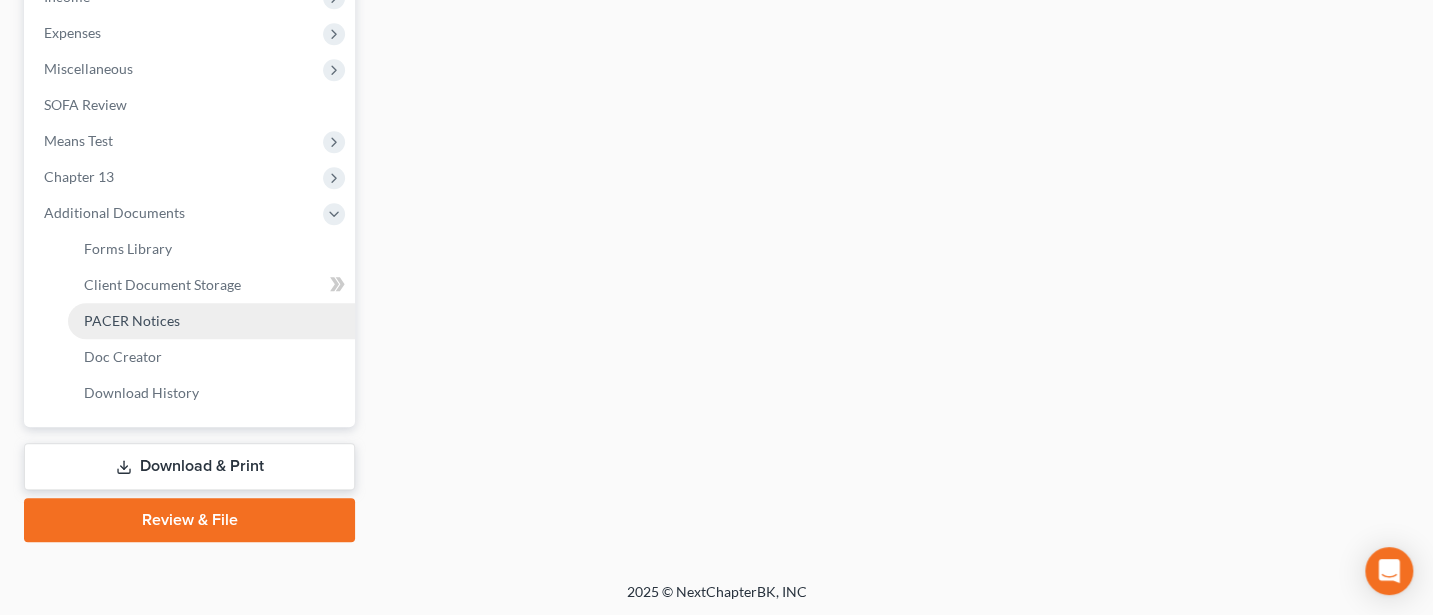 click on "PACER Notices" at bounding box center [132, 320] 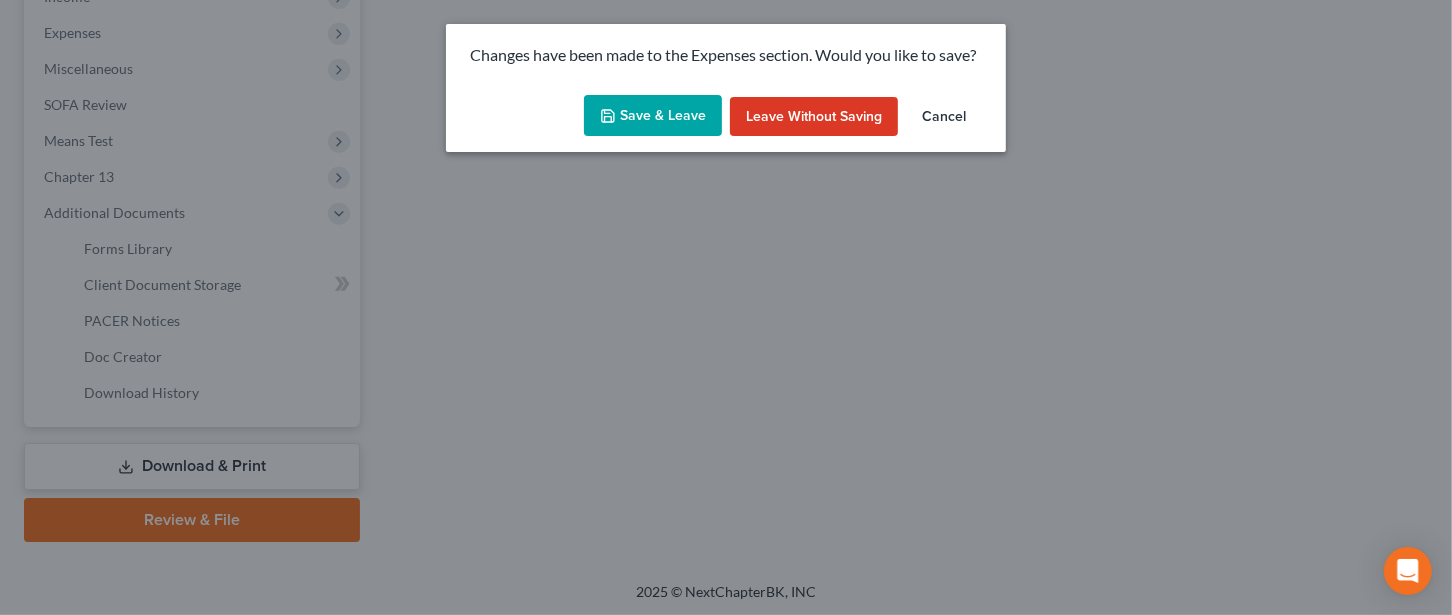 click on "Save & Leave" at bounding box center [653, 116] 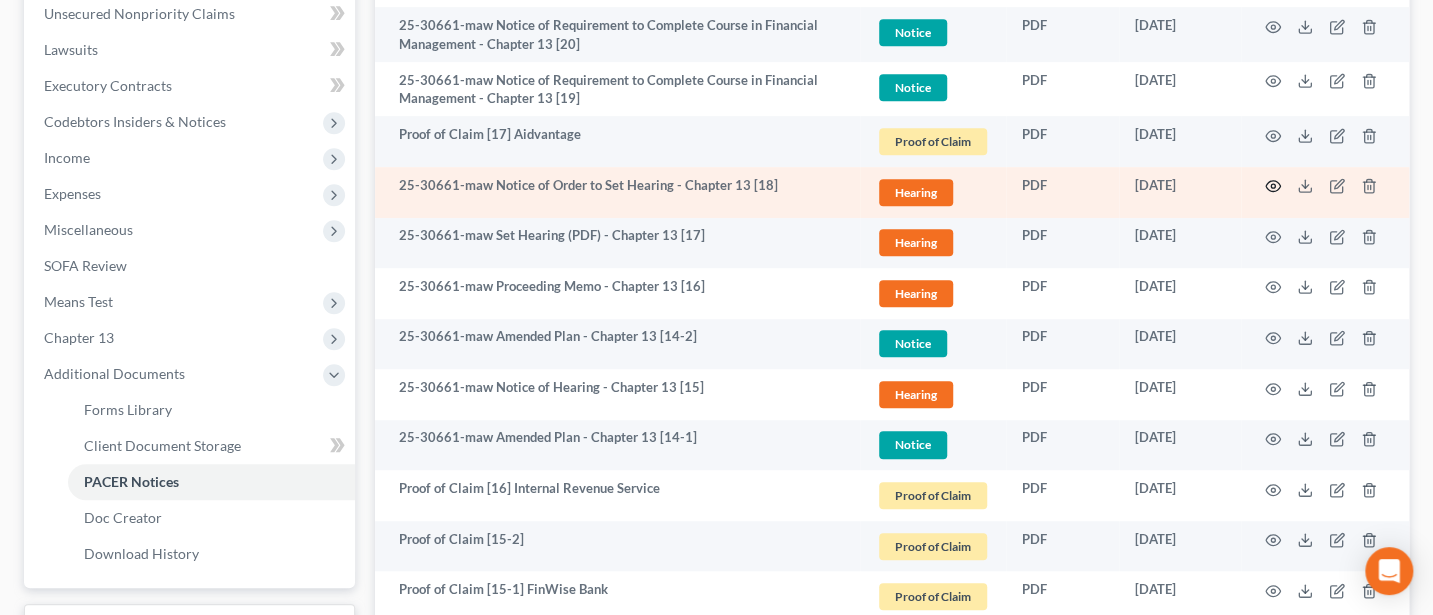 scroll, scrollTop: 533, scrollLeft: 0, axis: vertical 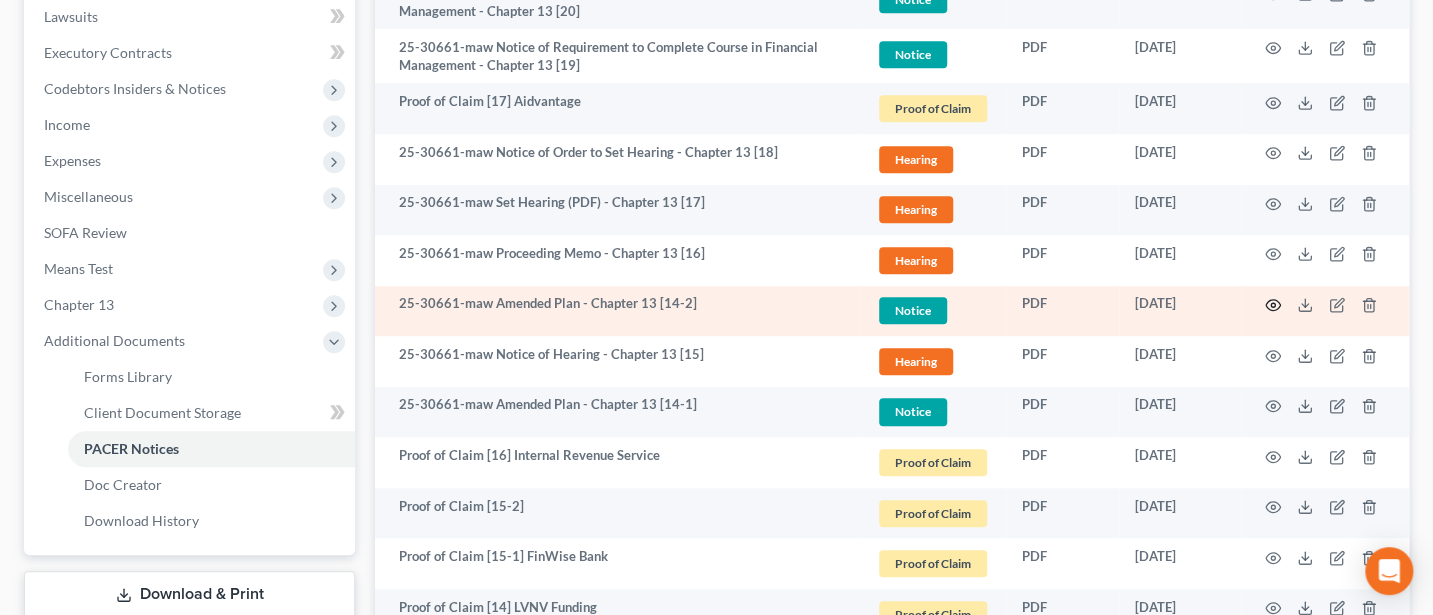 click 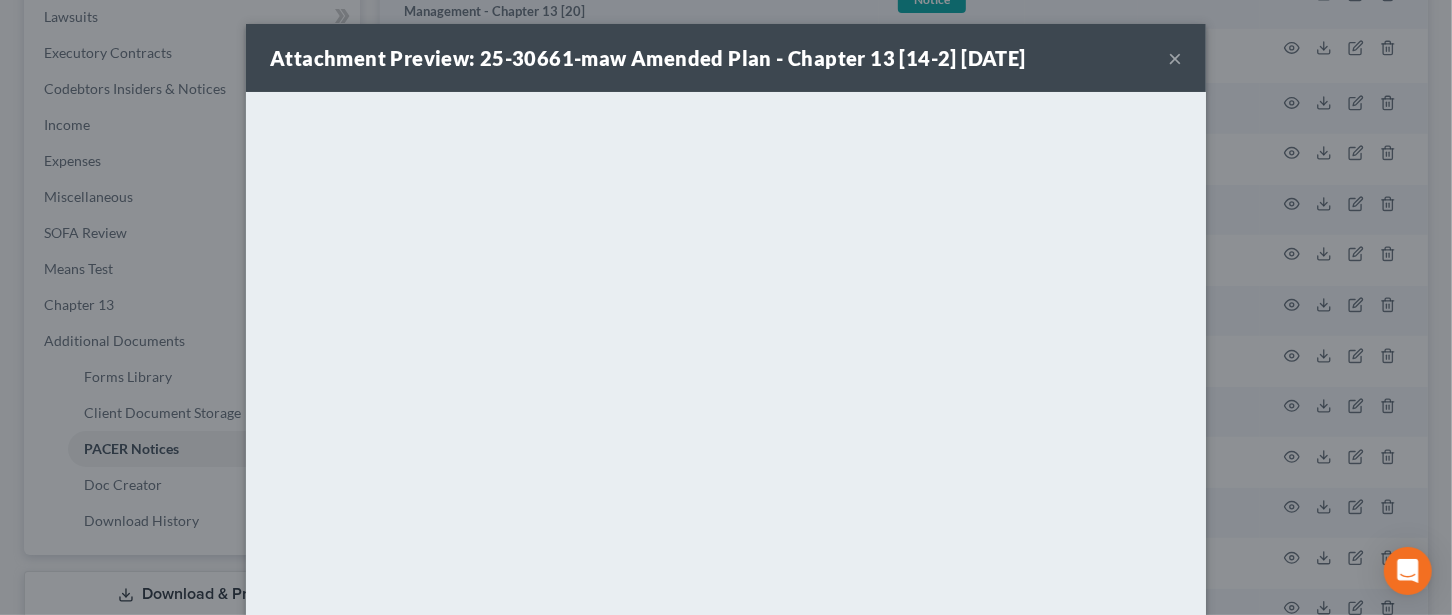 click on "×" at bounding box center (1175, 58) 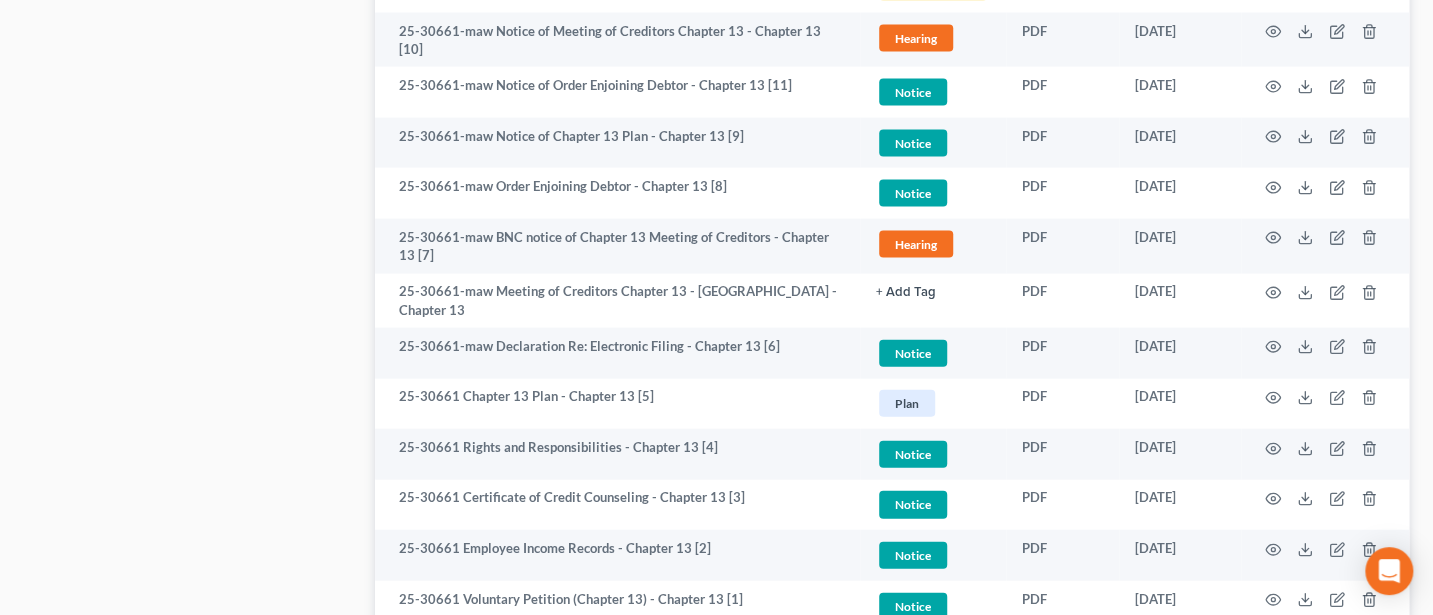 scroll, scrollTop: 2133, scrollLeft: 0, axis: vertical 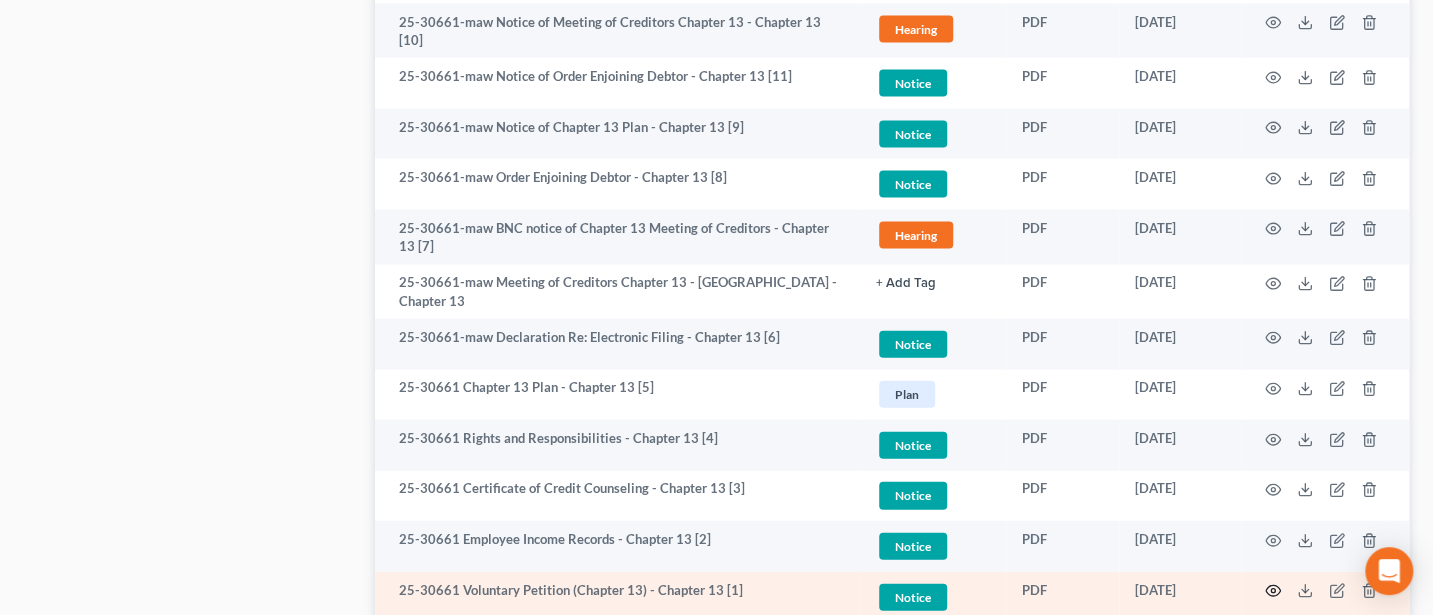 click 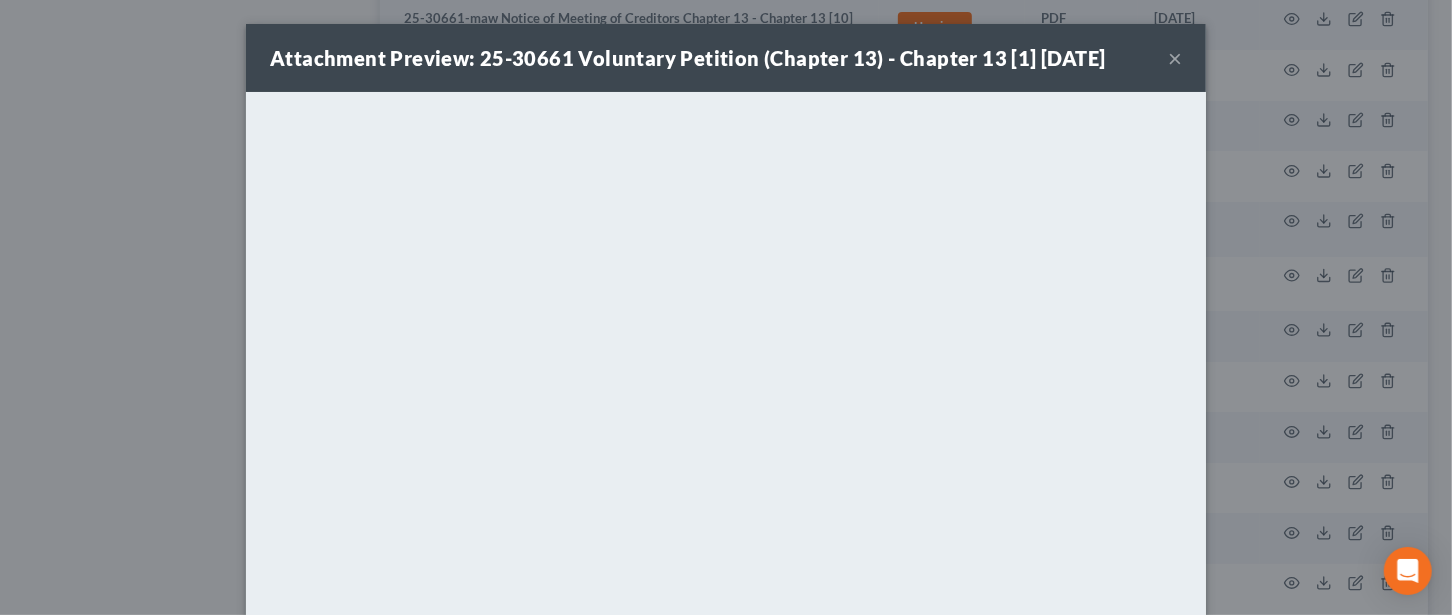 click on "×" at bounding box center [1175, 58] 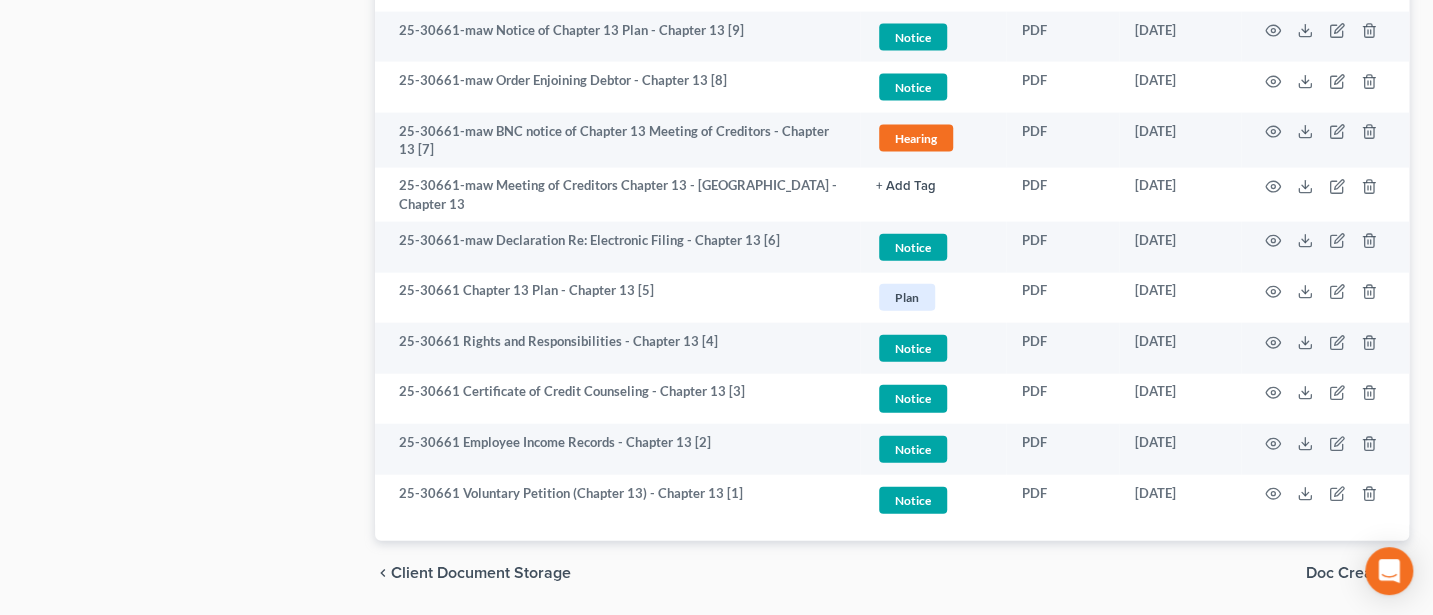 scroll, scrollTop: 2267, scrollLeft: 0, axis: vertical 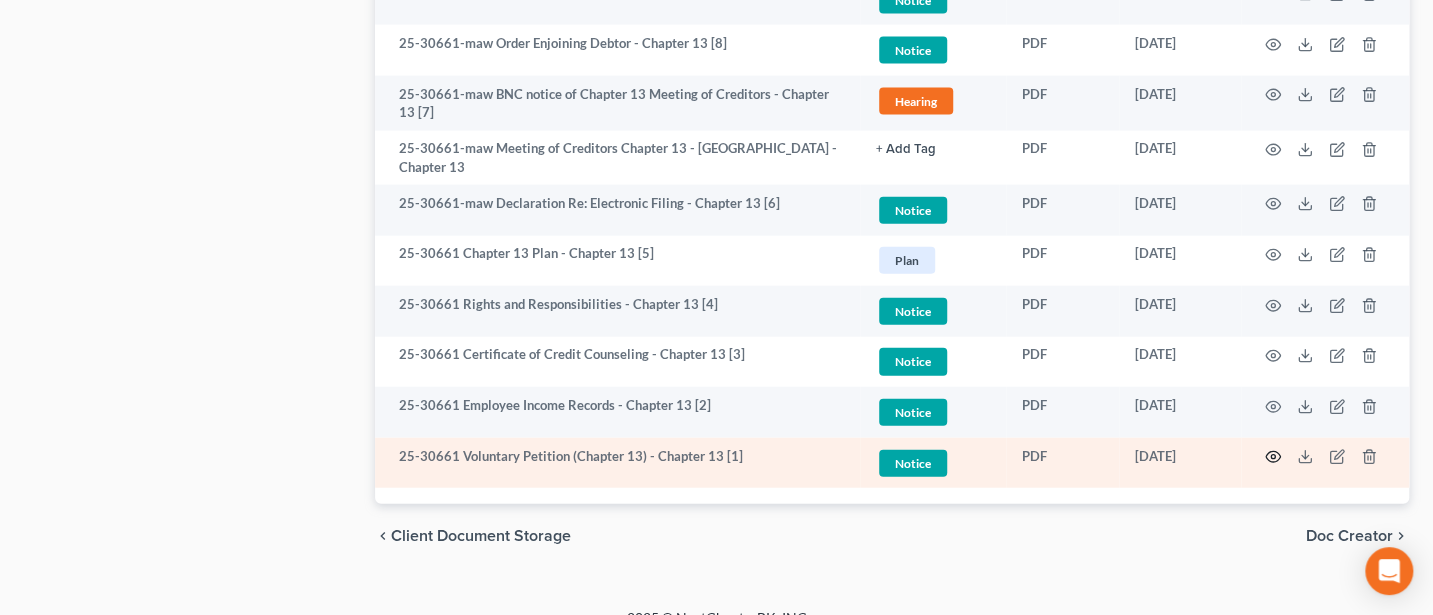 click 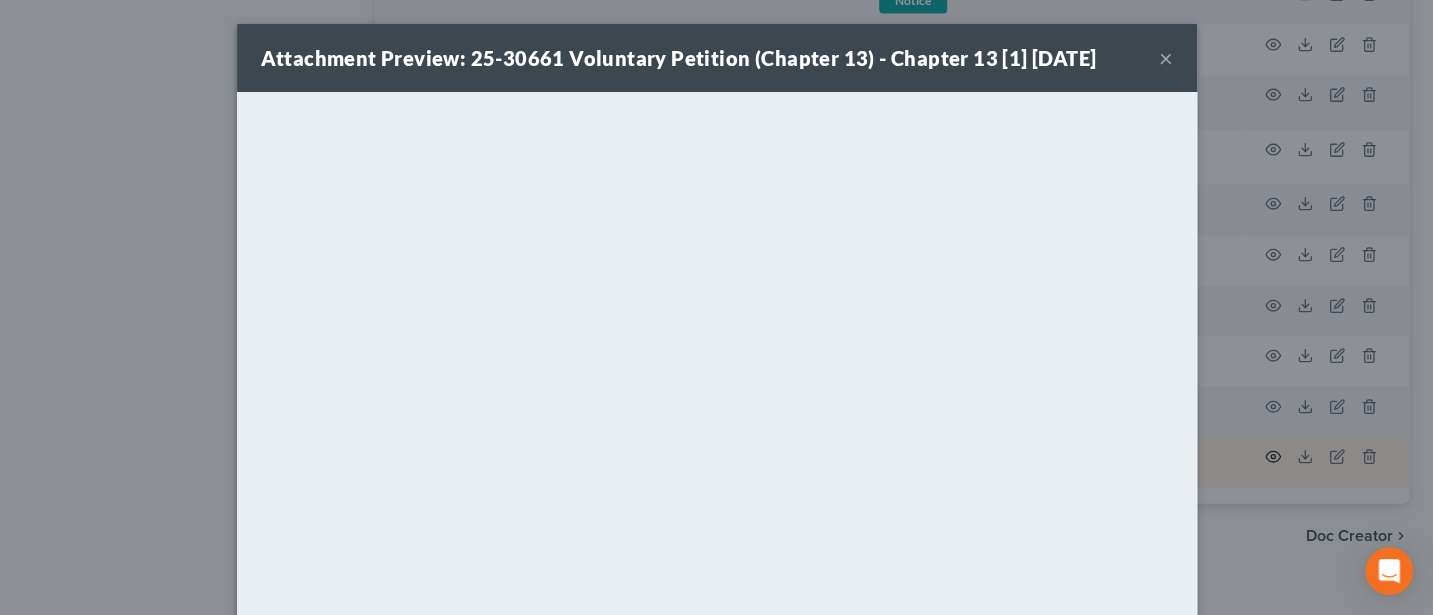 scroll, scrollTop: 2263, scrollLeft: 0, axis: vertical 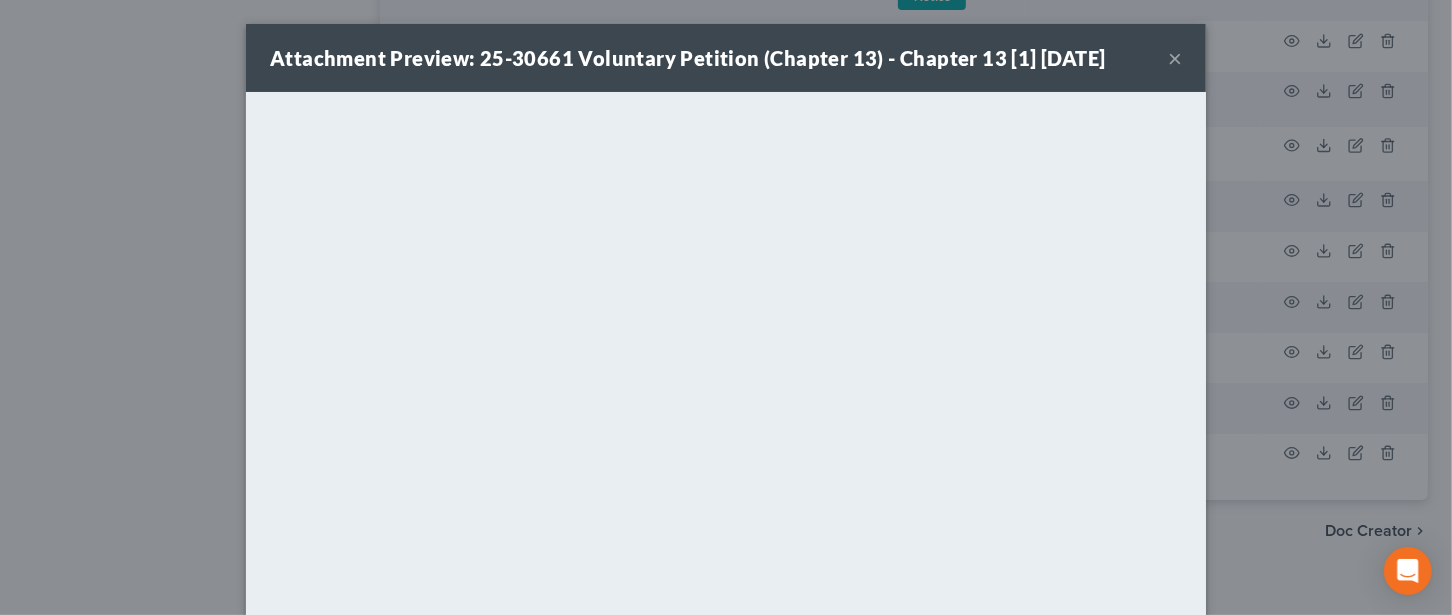 click on "×" at bounding box center (1175, 58) 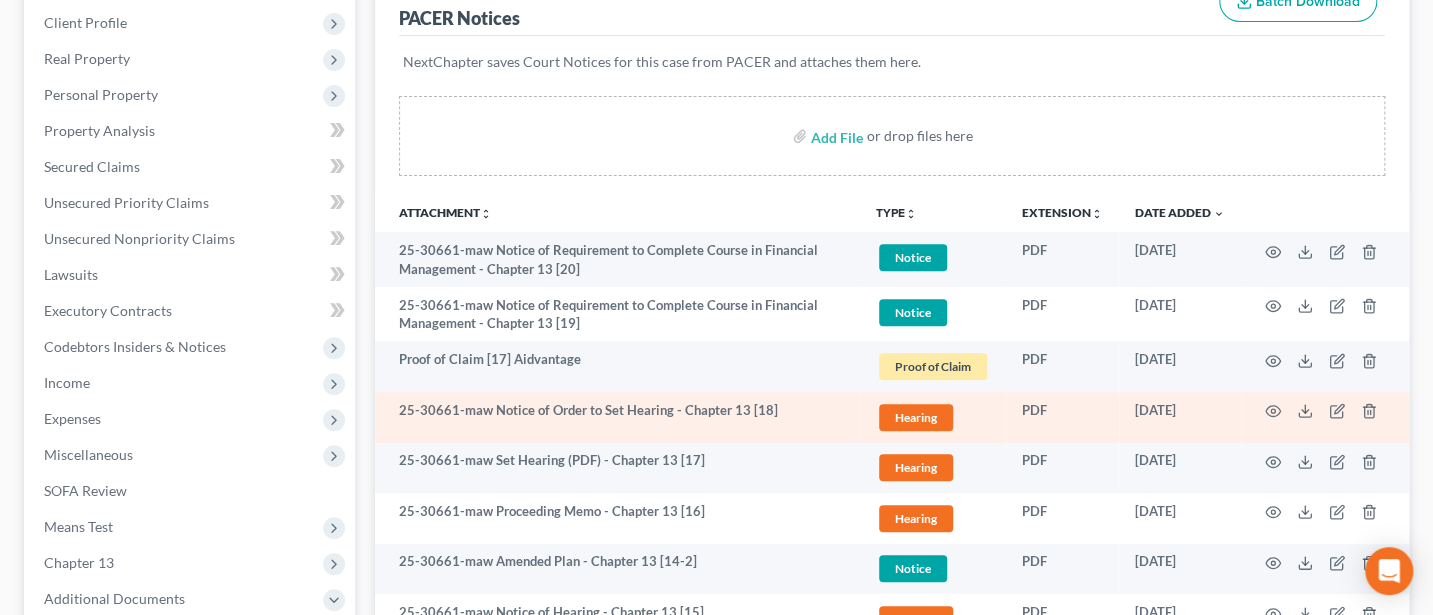 scroll, scrollTop: 266, scrollLeft: 0, axis: vertical 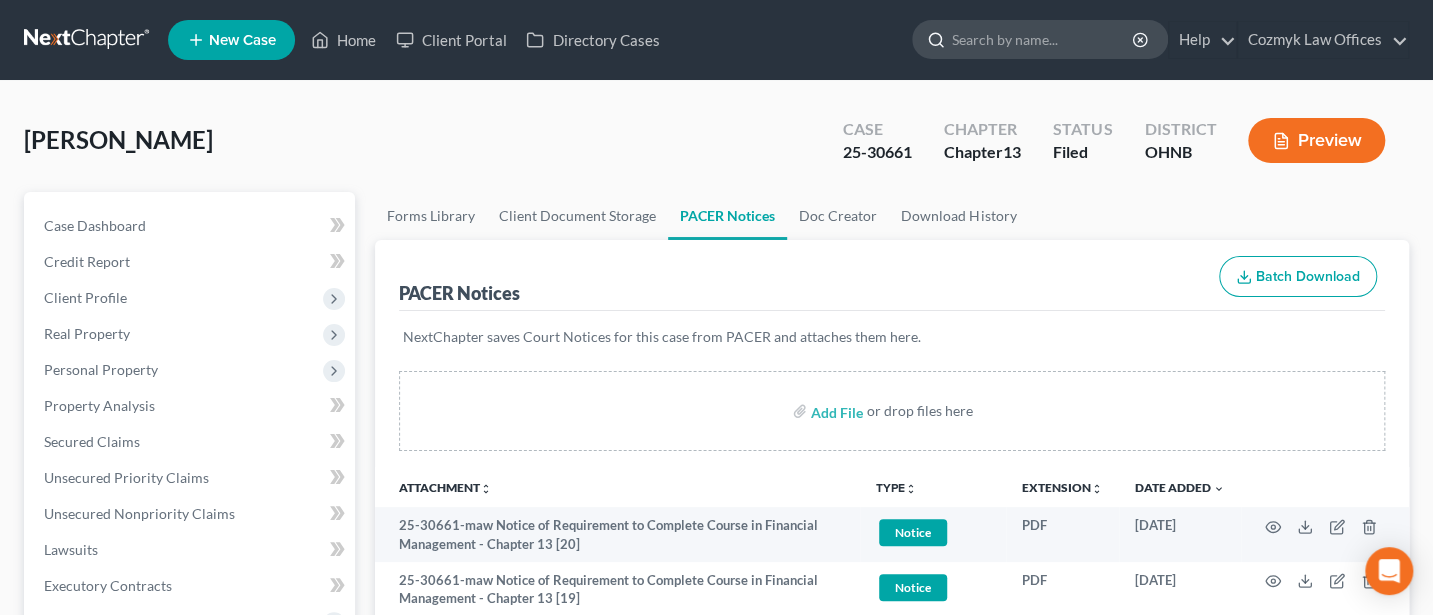 click at bounding box center (1043, 39) 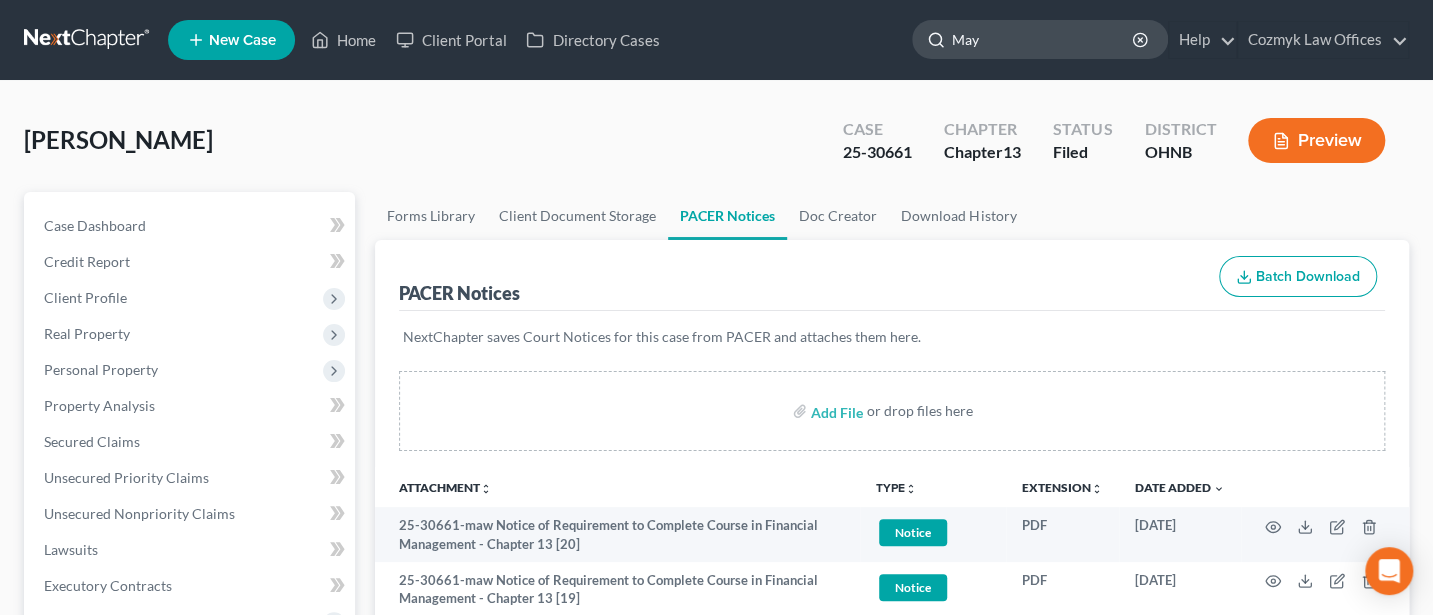 type on "[PERSON_NAME]" 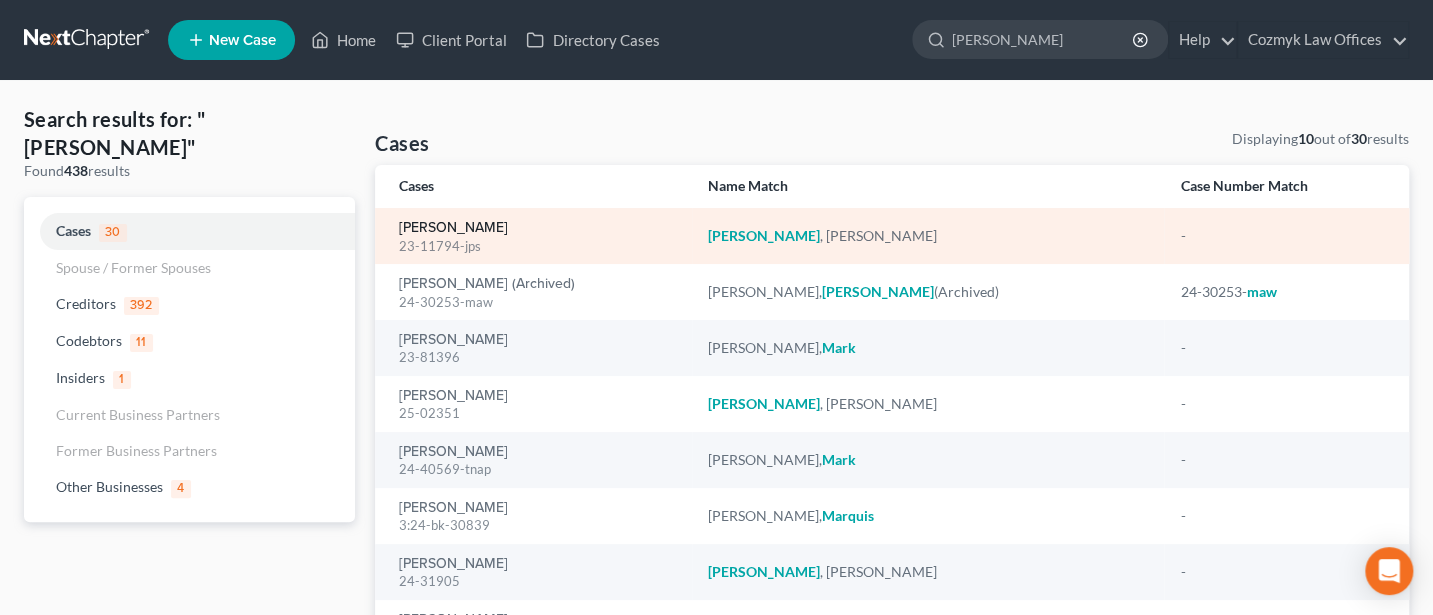 click on "[PERSON_NAME]" at bounding box center (453, 228) 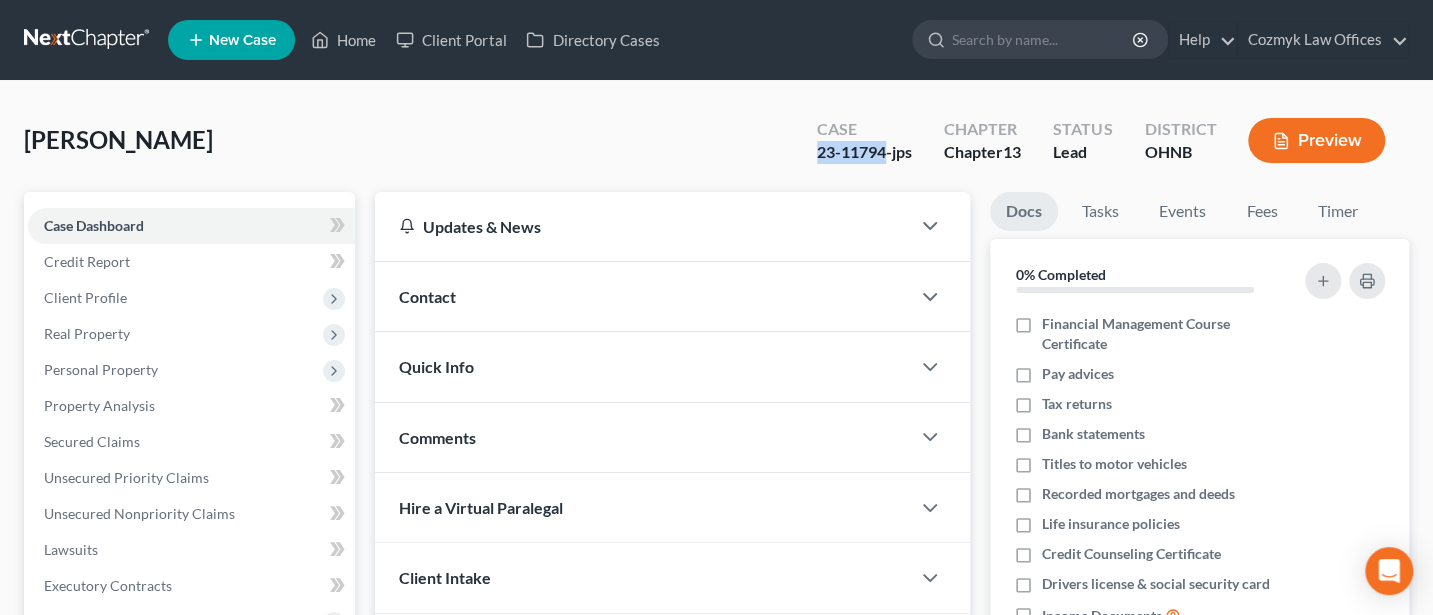 drag, startPoint x: 819, startPoint y: 148, endPoint x: 887, endPoint y: 150, distance: 68.0294 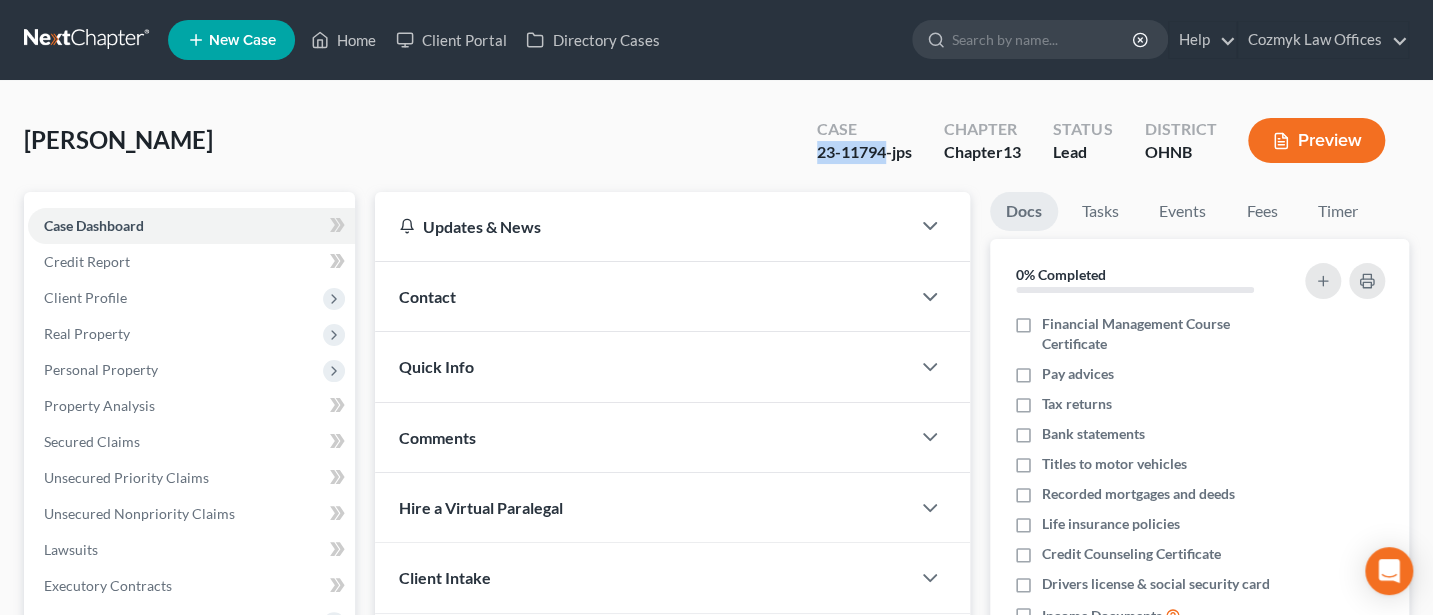 copy on "23-11794" 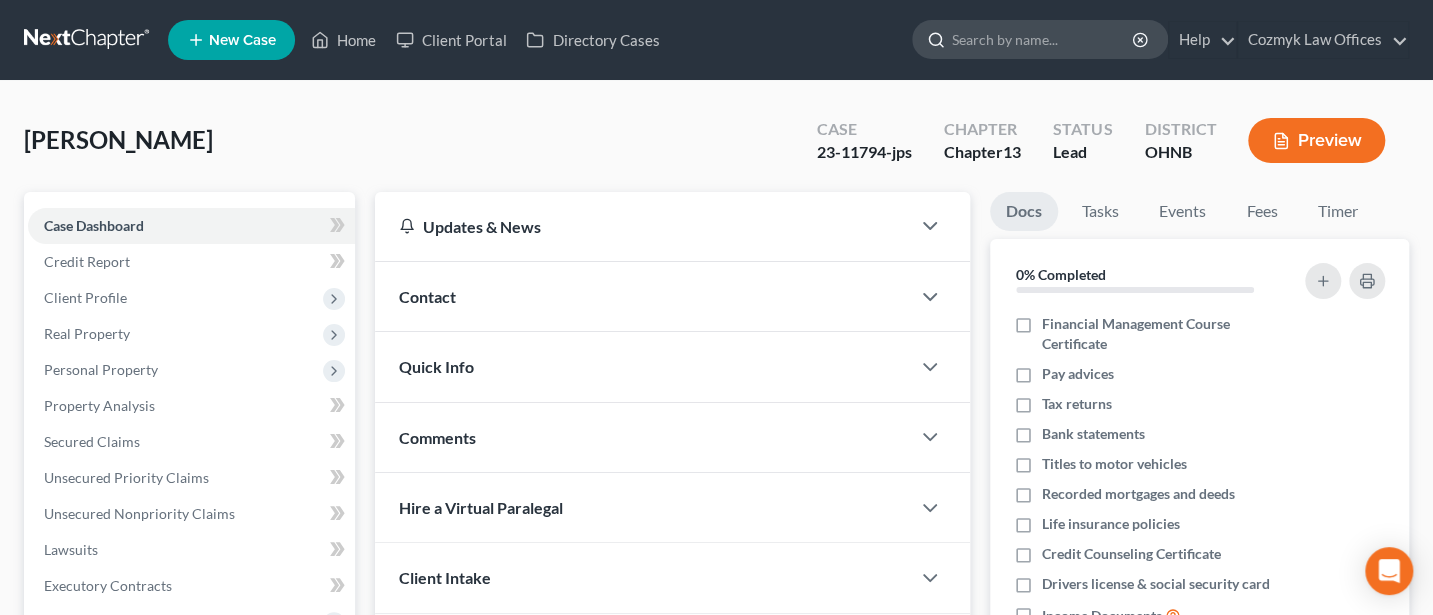 click at bounding box center (1043, 39) 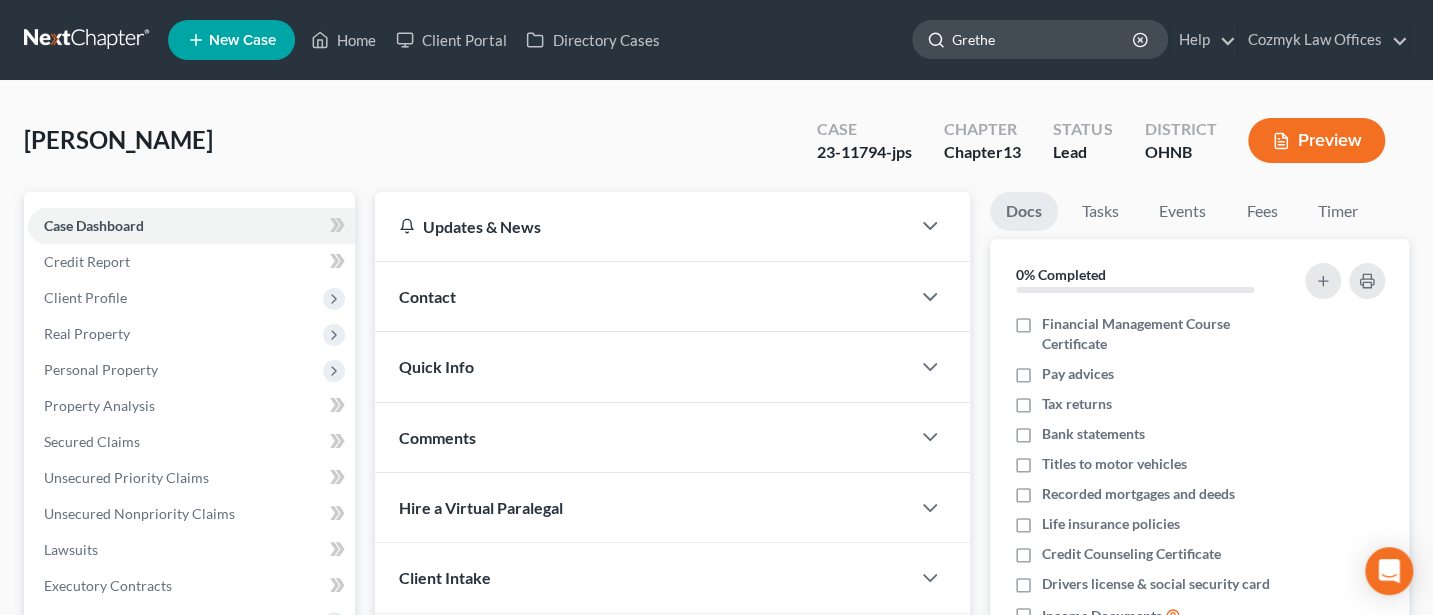 type on "[PERSON_NAME]" 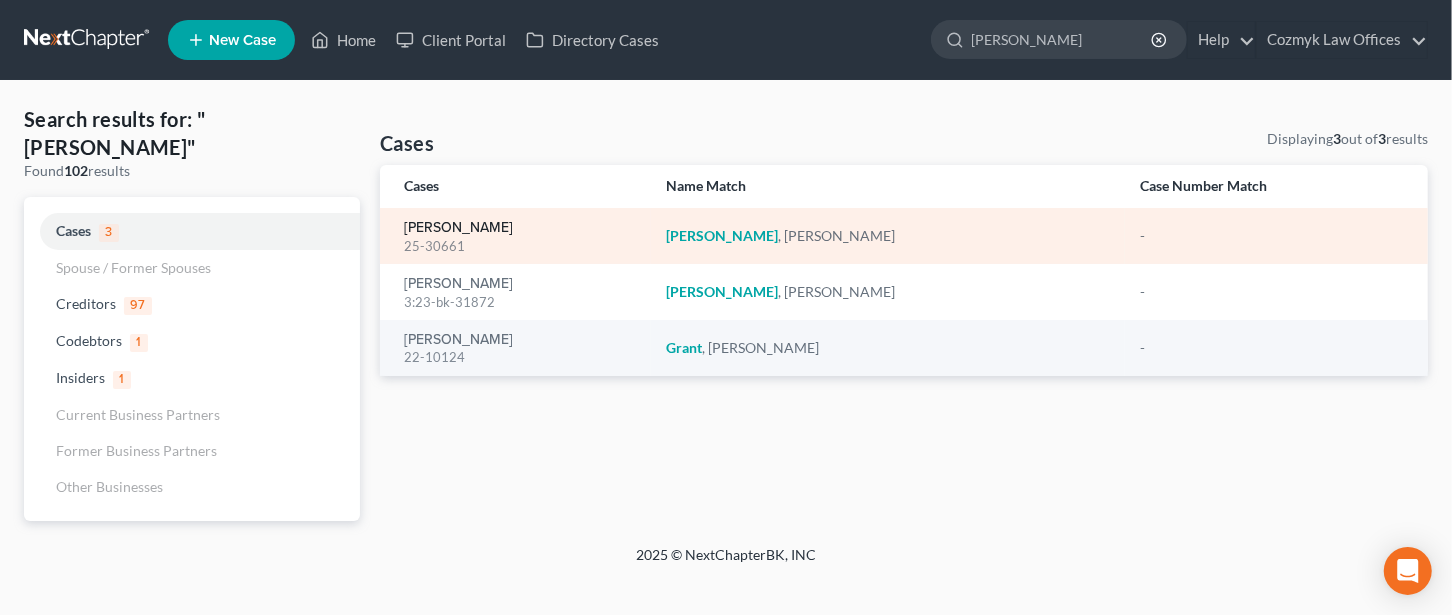 click on "[PERSON_NAME]" at bounding box center [458, 228] 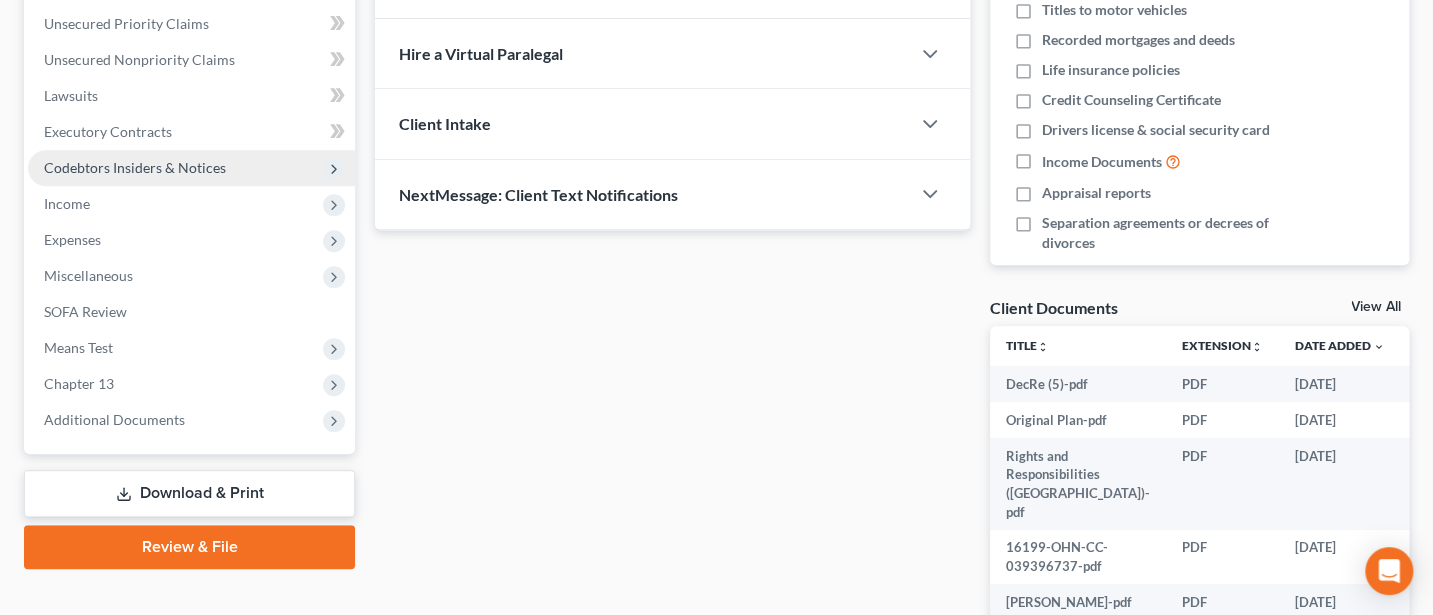 scroll, scrollTop: 533, scrollLeft: 0, axis: vertical 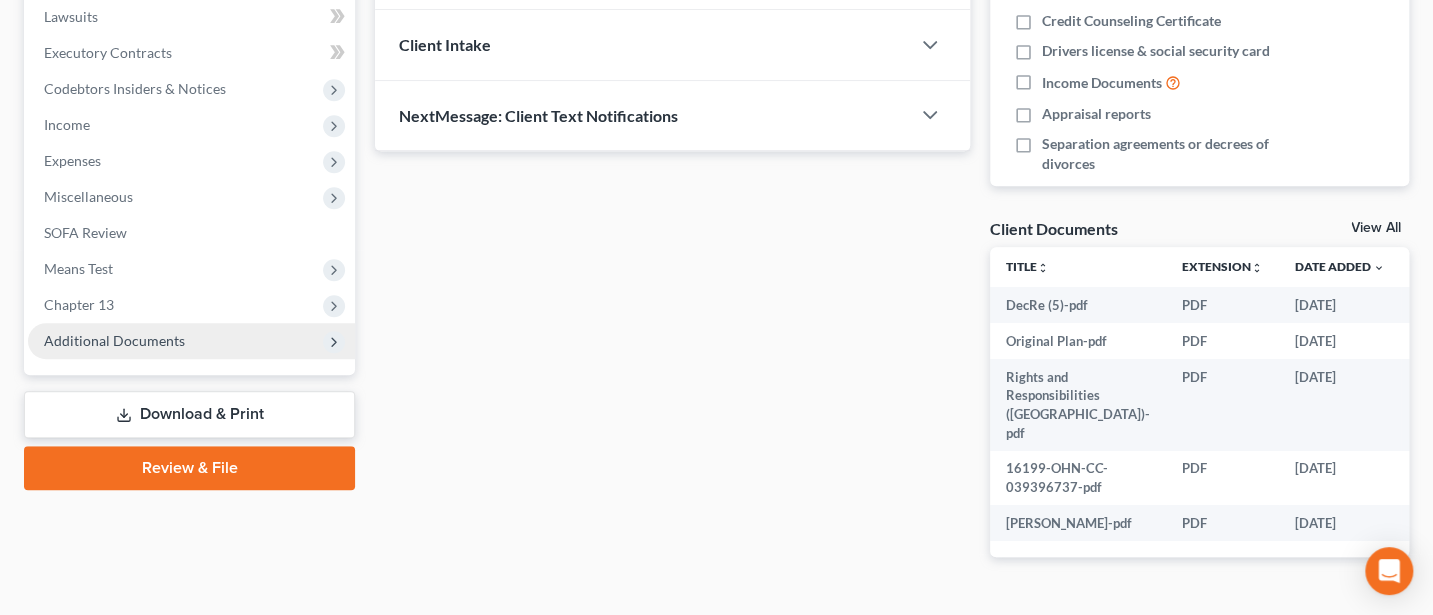click on "Additional Documents" at bounding box center (114, 340) 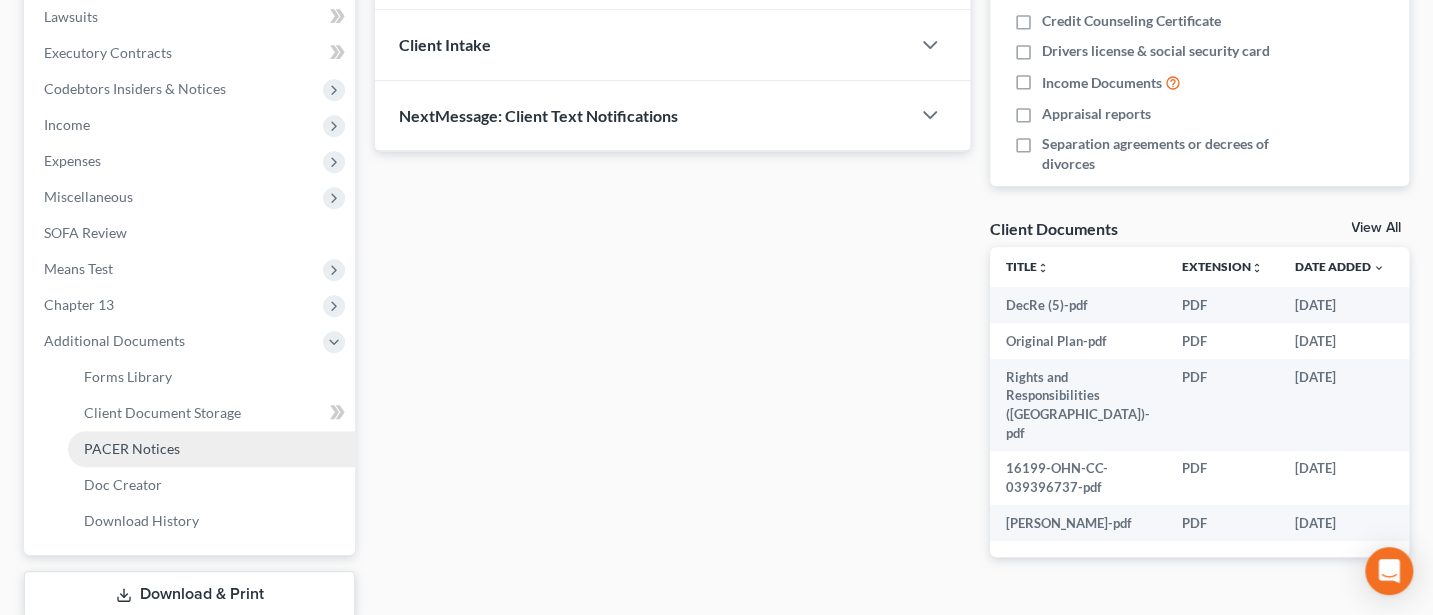 click on "PACER Notices" at bounding box center (132, 448) 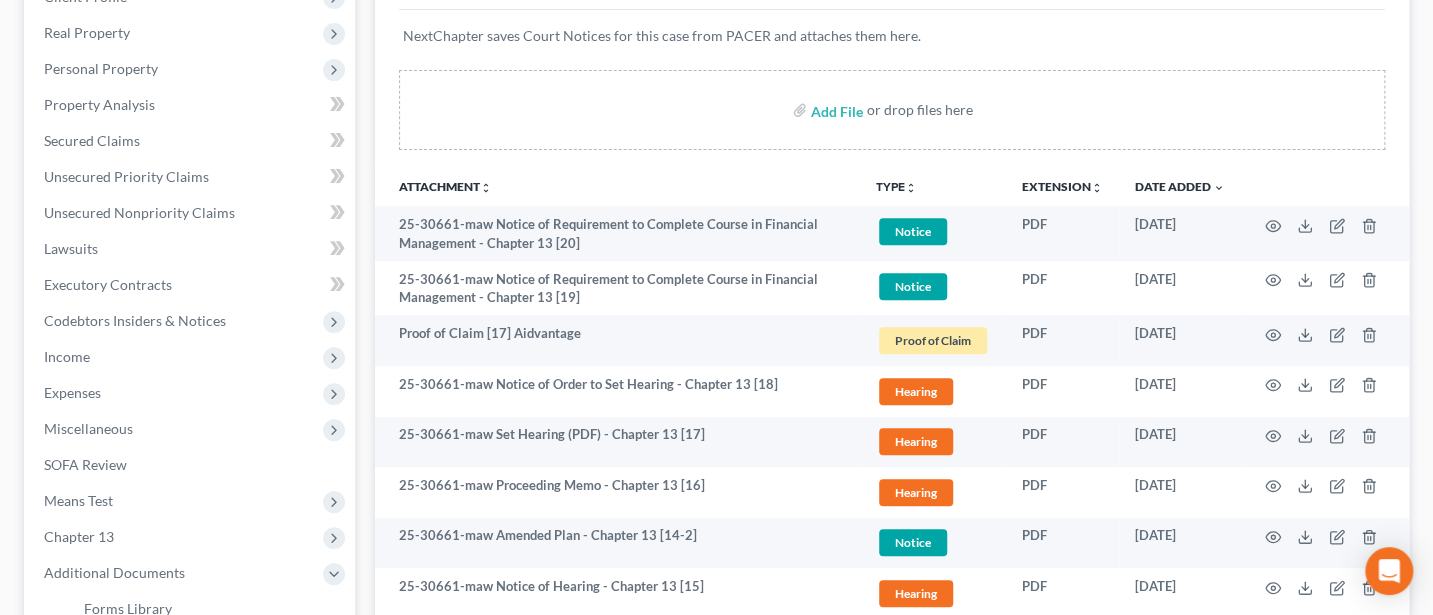 scroll, scrollTop: 266, scrollLeft: 0, axis: vertical 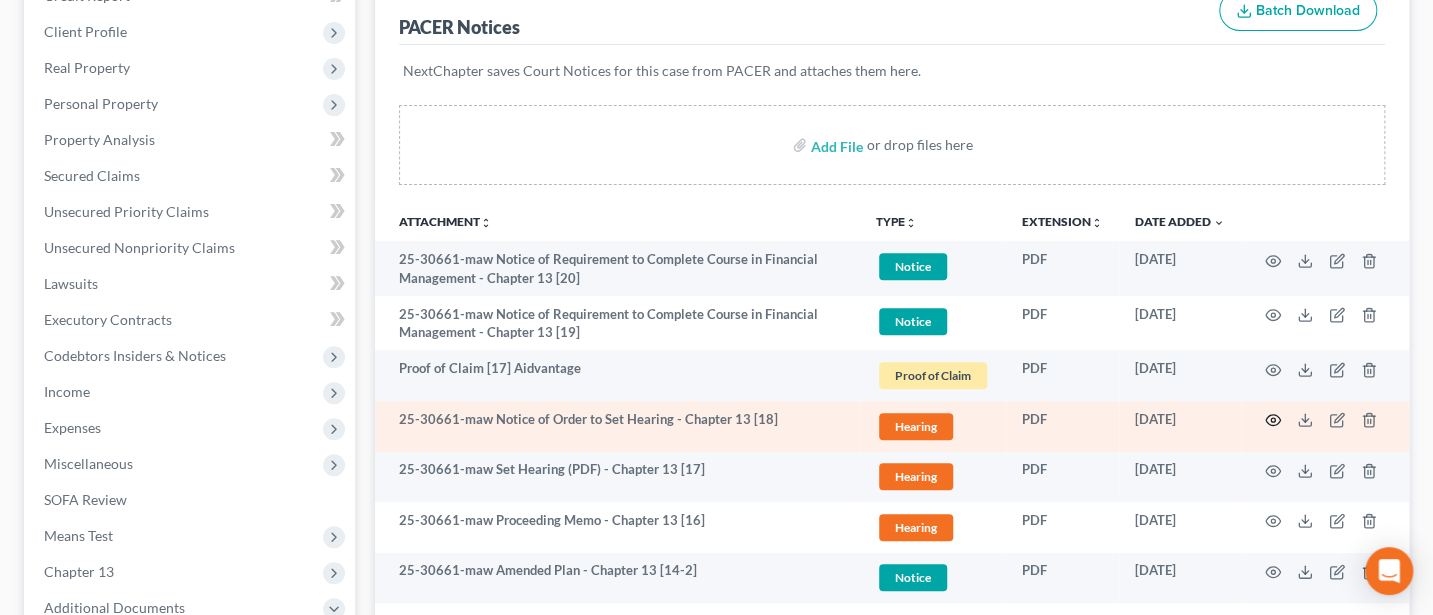 click 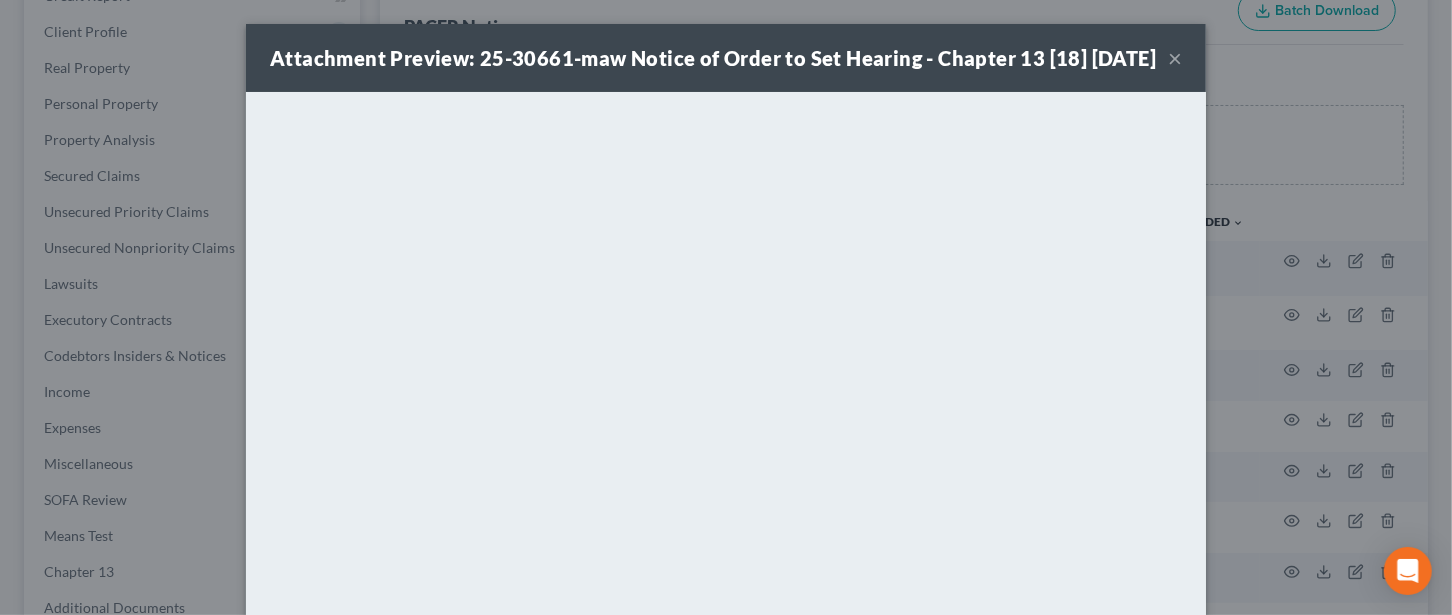 click on "×" at bounding box center (1175, 58) 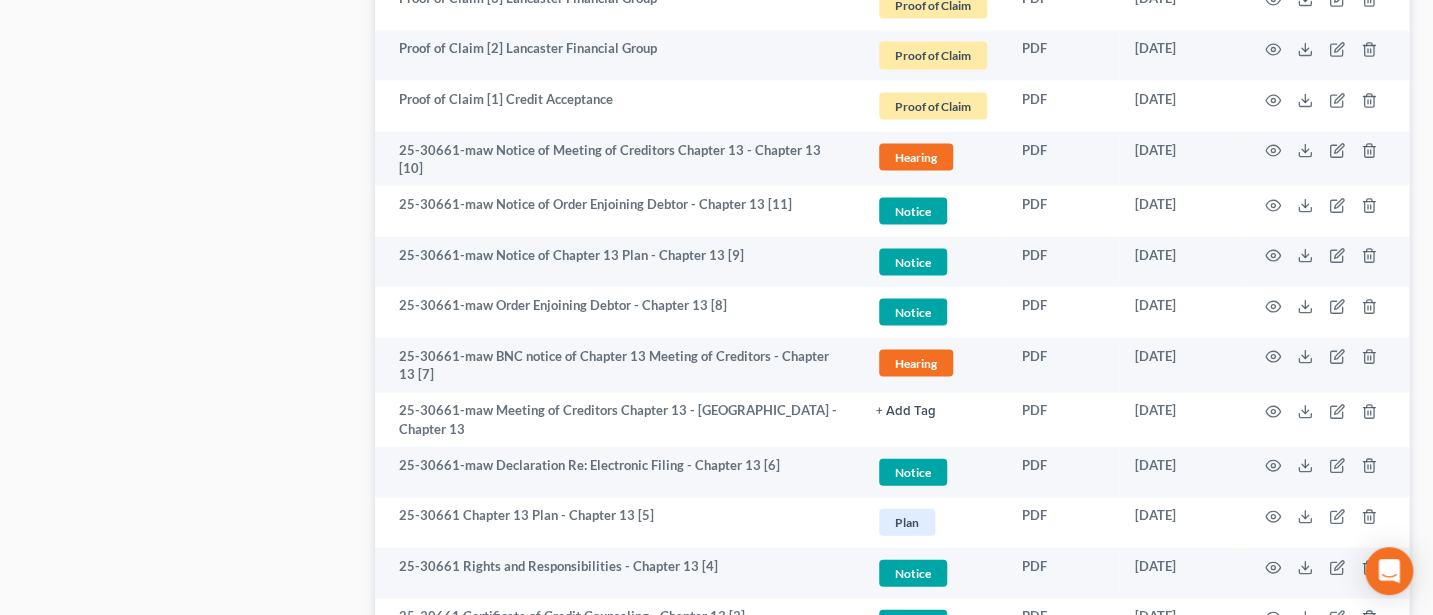 scroll, scrollTop: 2133, scrollLeft: 0, axis: vertical 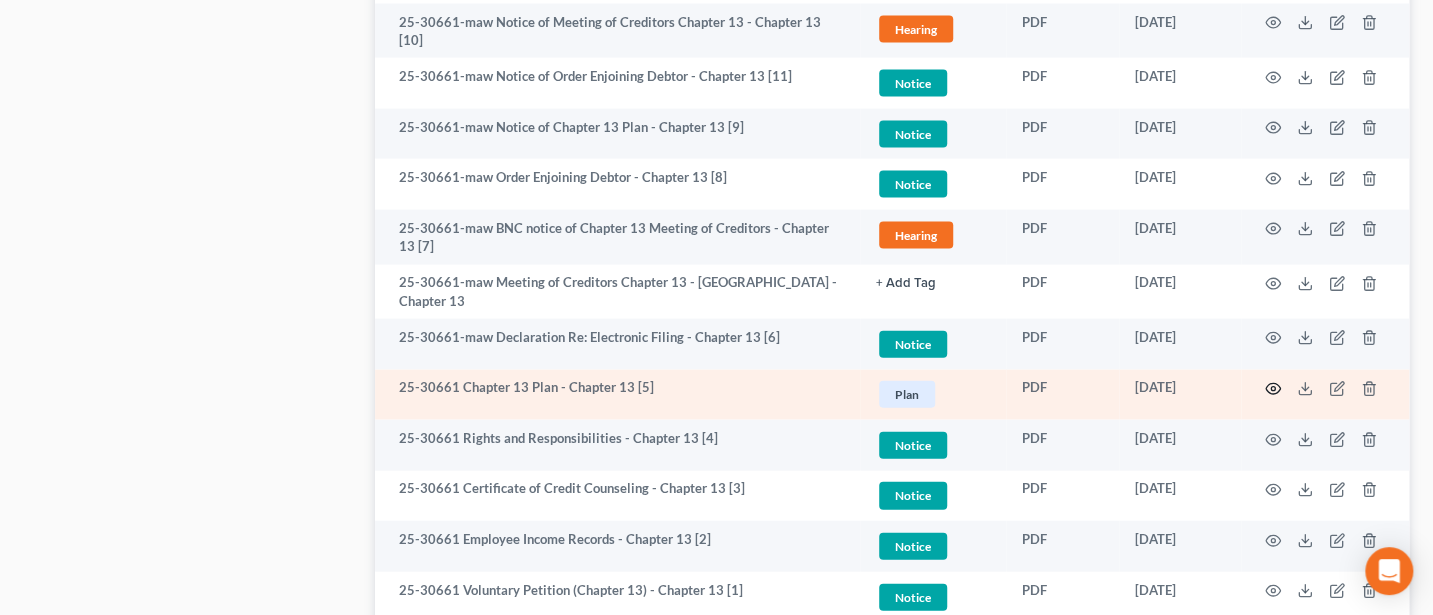 click 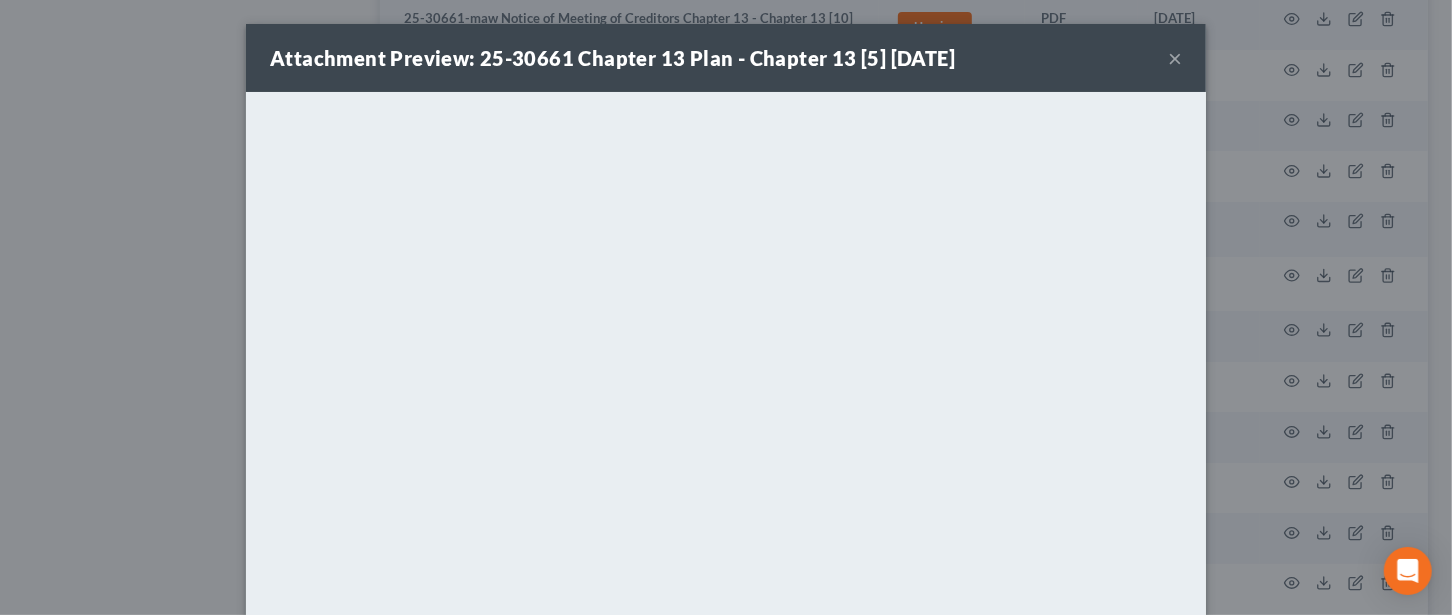 click on "×" at bounding box center [1175, 58] 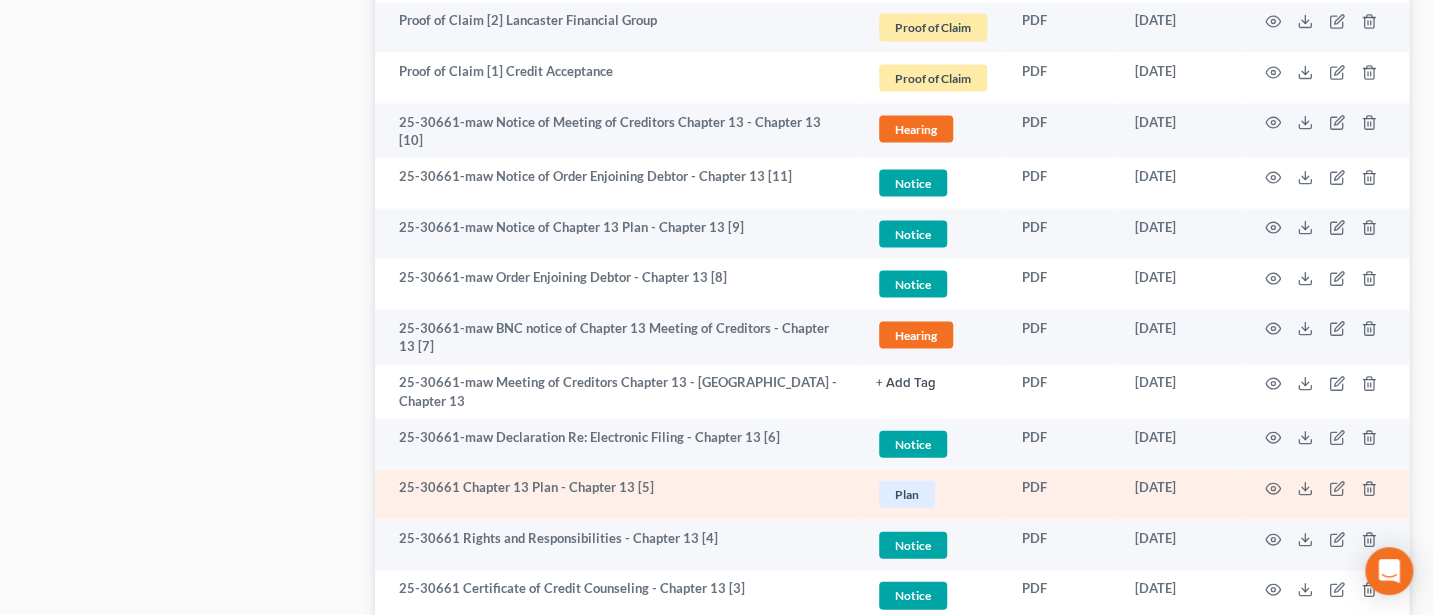 scroll, scrollTop: 2000, scrollLeft: 0, axis: vertical 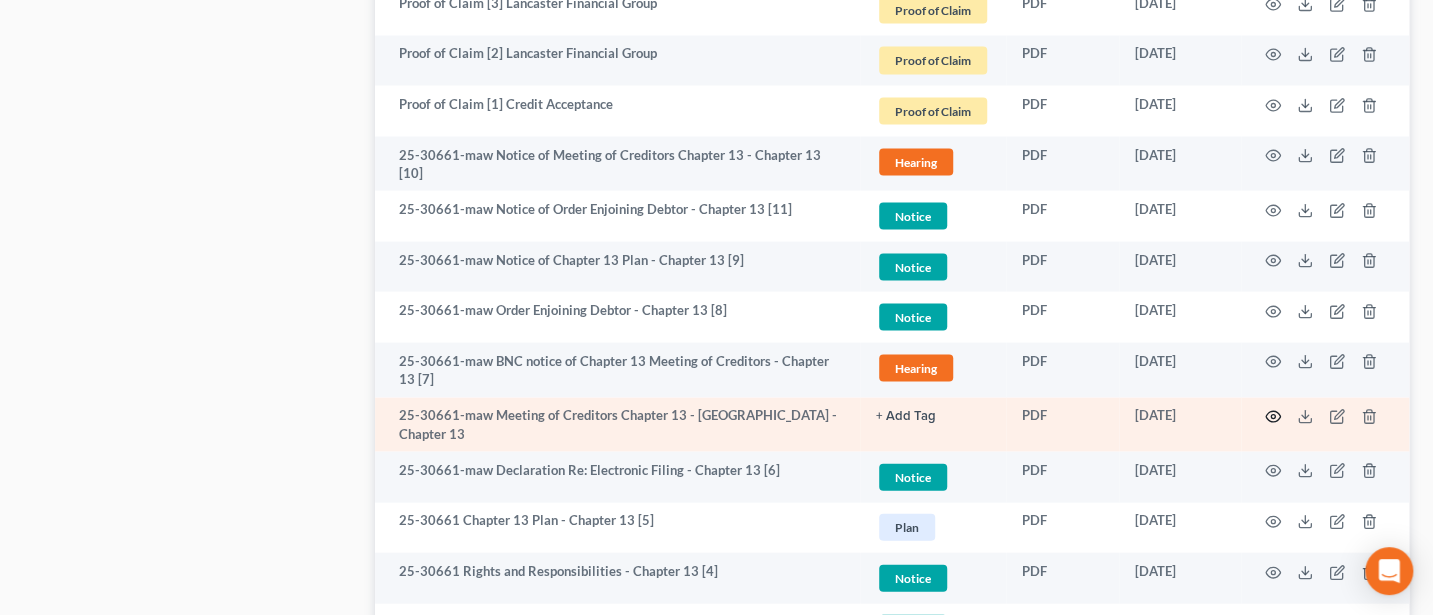 click 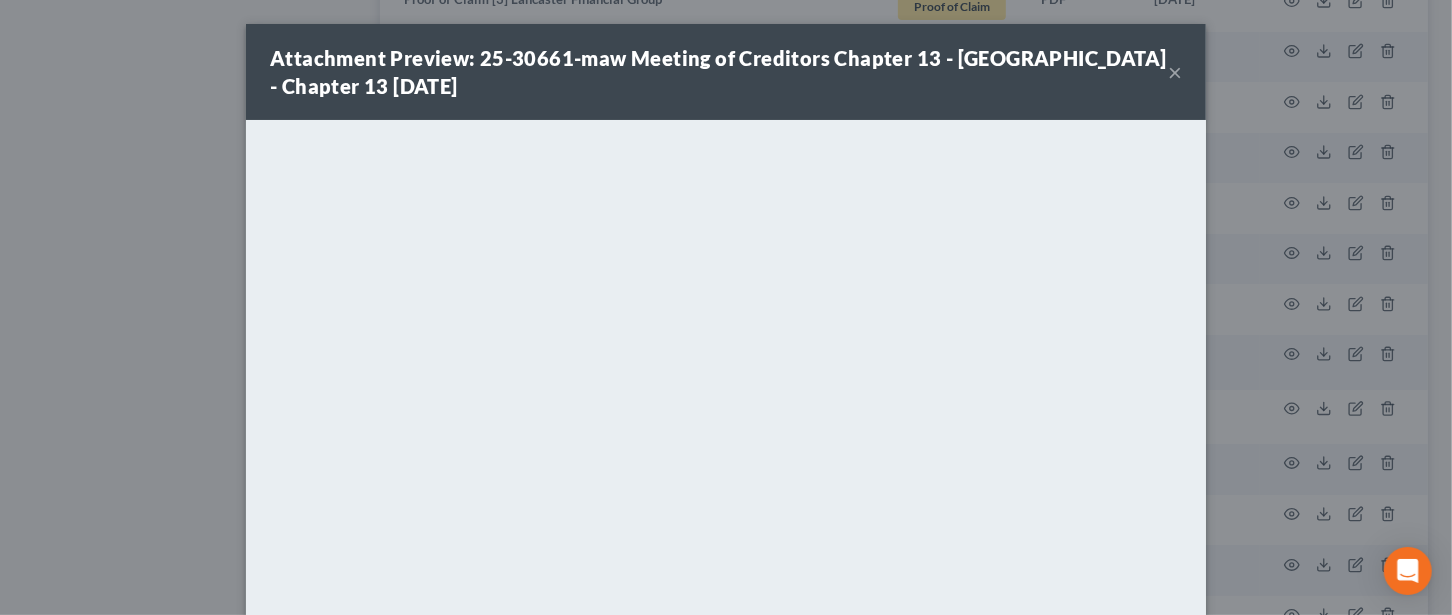 click on "×" at bounding box center (1175, 72) 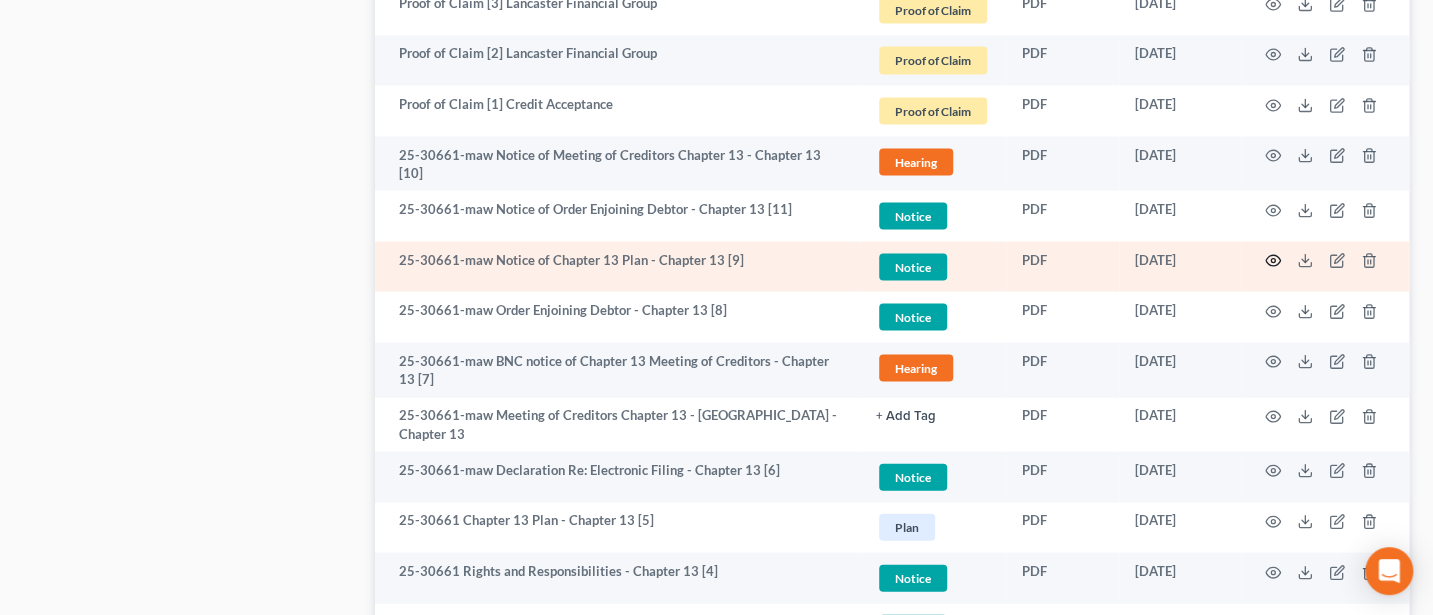 click 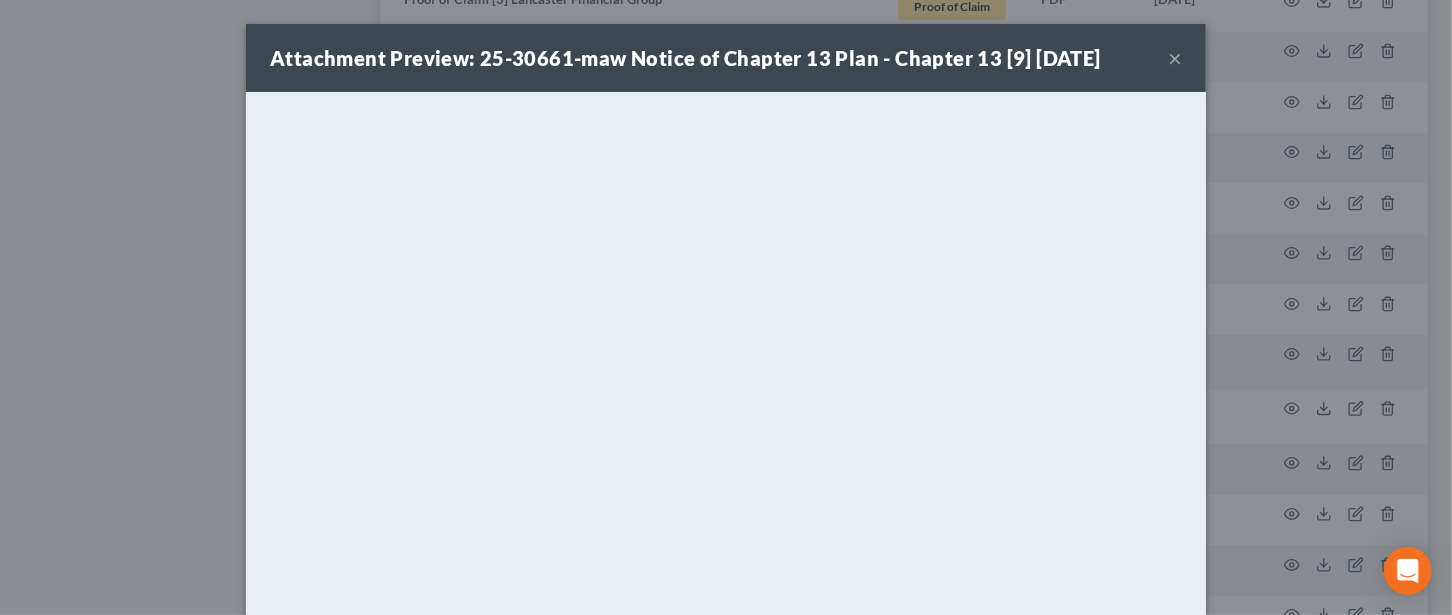 click on "×" at bounding box center (1175, 58) 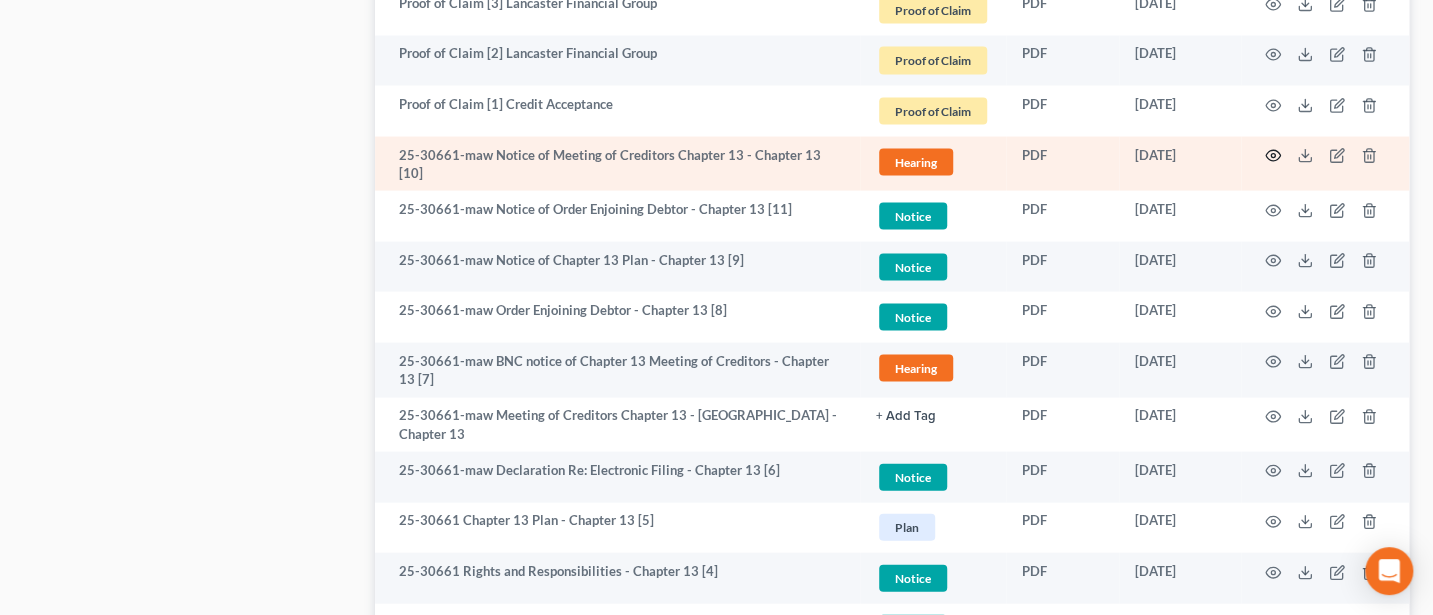 click 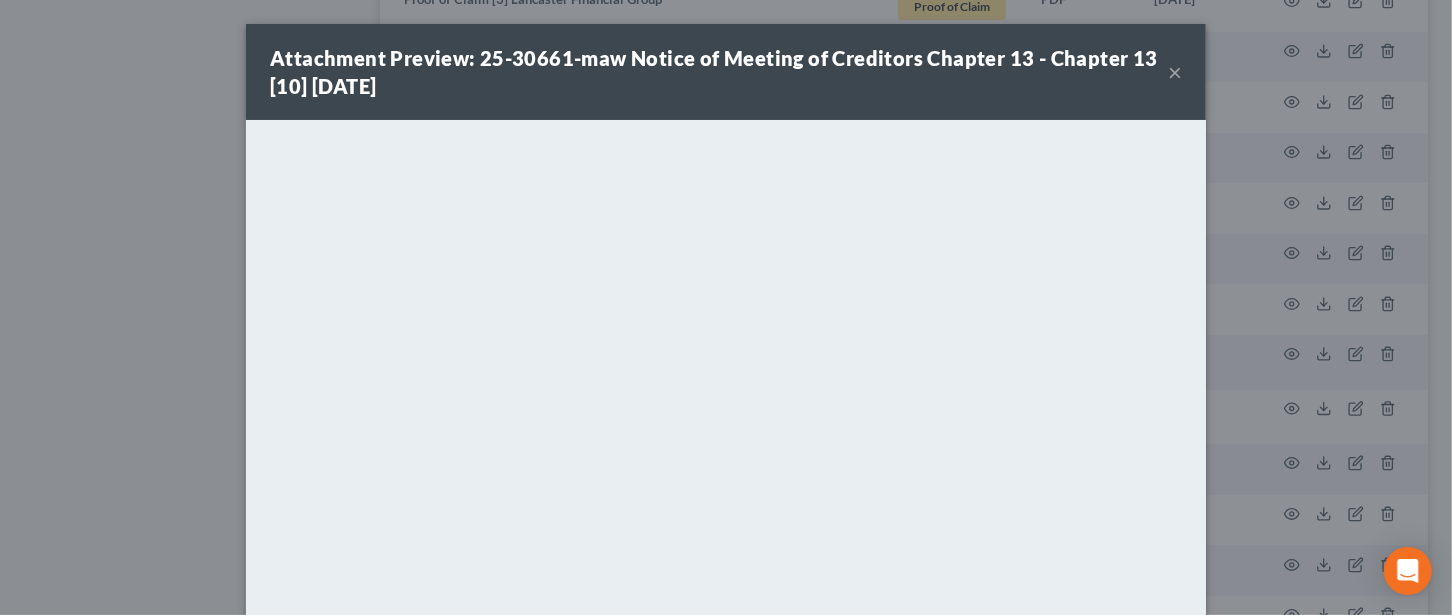 click on "×" at bounding box center [1175, 72] 